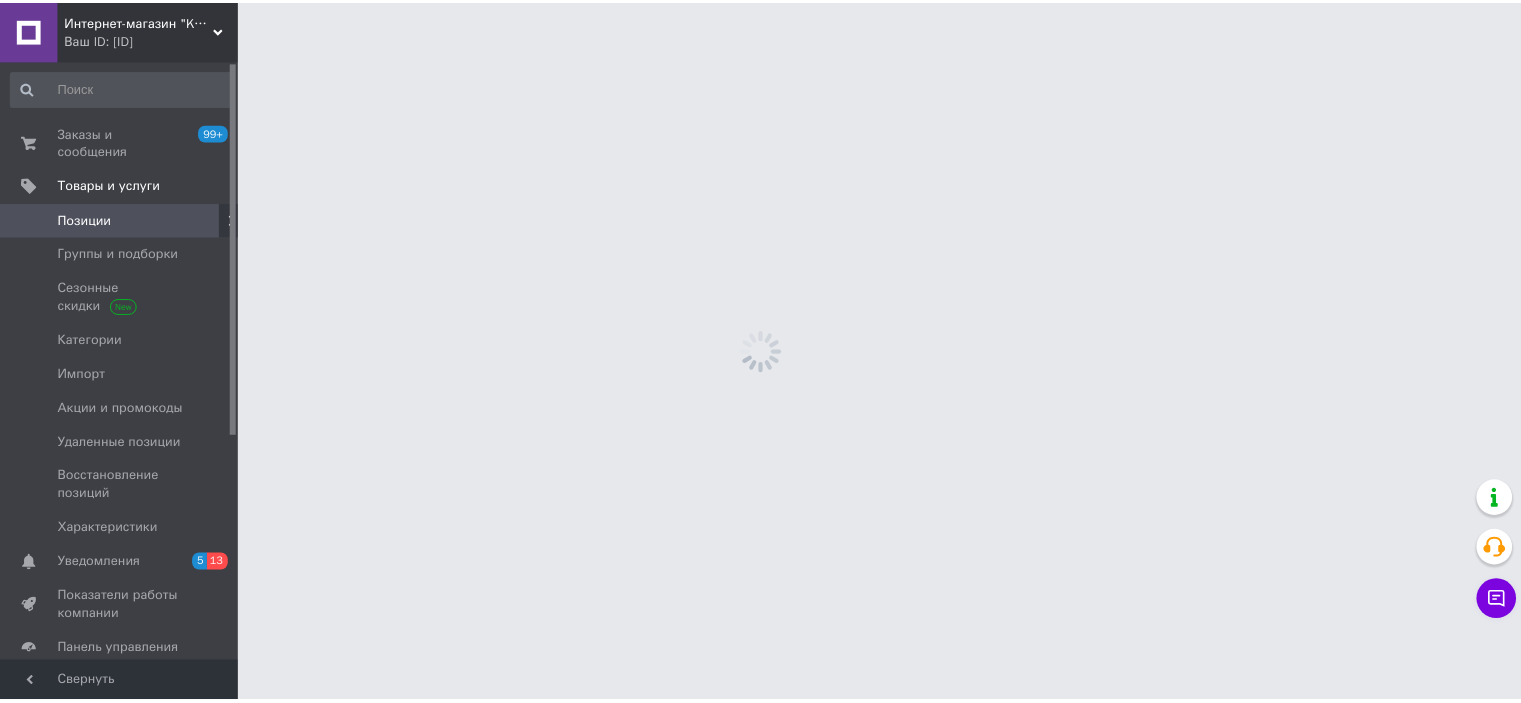 scroll, scrollTop: 0, scrollLeft: 0, axis: both 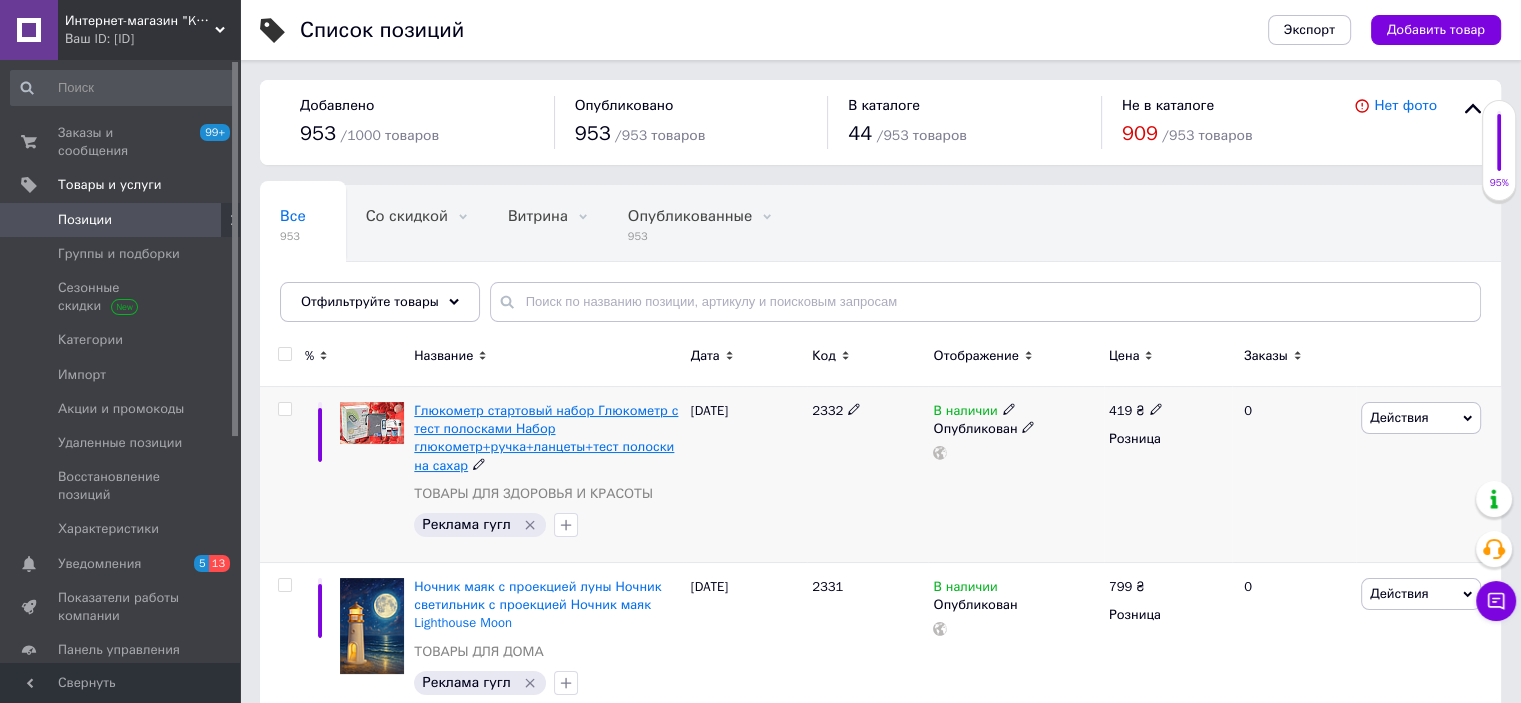 click on "Глюкометр стартовый набор Глюкометр с тест полосками Набор глюкометр+ручка+ланцеты+тест полоски на сахар" at bounding box center [546, 438] 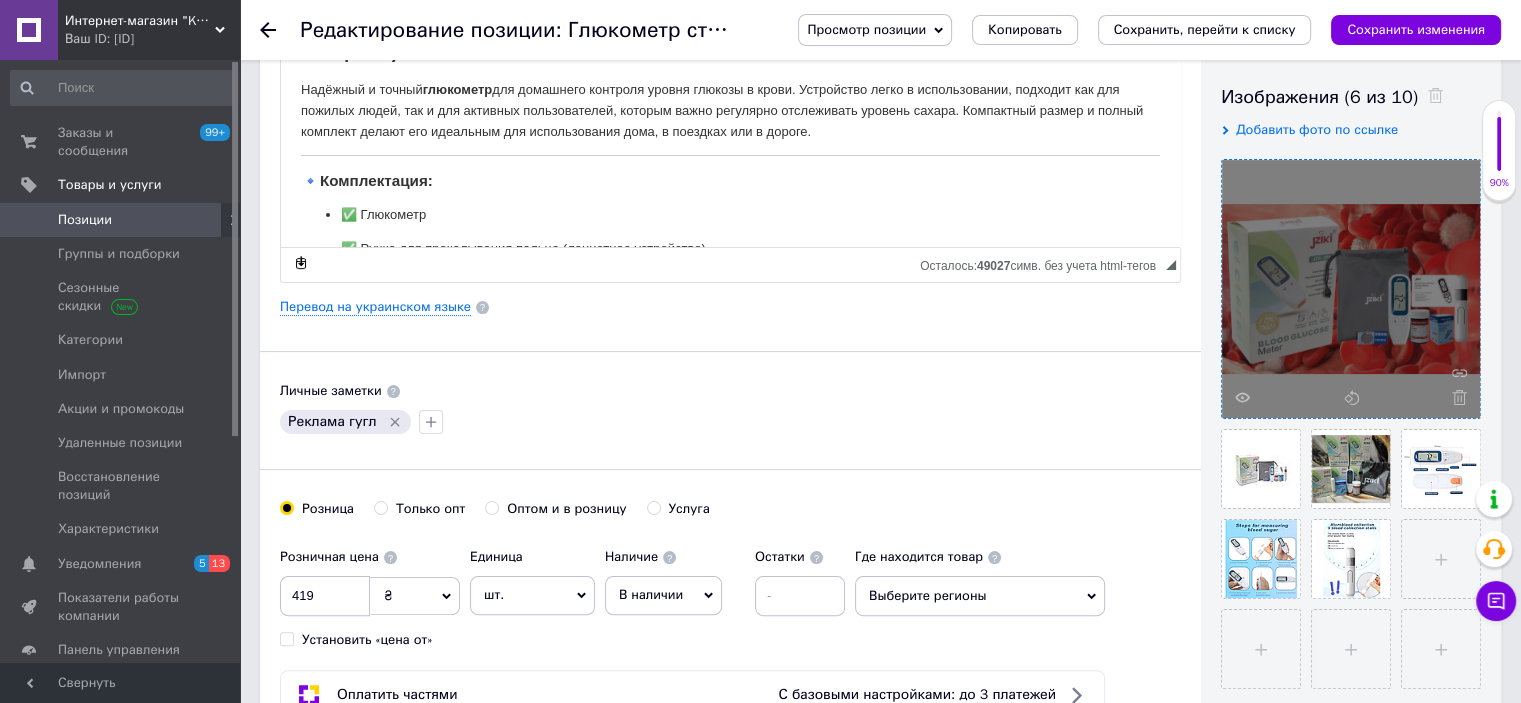 scroll, scrollTop: 400, scrollLeft: 0, axis: vertical 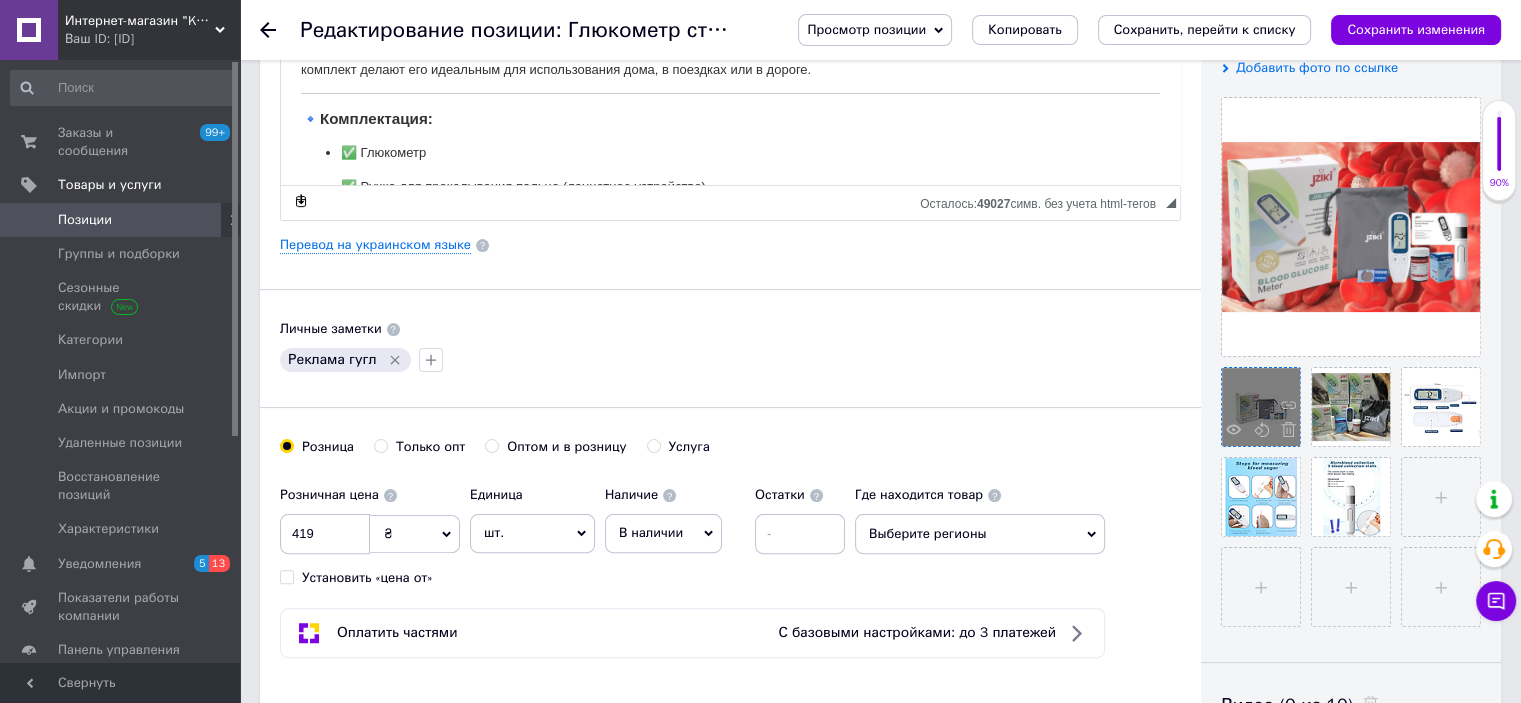 click at bounding box center (1261, 407) 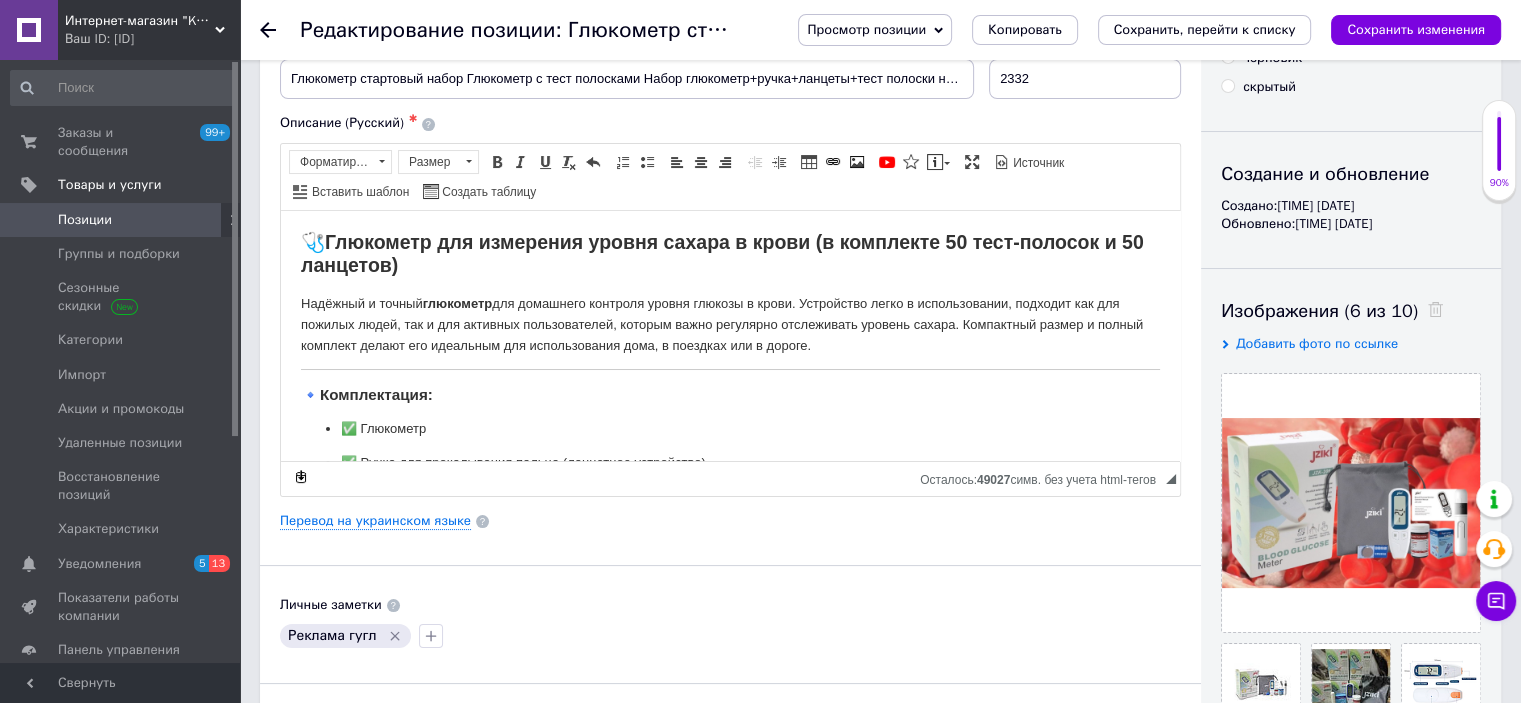 scroll, scrollTop: 100, scrollLeft: 0, axis: vertical 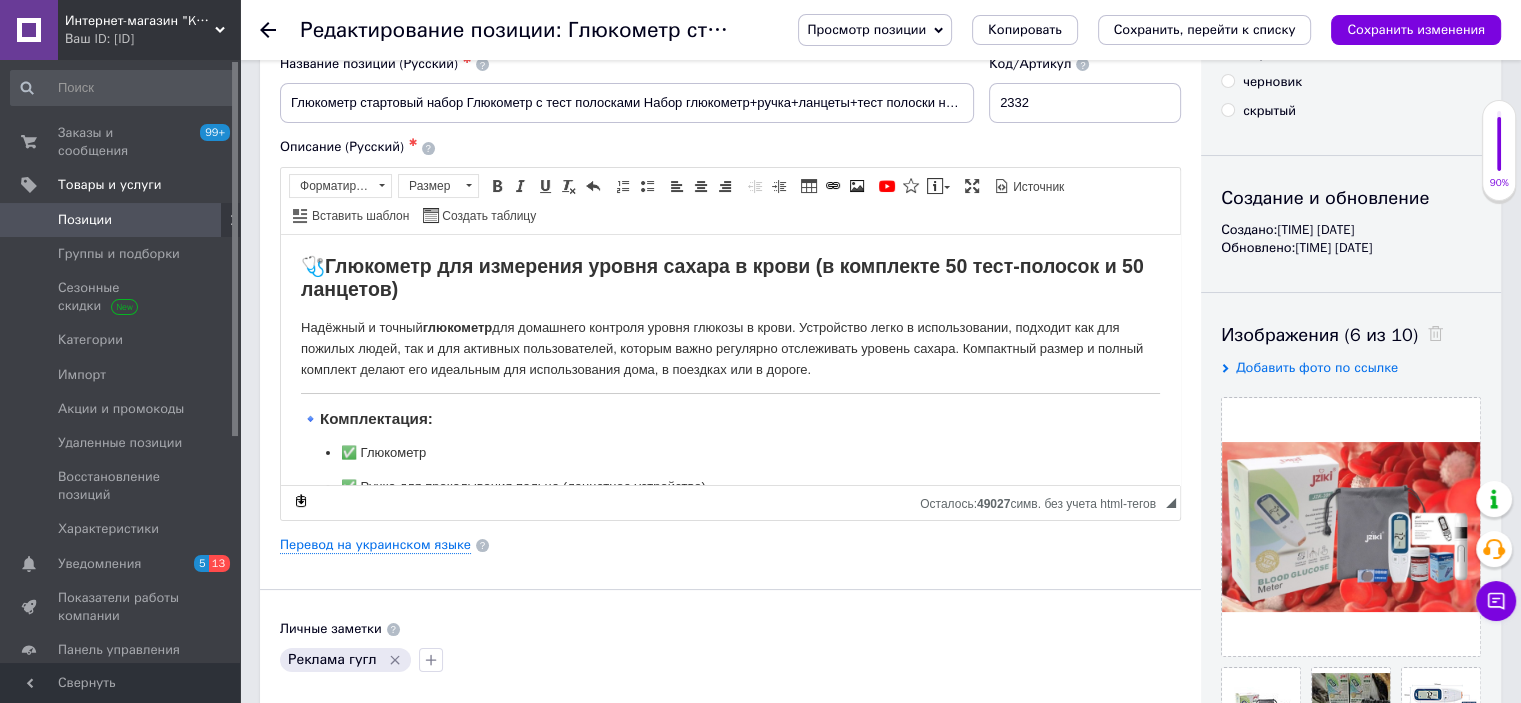 click on "Интернет-магазин "KRISTALL" Ваш ID: [ID]" at bounding box center [149, 30] 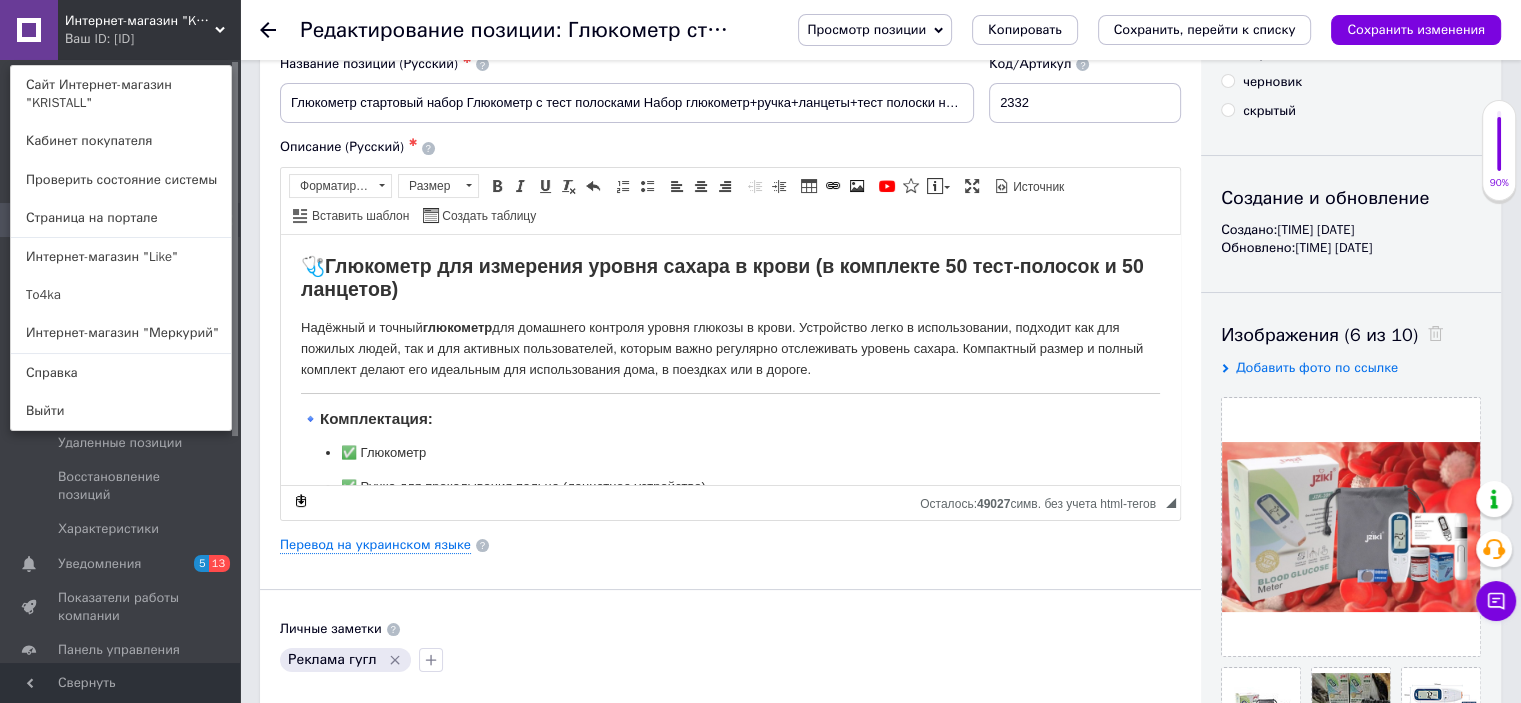 click on "Сайт Интернет-магазин "KRISTALL"" at bounding box center [121, 94] 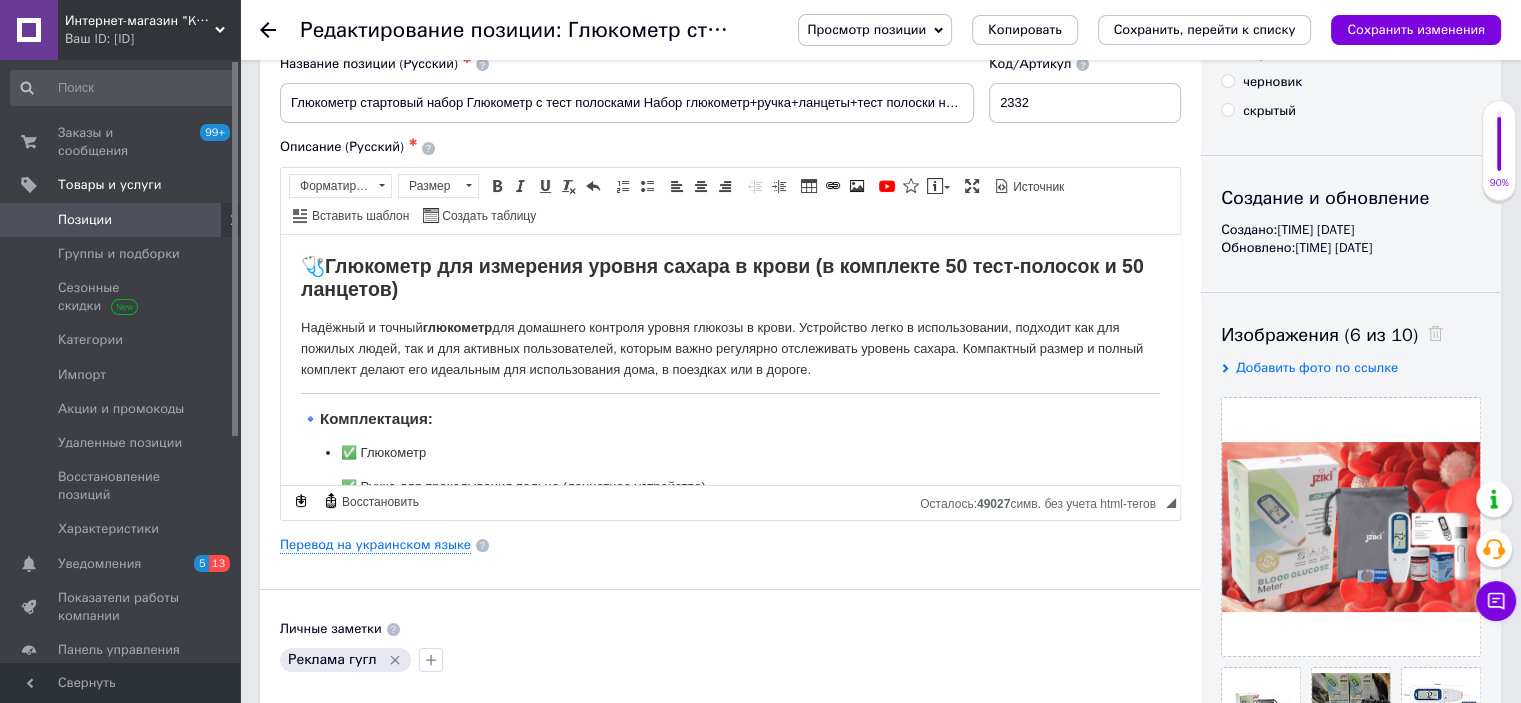 click on "Ваш ID: [ID]" at bounding box center (152, 39) 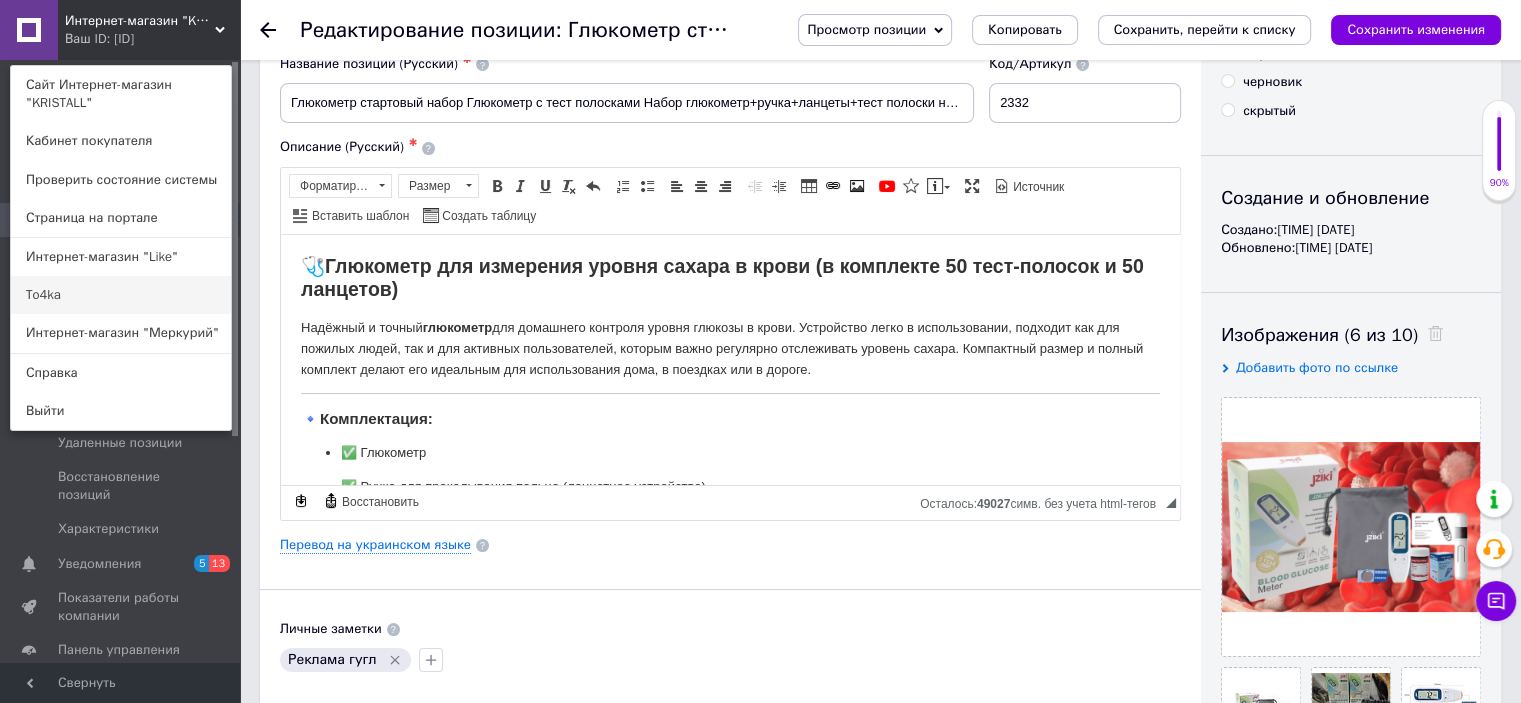 click on "To4ka" at bounding box center [121, 295] 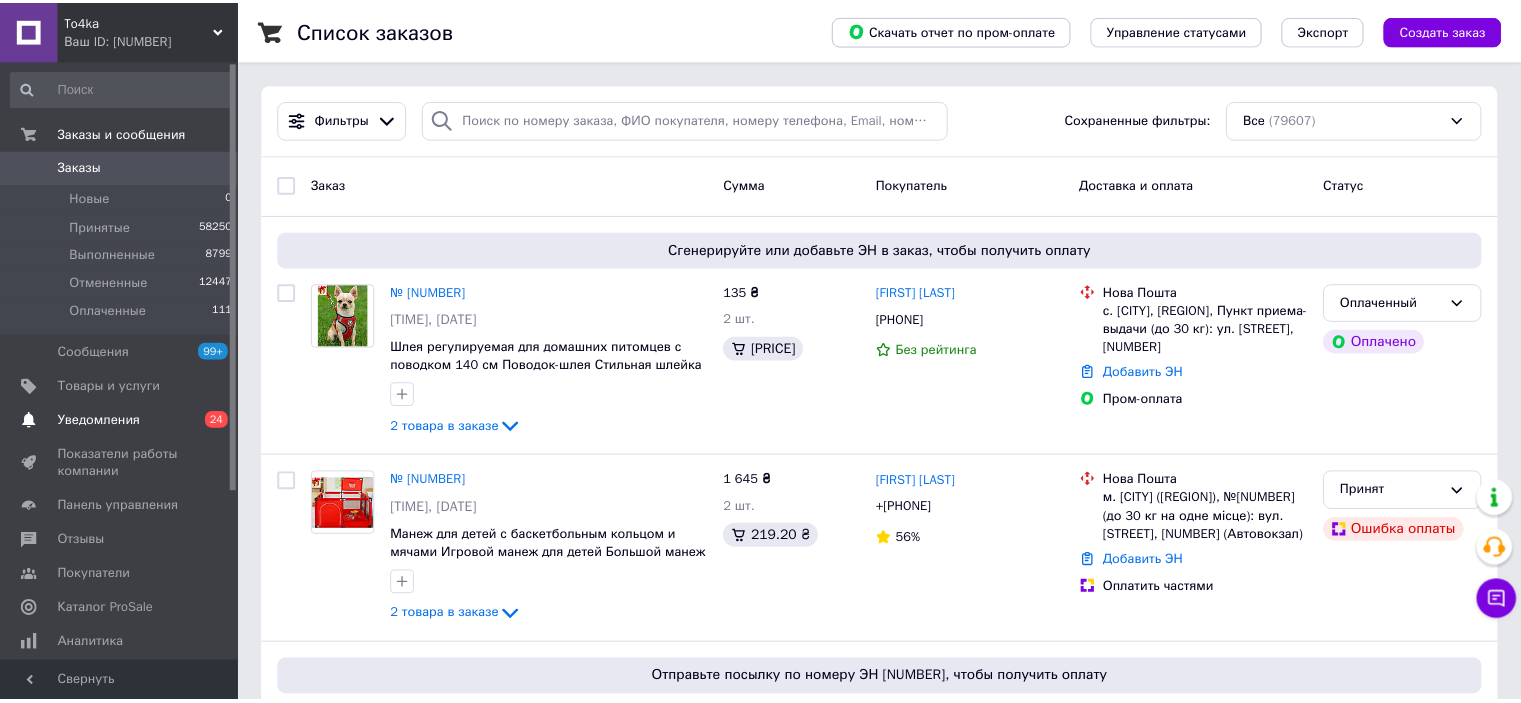 scroll, scrollTop: 0, scrollLeft: 0, axis: both 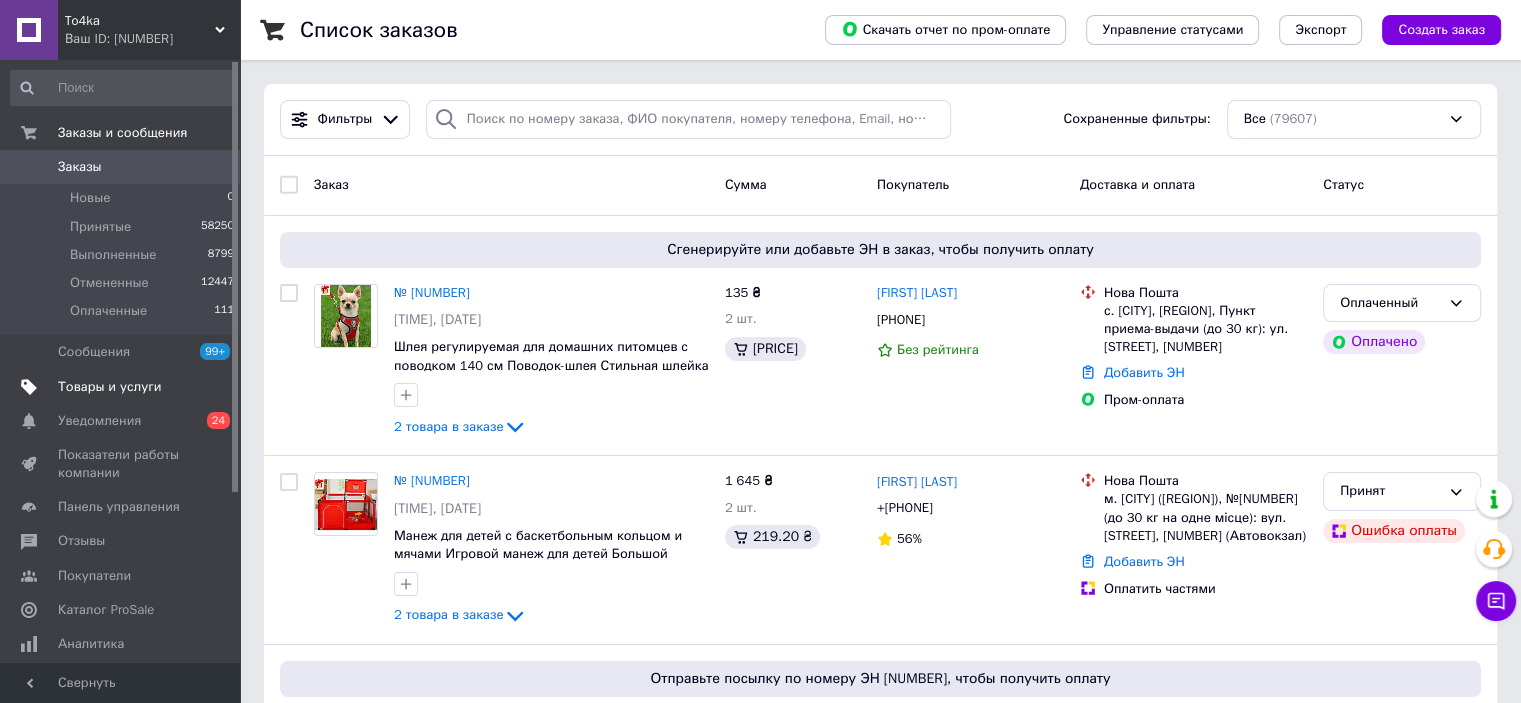 click on "Товары и услуги" at bounding box center [123, 387] 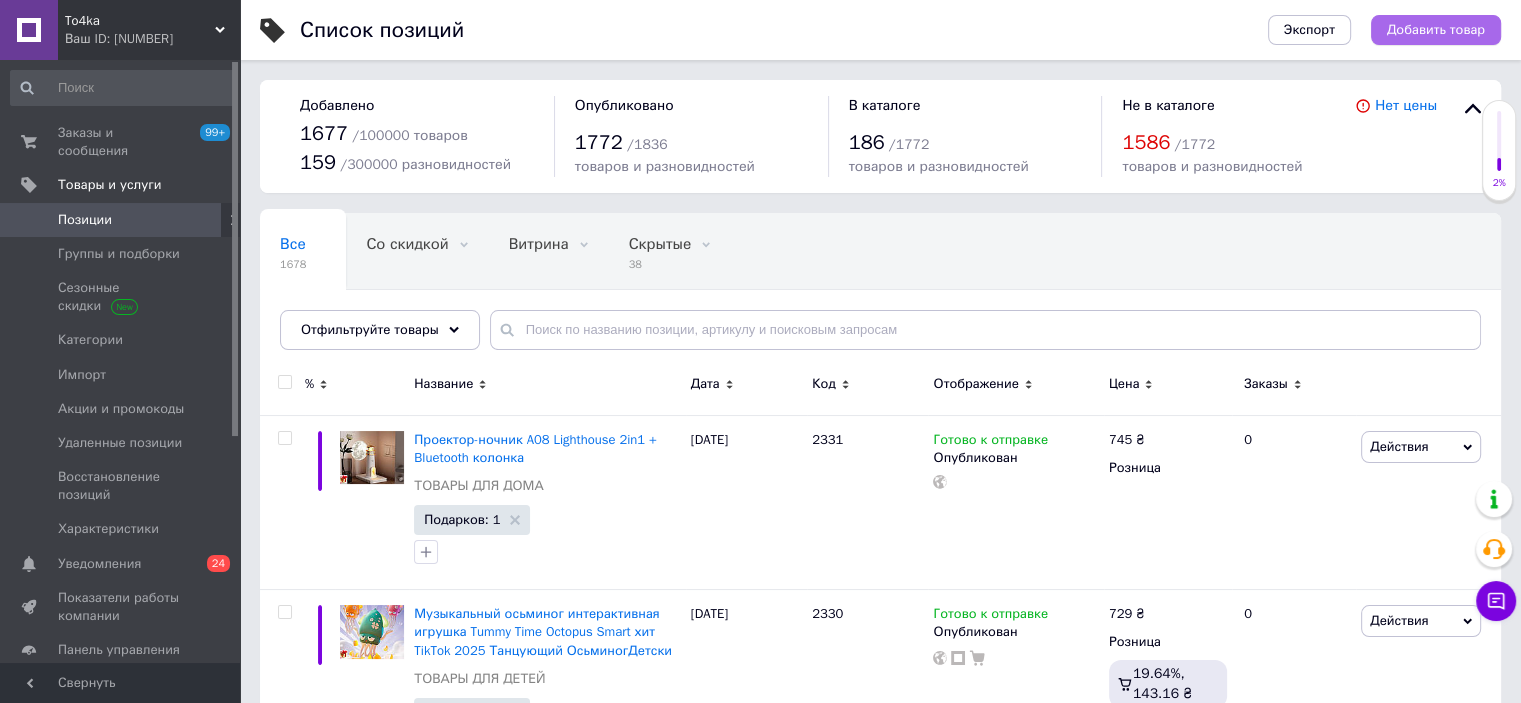 click on "Добавить товар" at bounding box center [1436, 30] 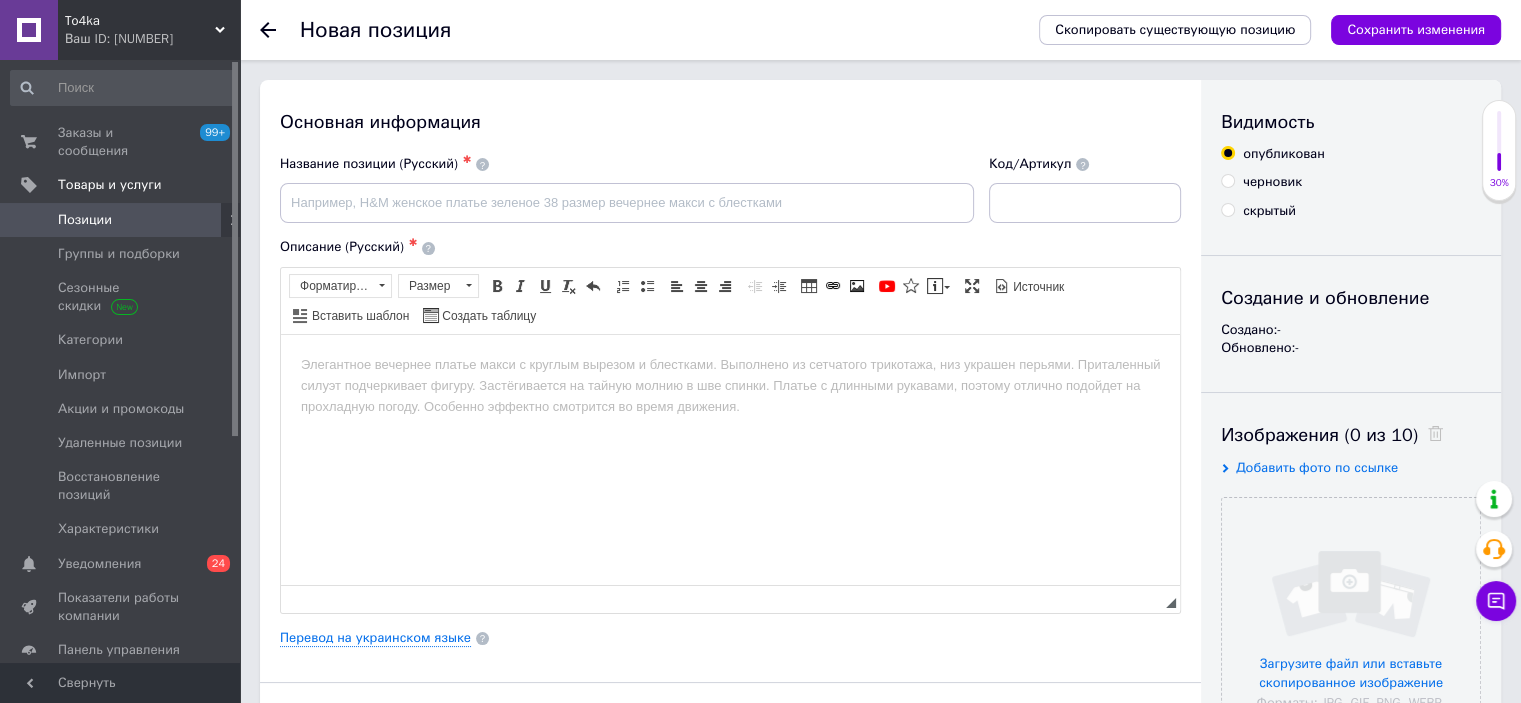 scroll, scrollTop: 0, scrollLeft: 0, axis: both 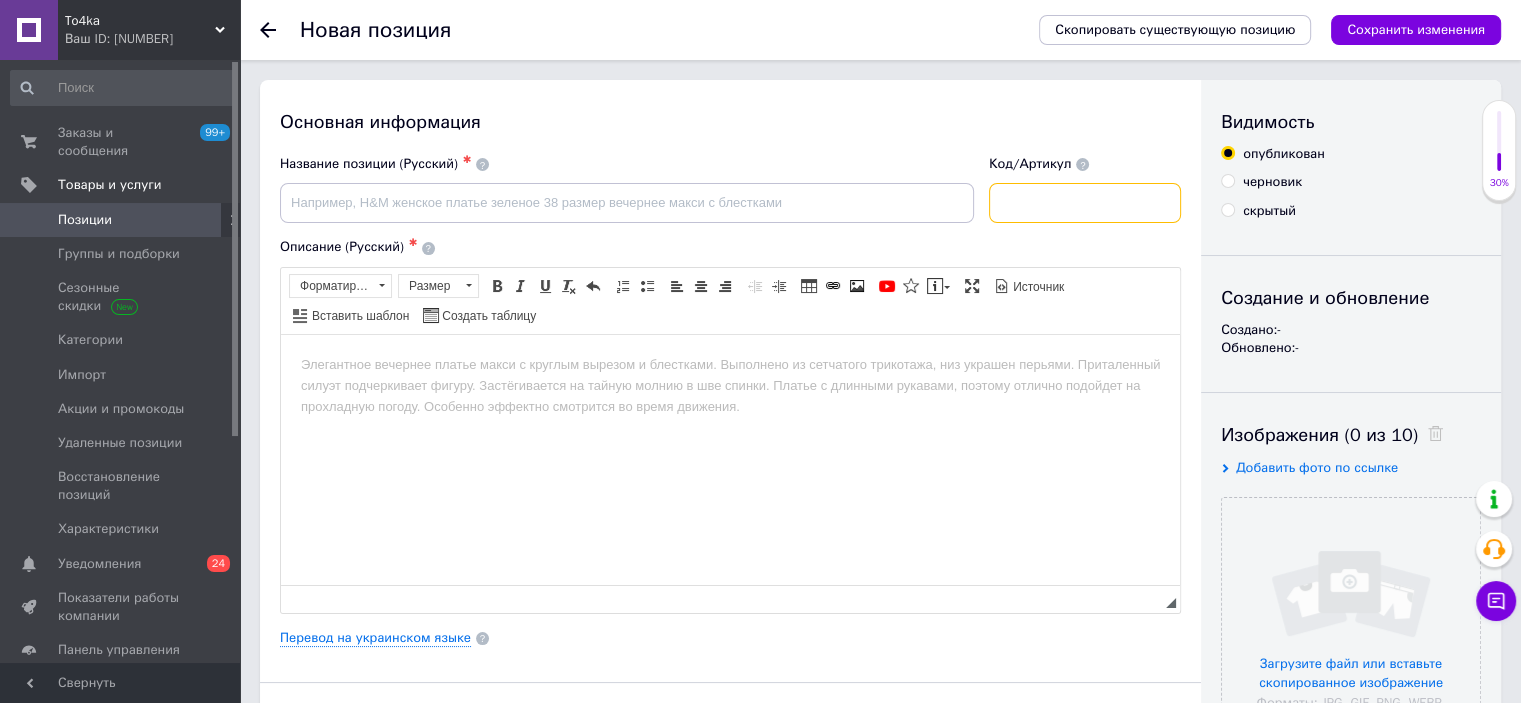 click at bounding box center [1085, 203] 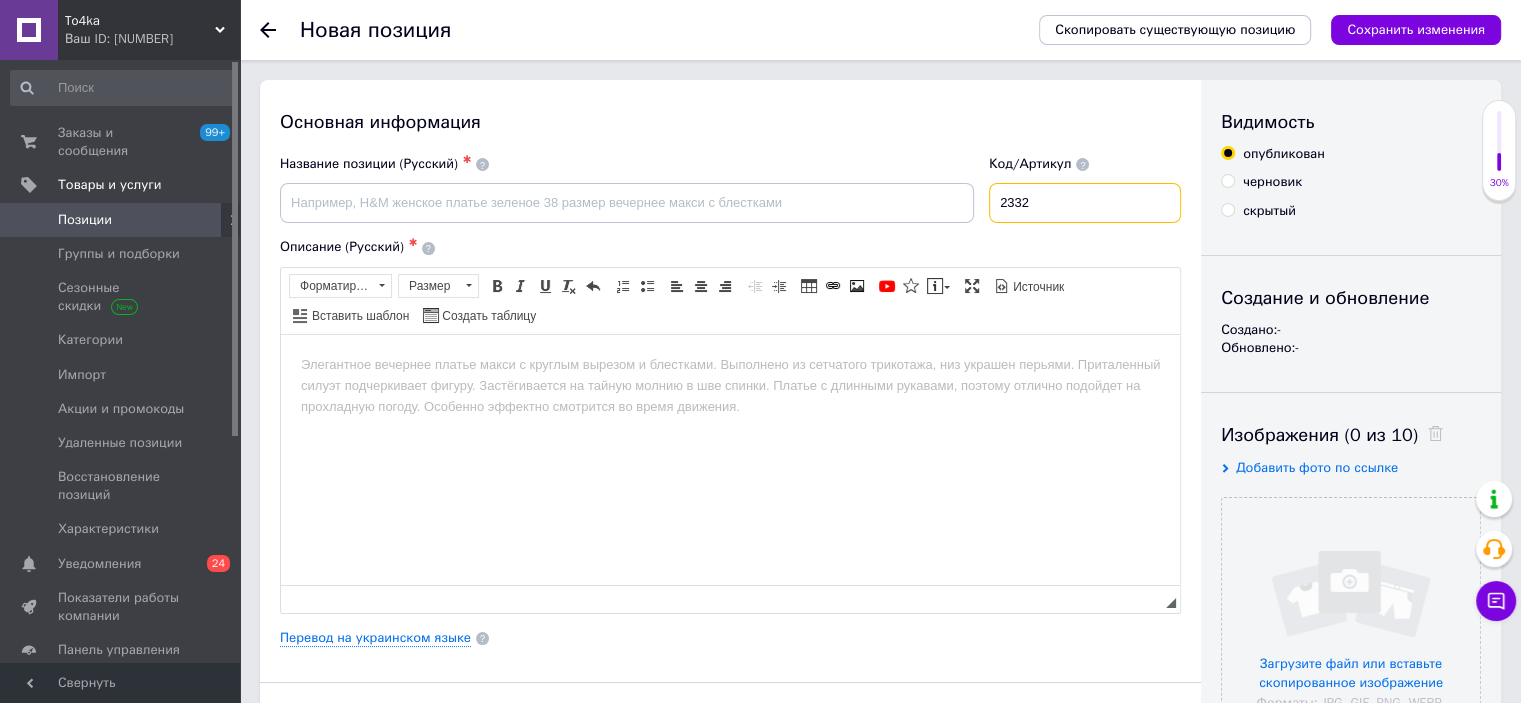type on "2332" 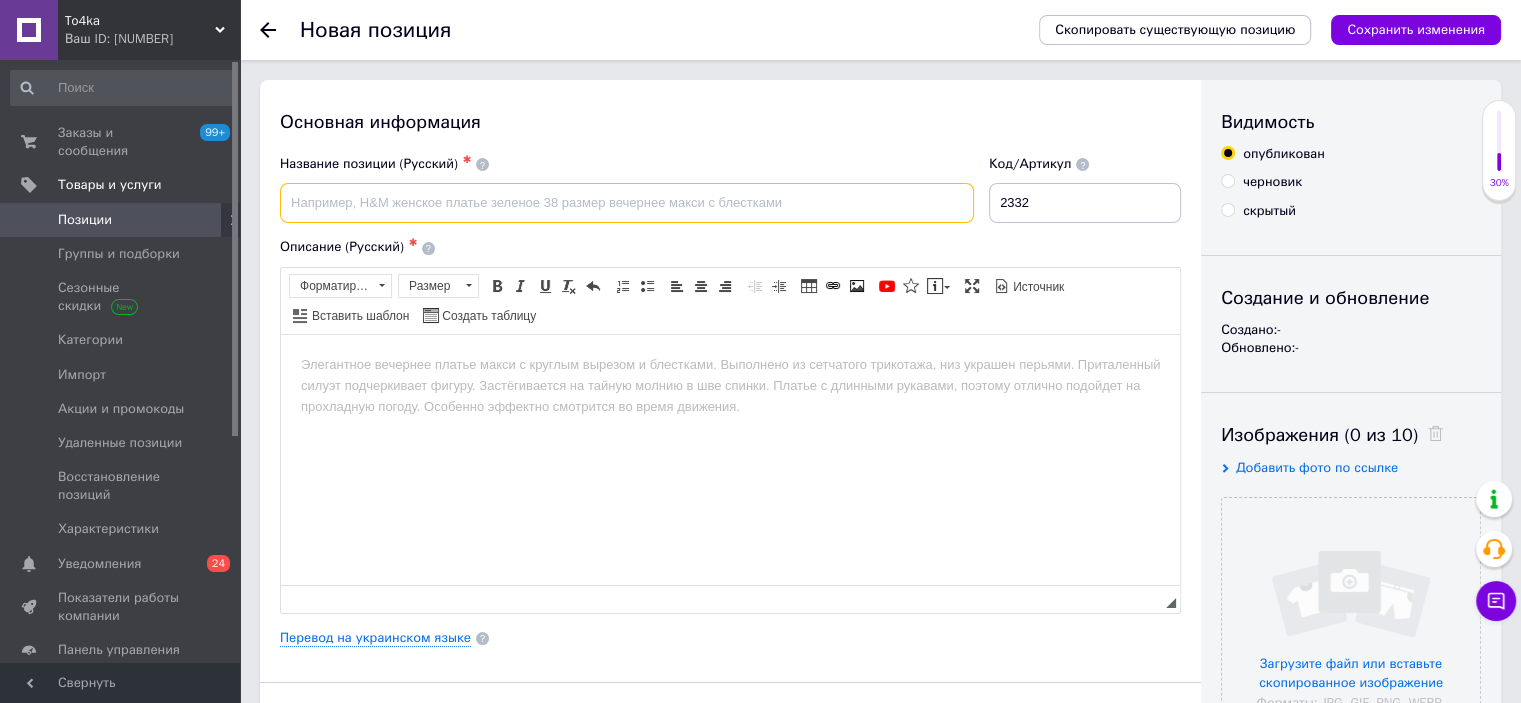 click at bounding box center [627, 203] 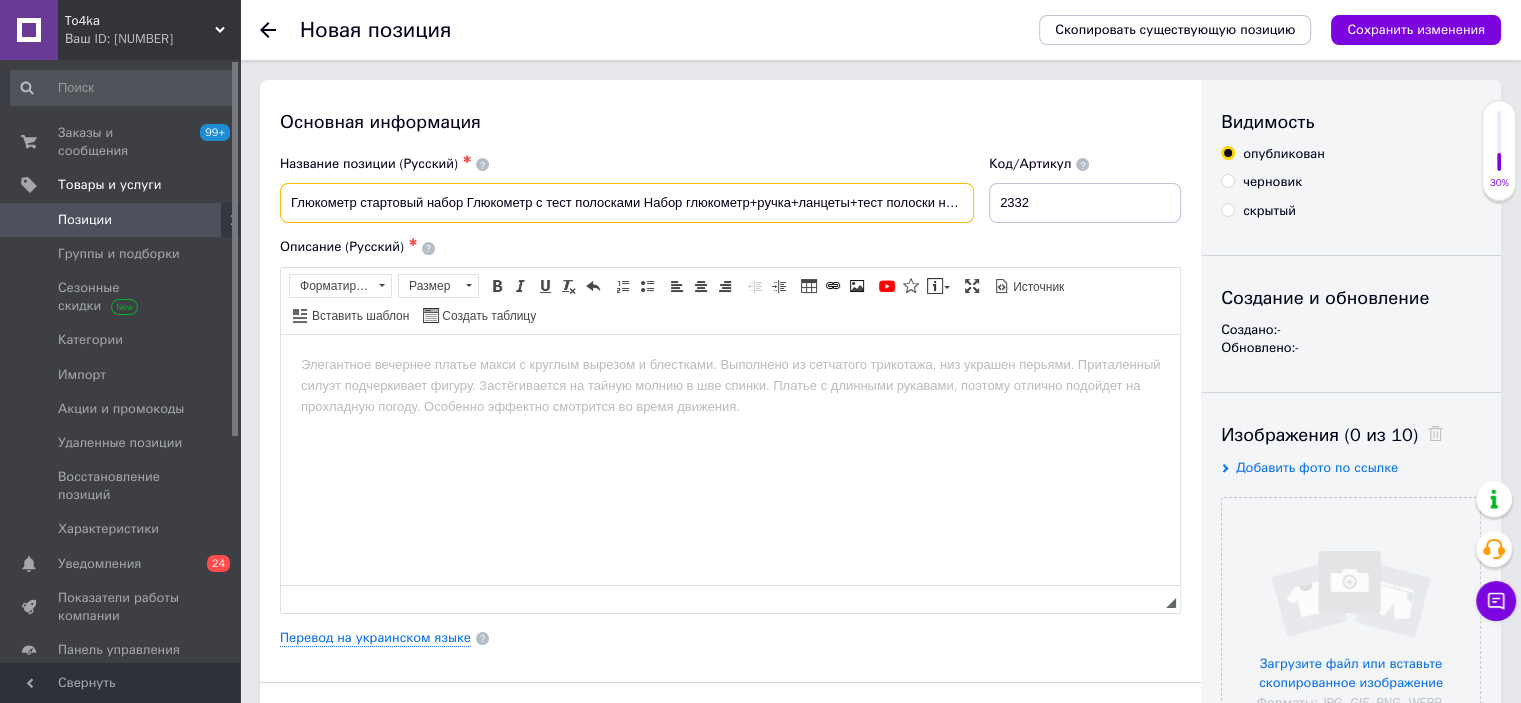 scroll, scrollTop: 0, scrollLeft: 19, axis: horizontal 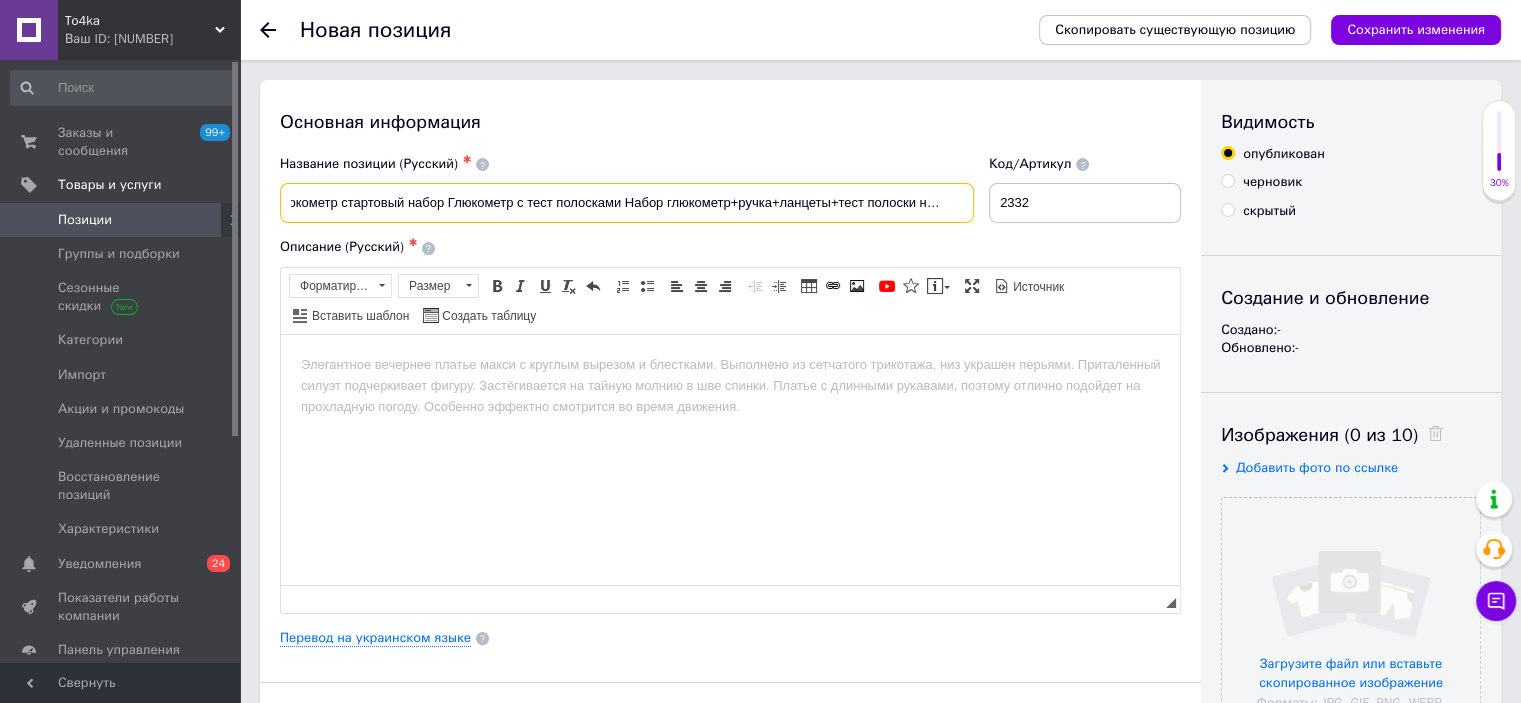 type on "Глюкометр стартовый набор Глюкометр с тест полосками Набор глюкометр+ручка+ланцеты+тест полоски на сахар" 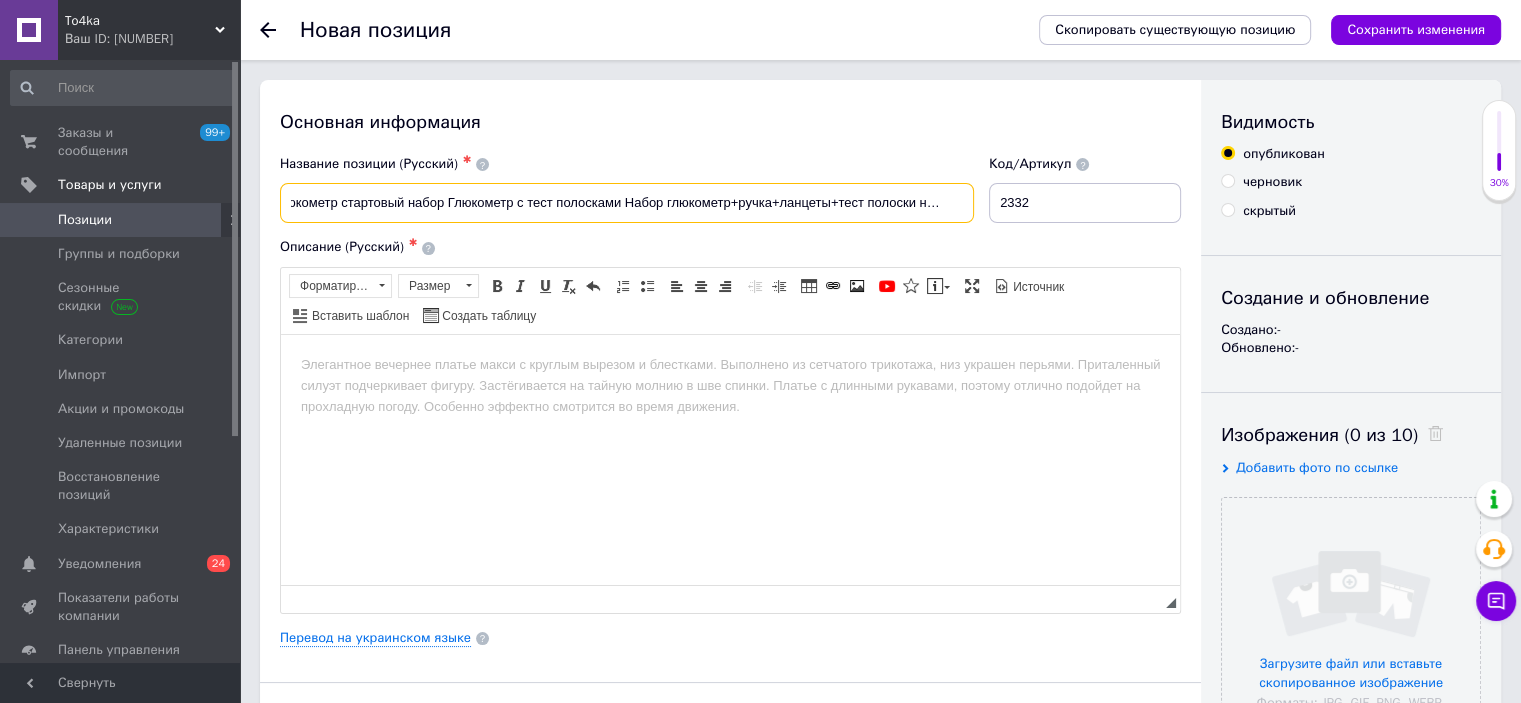 scroll, scrollTop: 0, scrollLeft: 0, axis: both 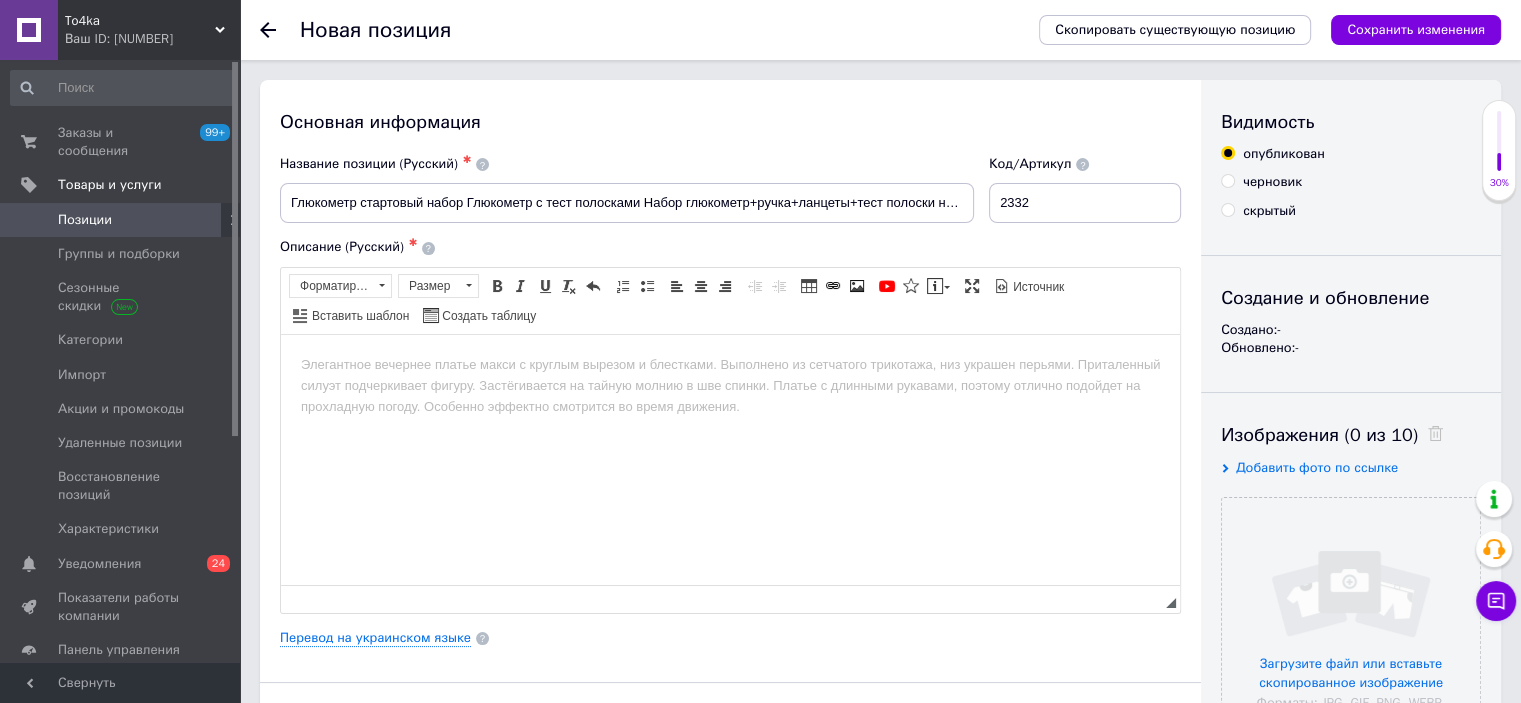 click at bounding box center [730, 364] 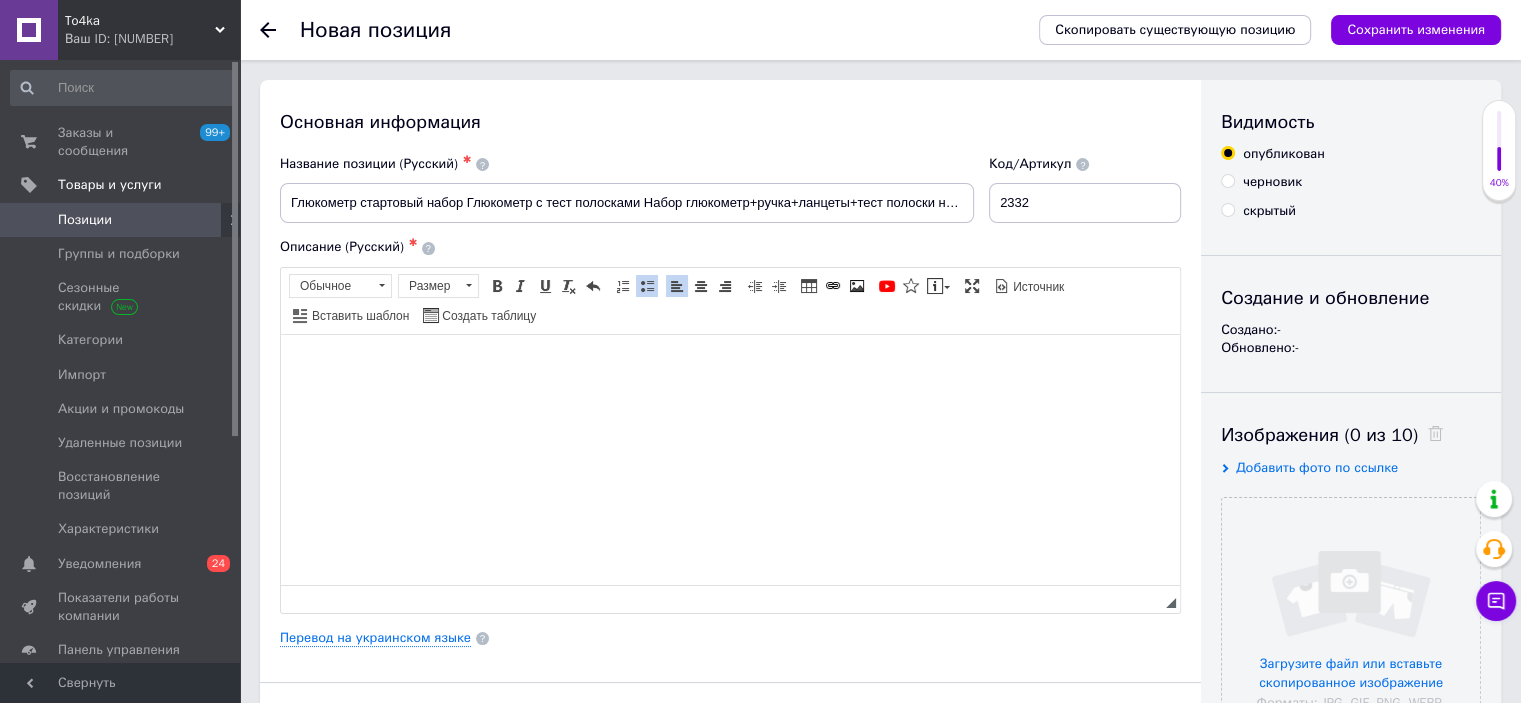 scroll, scrollTop: 430, scrollLeft: 0, axis: vertical 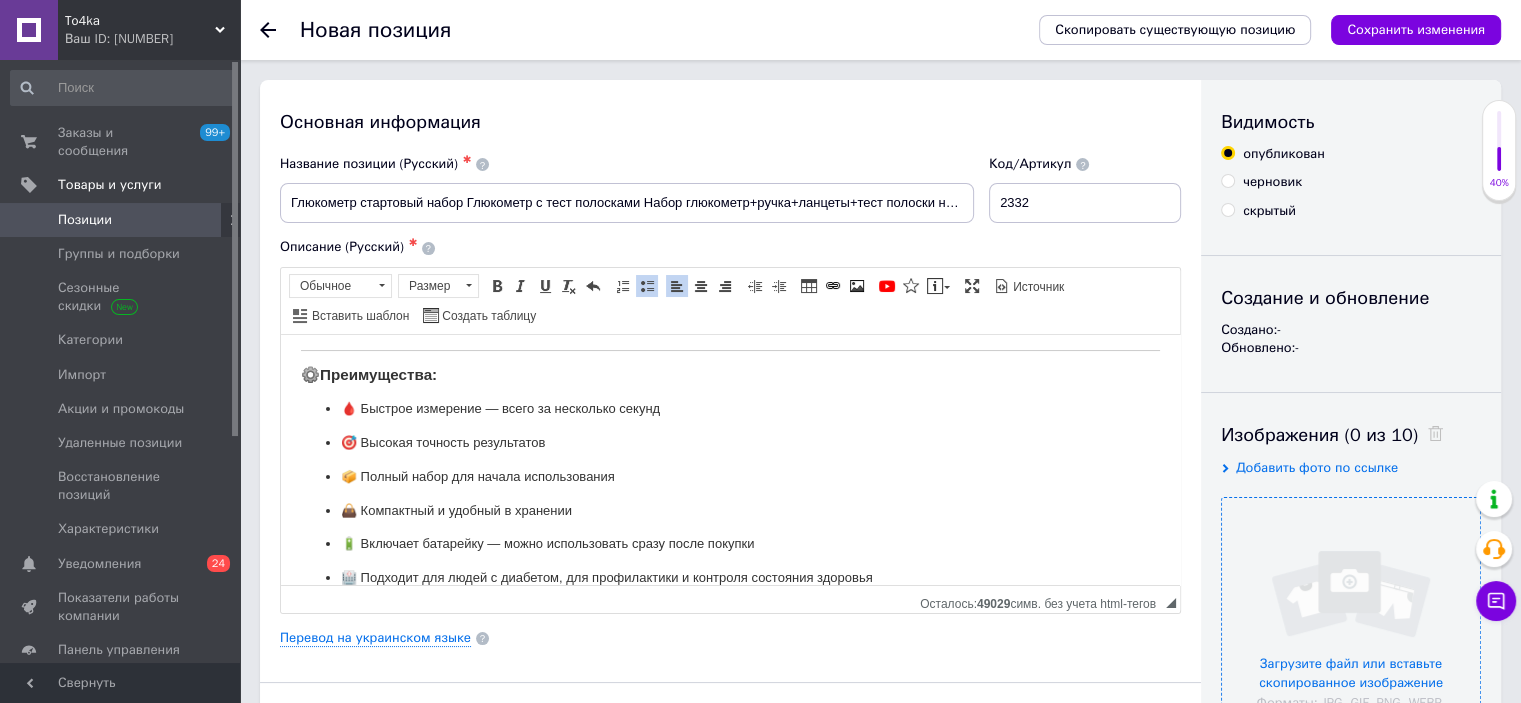 click at bounding box center (1351, 627) 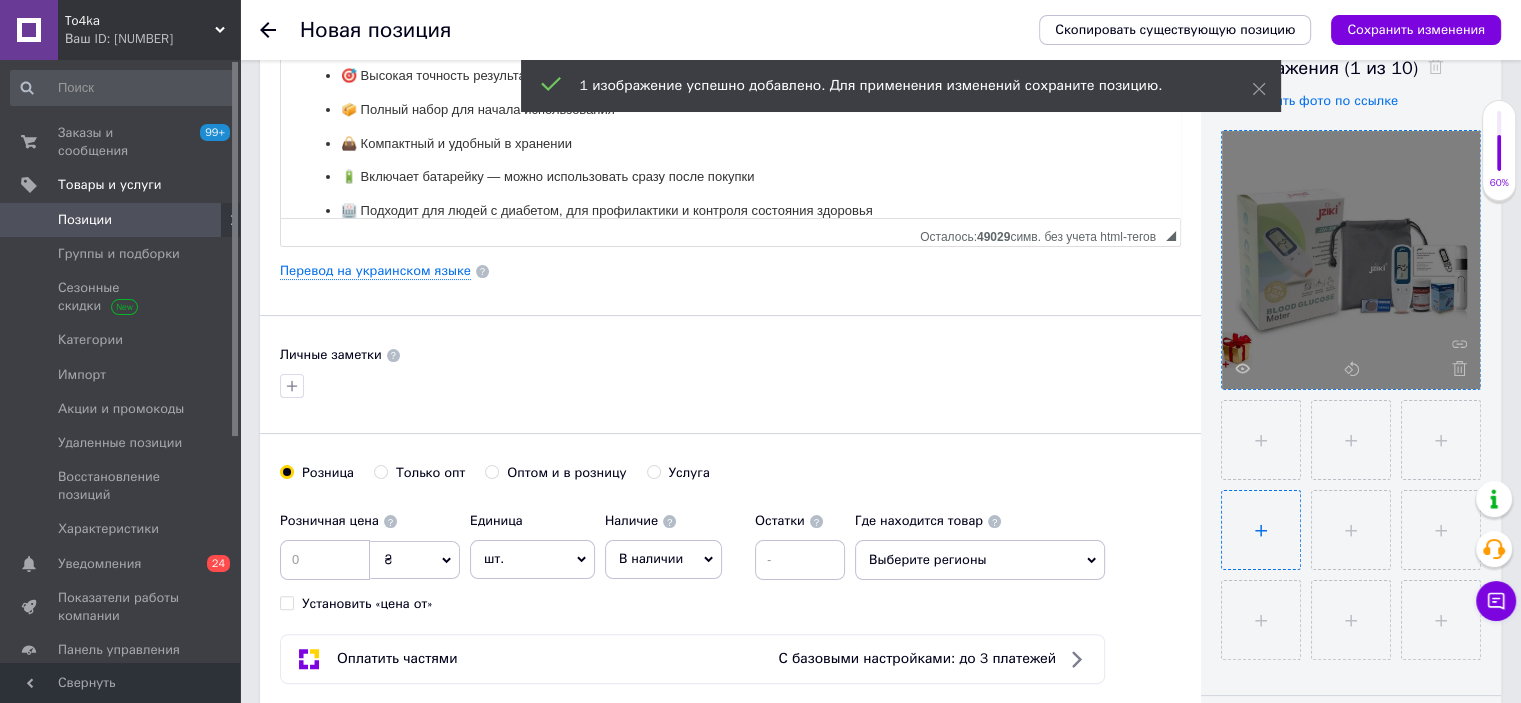 scroll, scrollTop: 400, scrollLeft: 0, axis: vertical 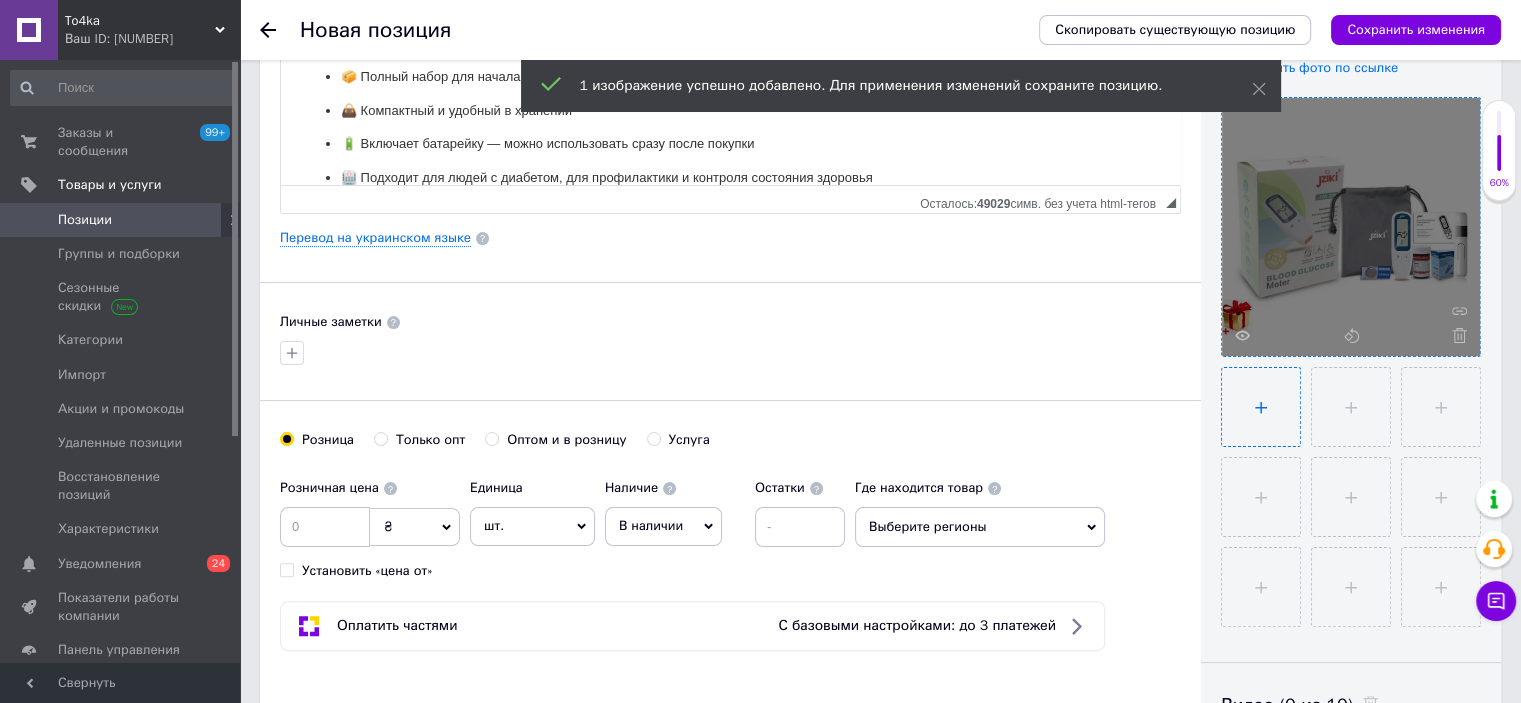 click at bounding box center (1261, 407) 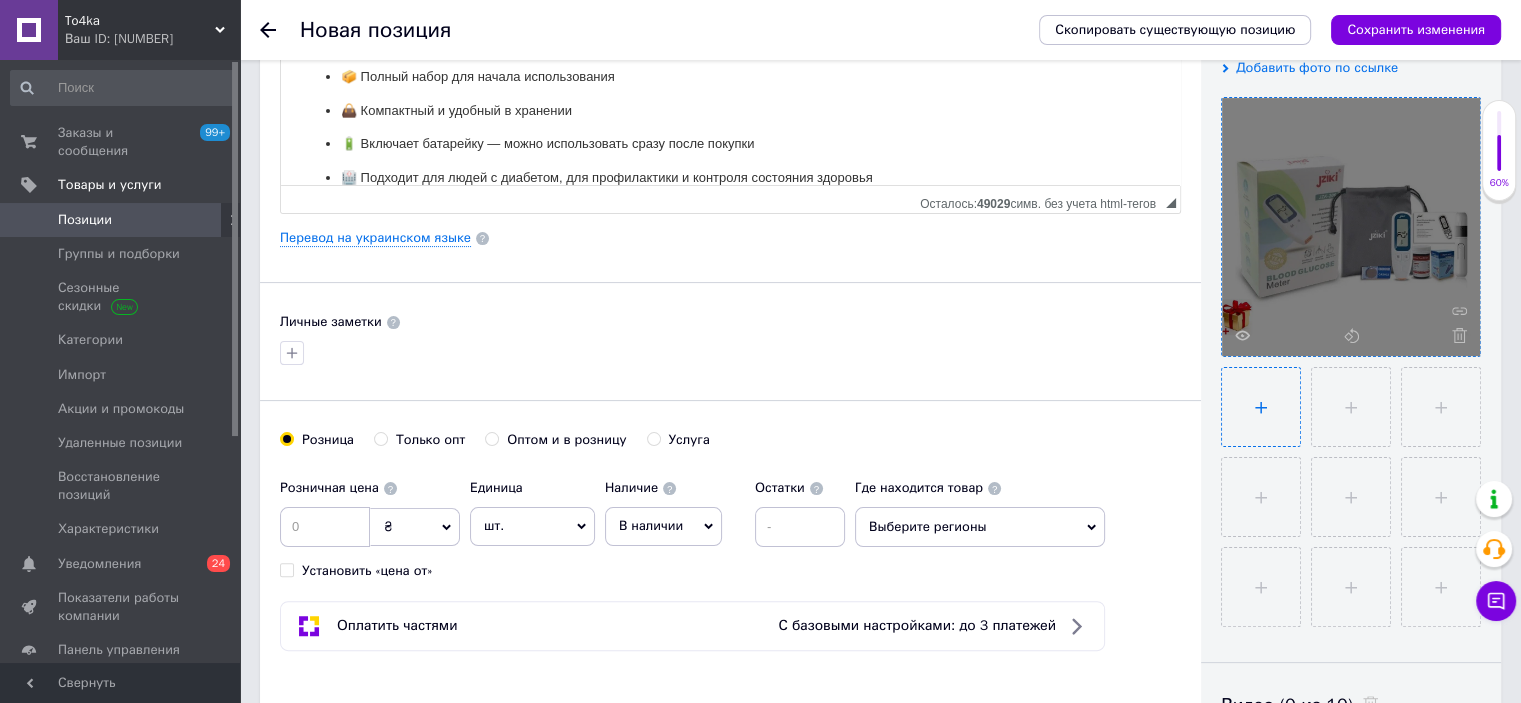 type on "C:\fakepath\[FILENAME].webp" 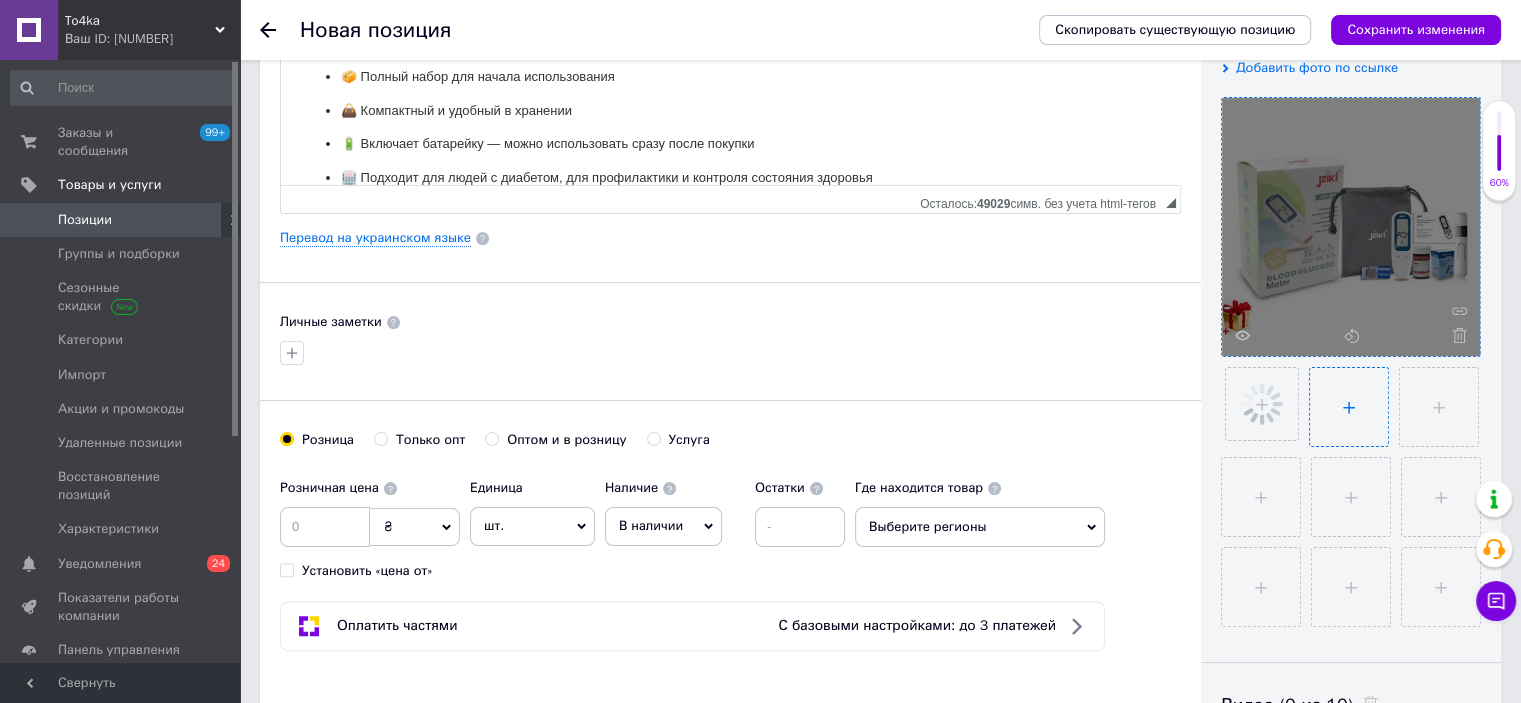 click at bounding box center (1349, 407) 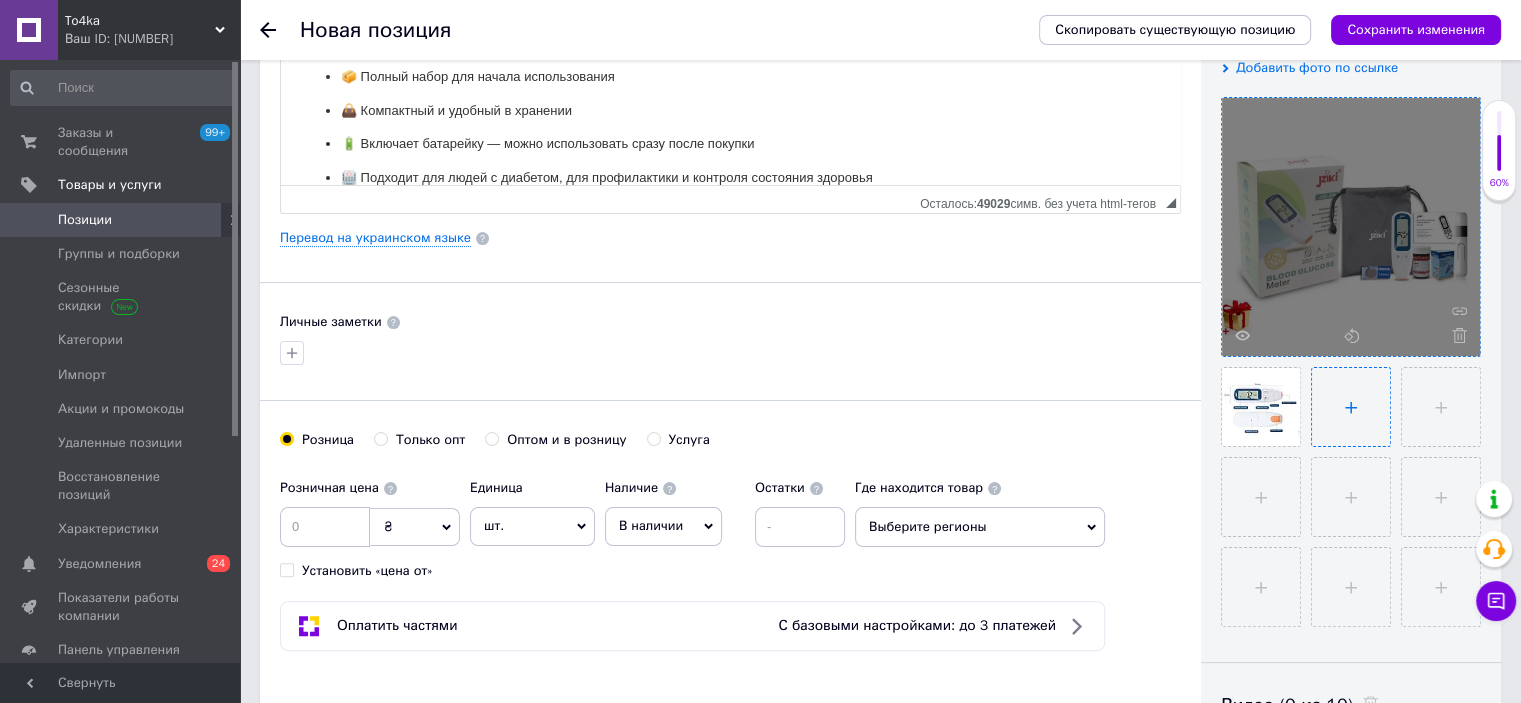 type on "C:\fakepath\[FILENAME].webp" 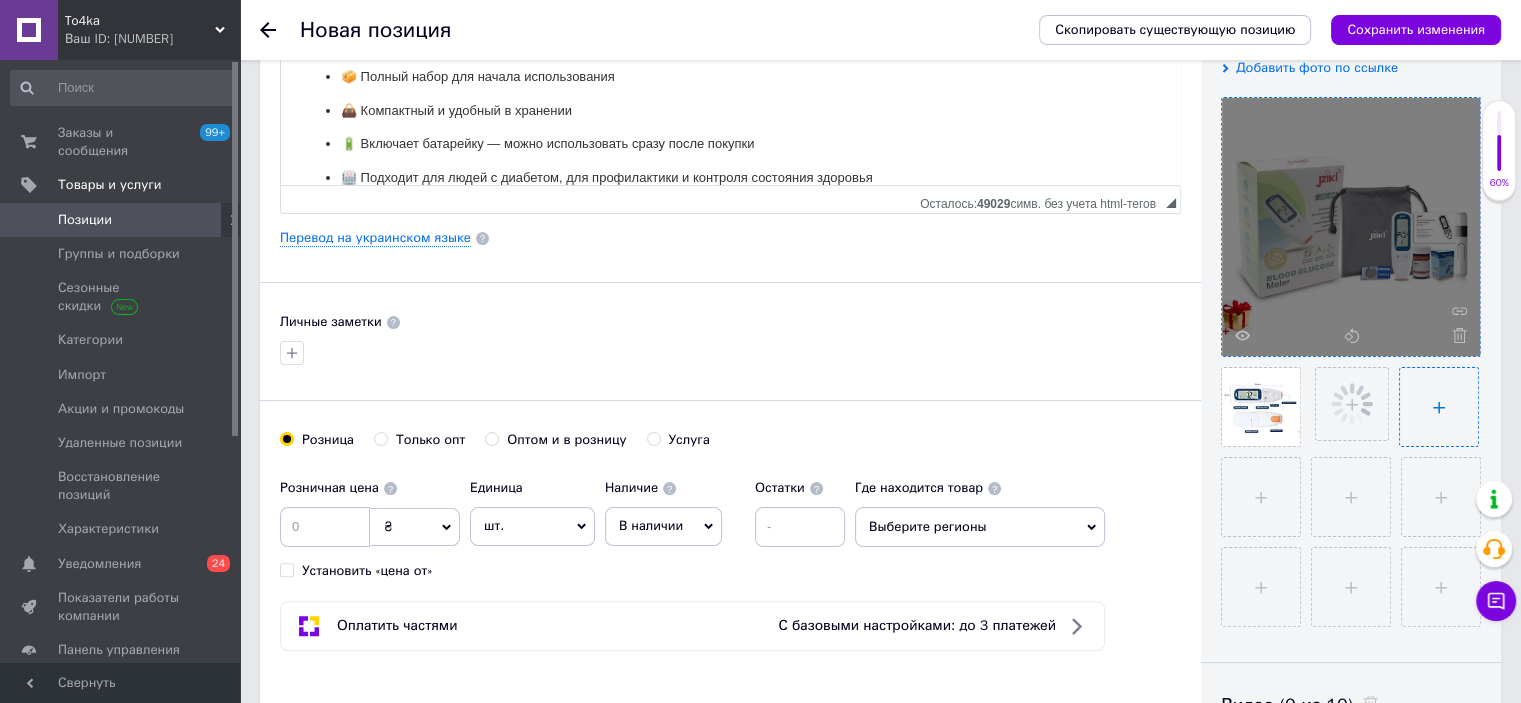 click at bounding box center (1439, 407) 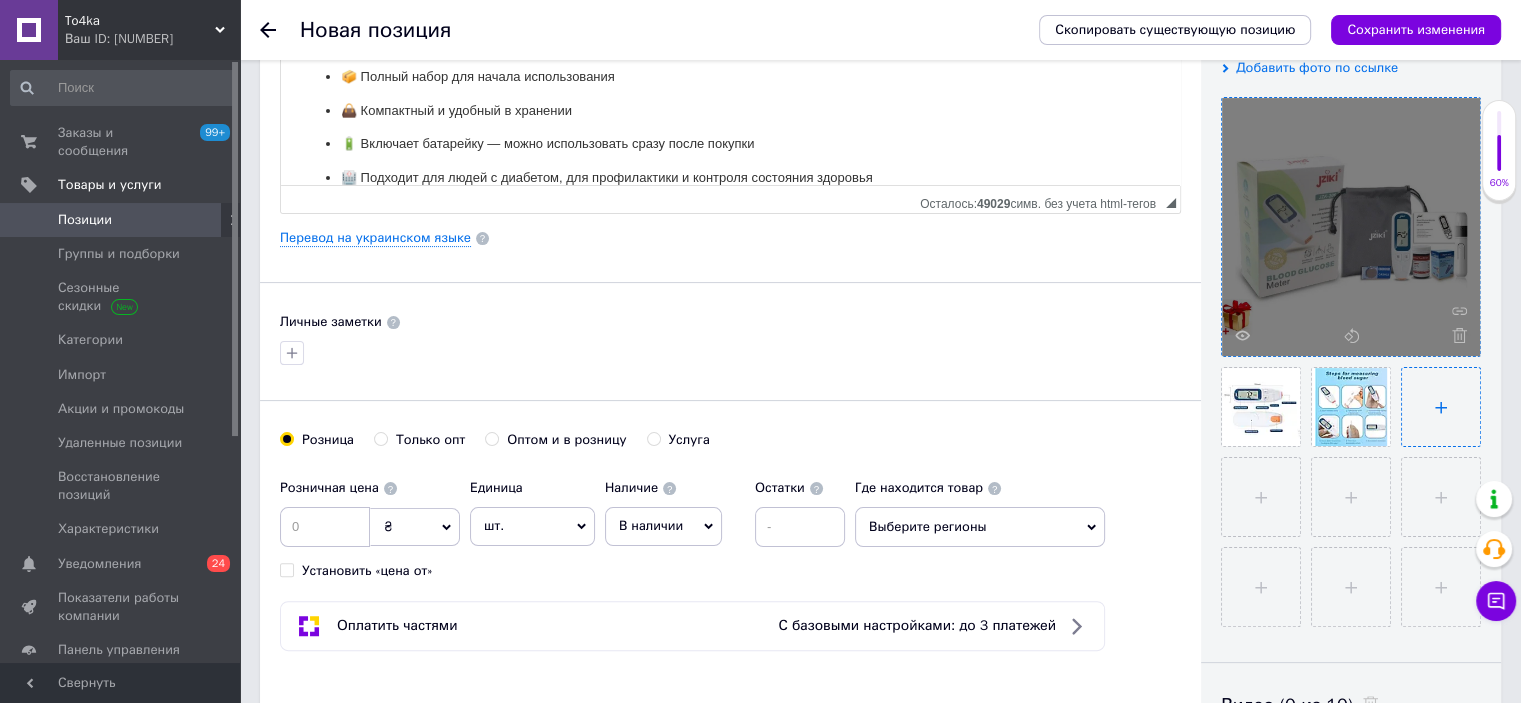 type on "C:\fakepath\[FILENAME].webp" 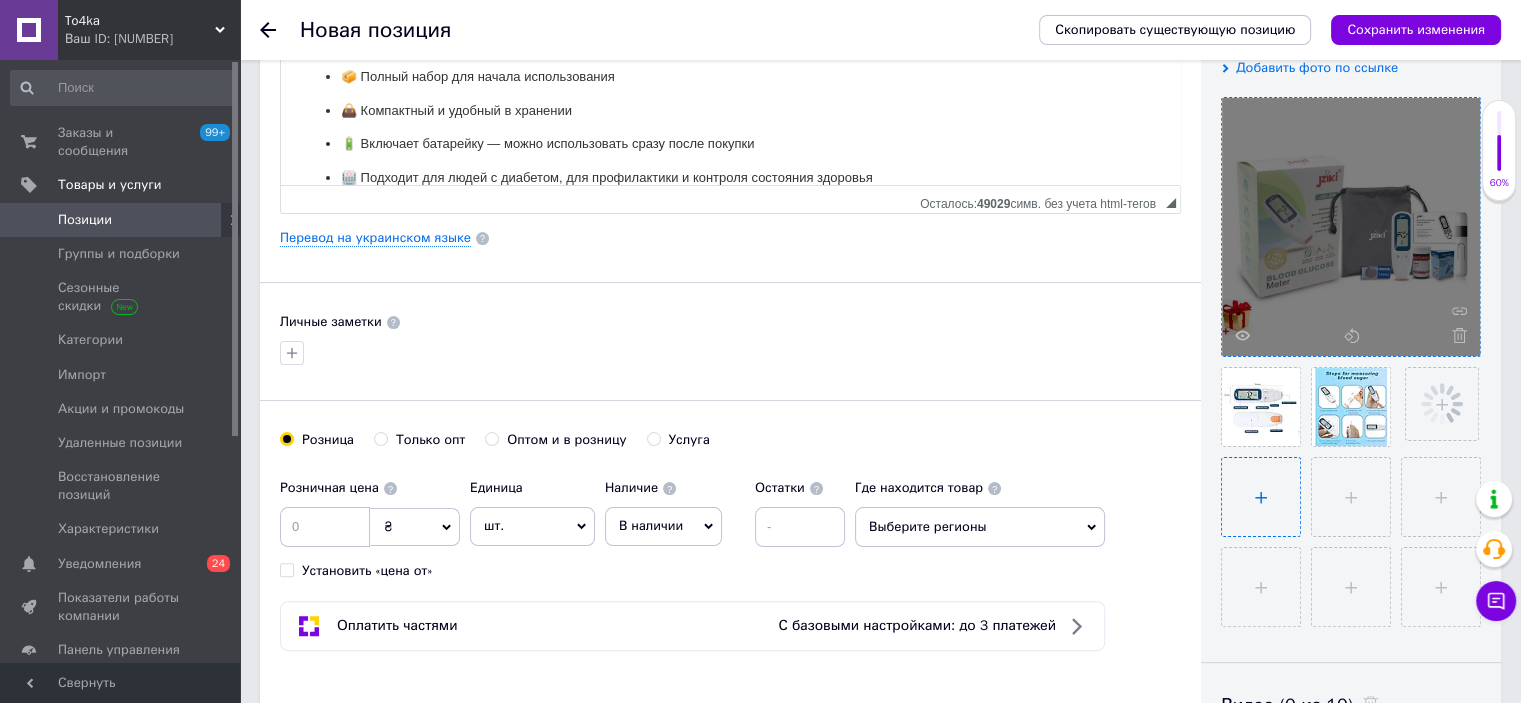 click at bounding box center (1261, 497) 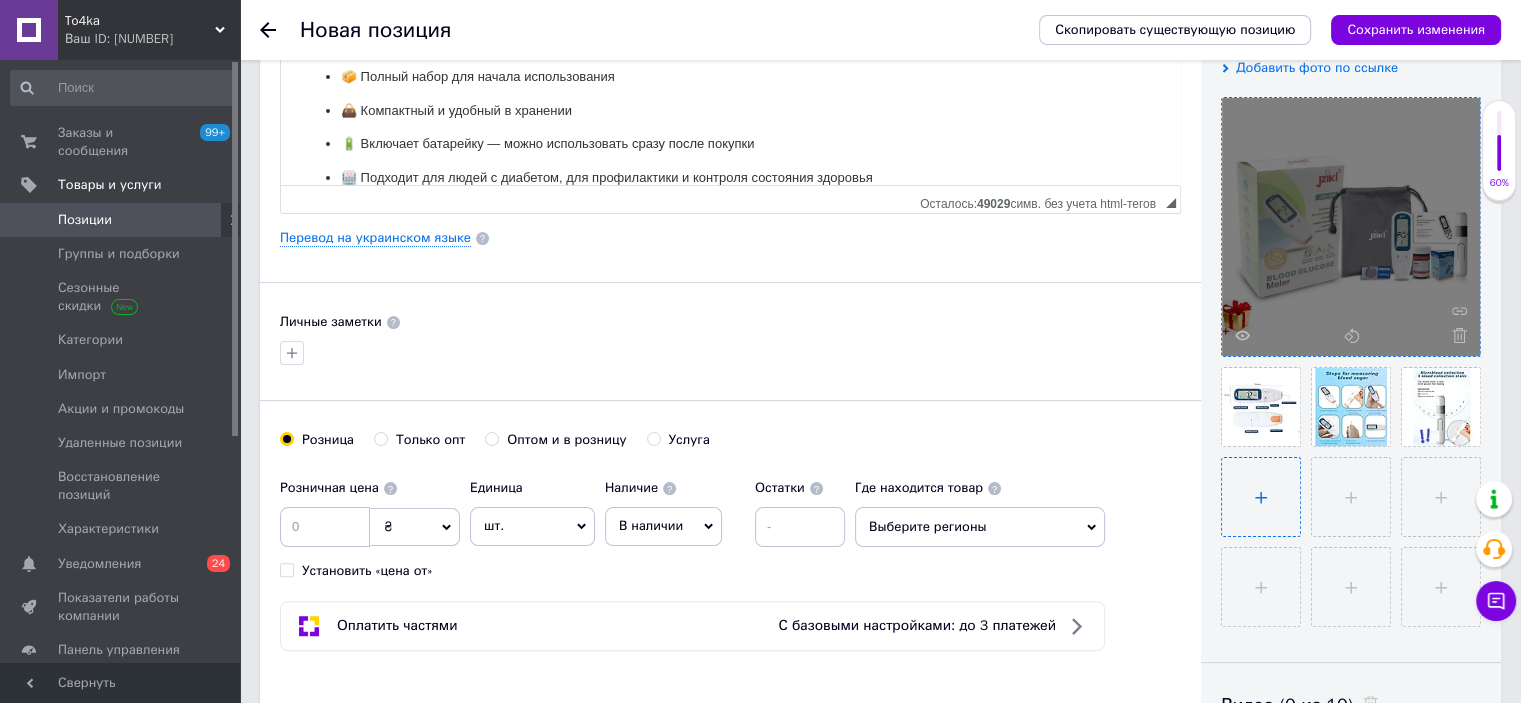 type on "C:\fakepath\[FILENAME].webp" 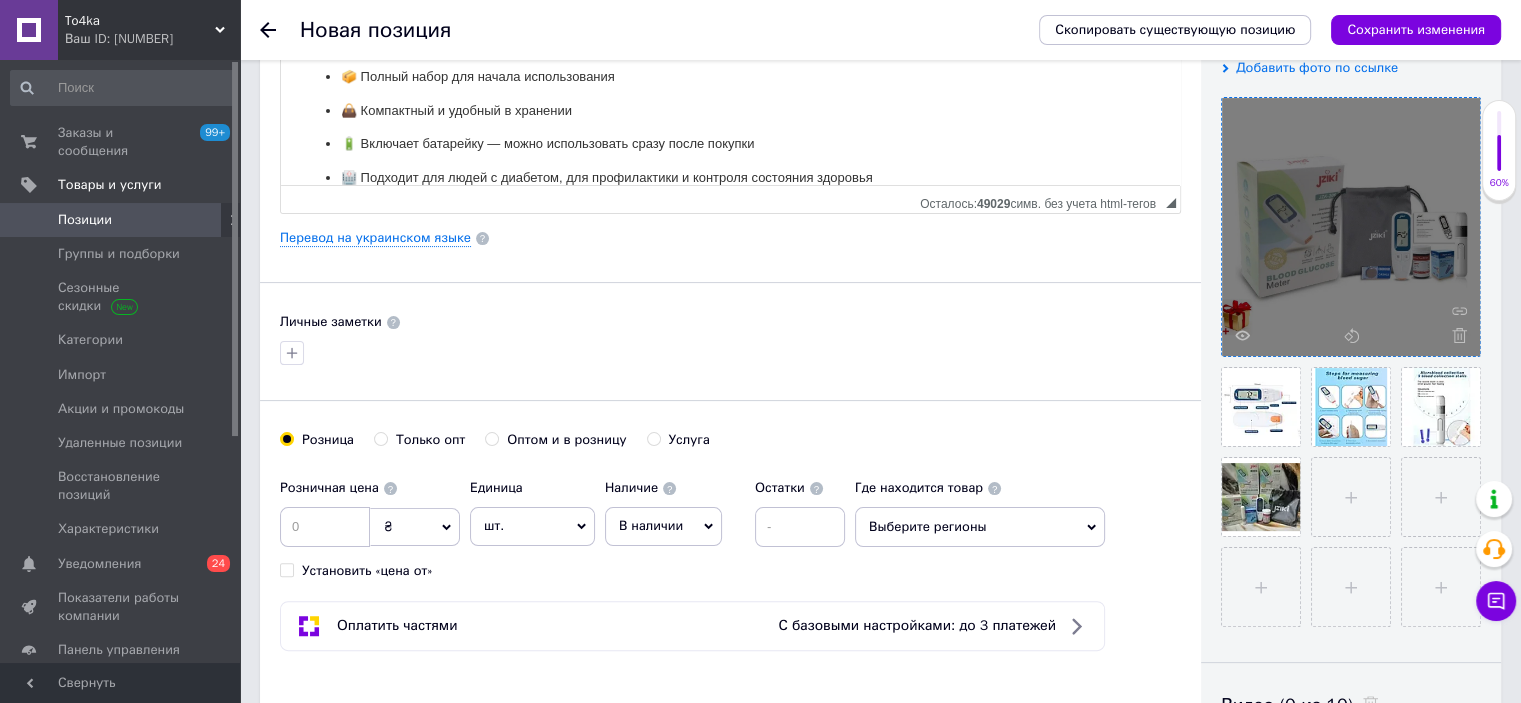 click on "В наличии" at bounding box center (651, 525) 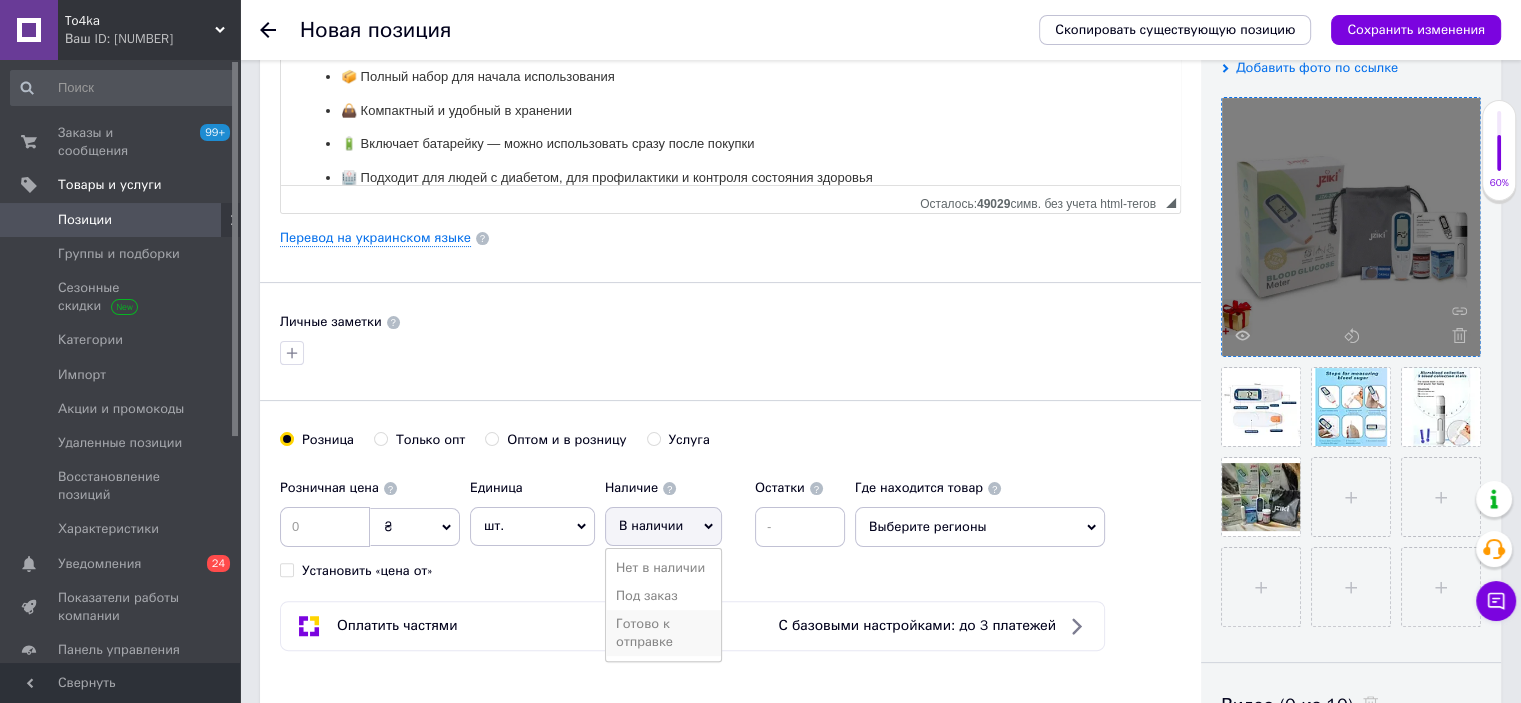 click on "Готово к отправке" at bounding box center (663, 633) 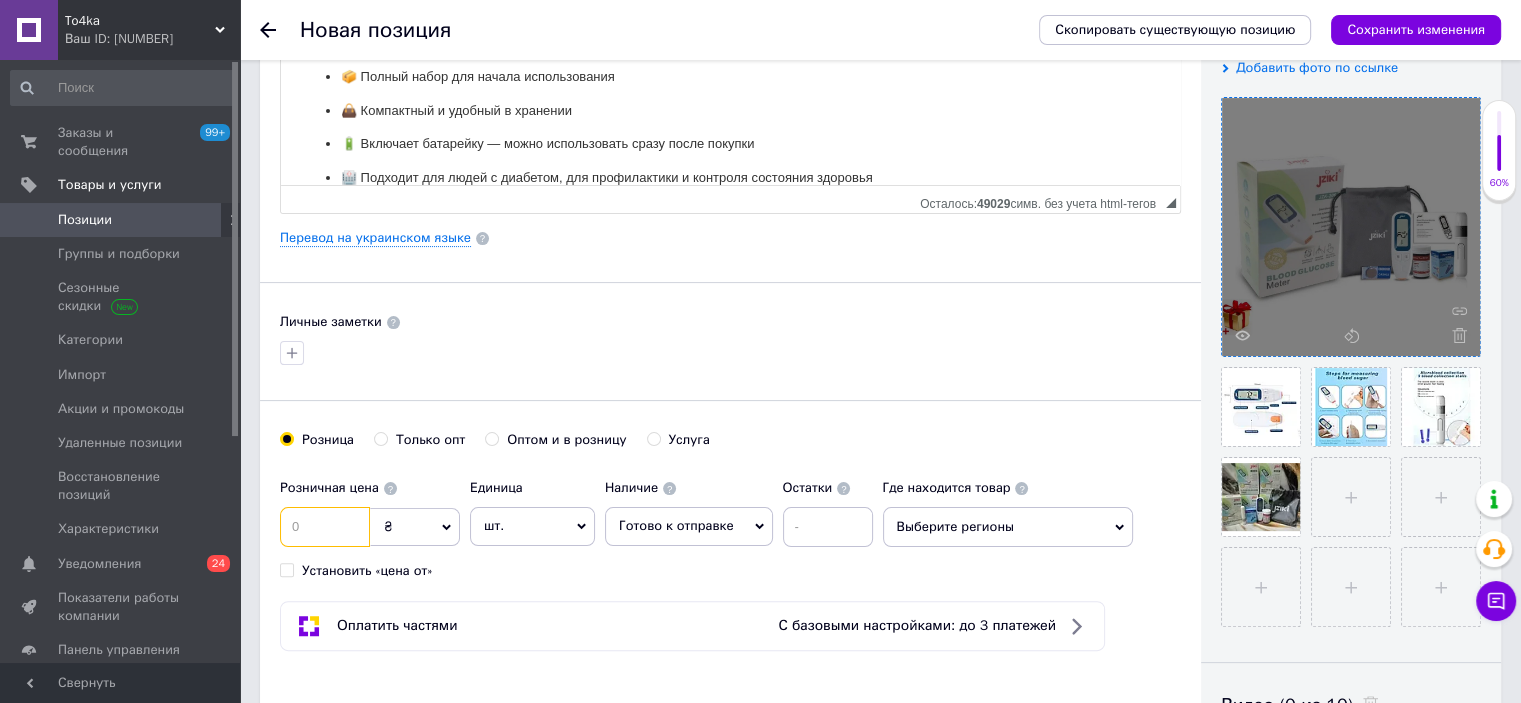 click at bounding box center [325, 527] 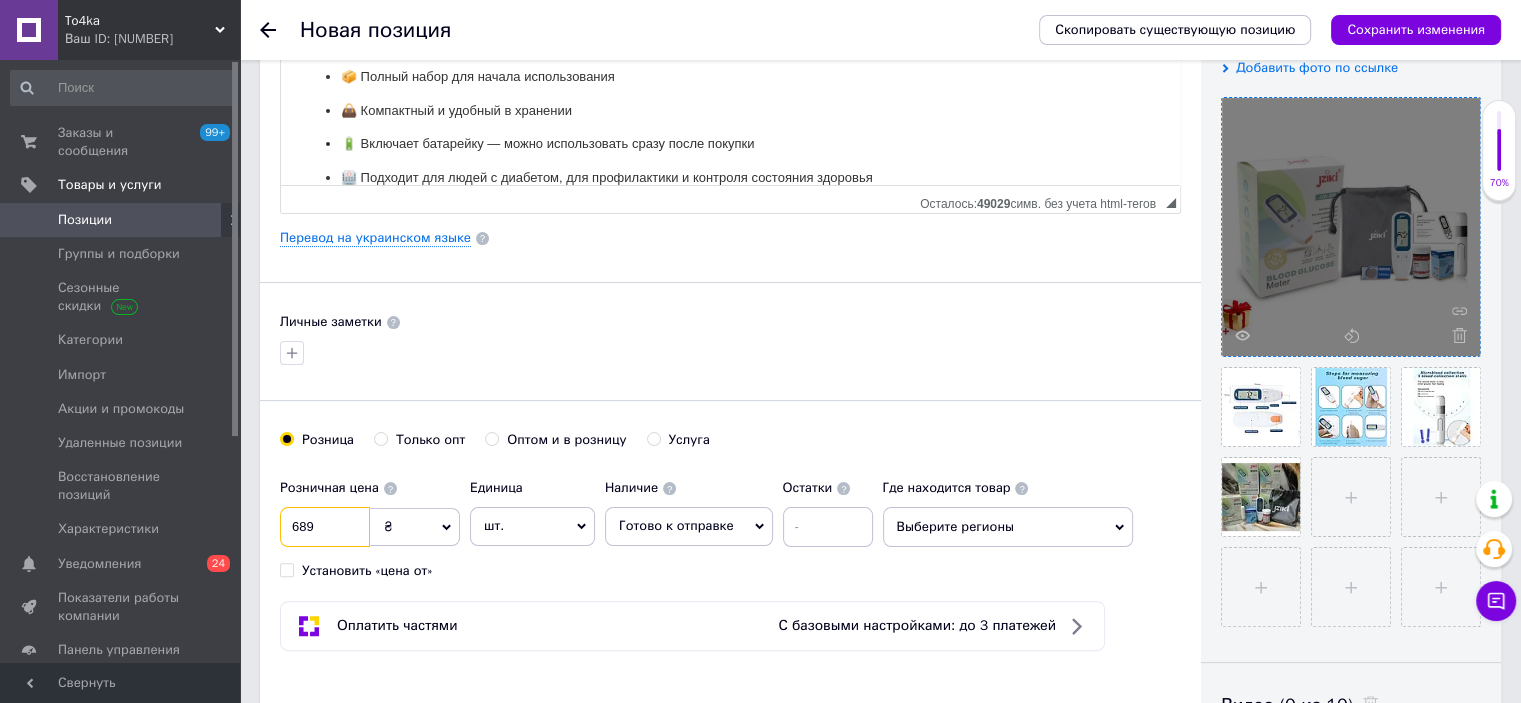 type on "689" 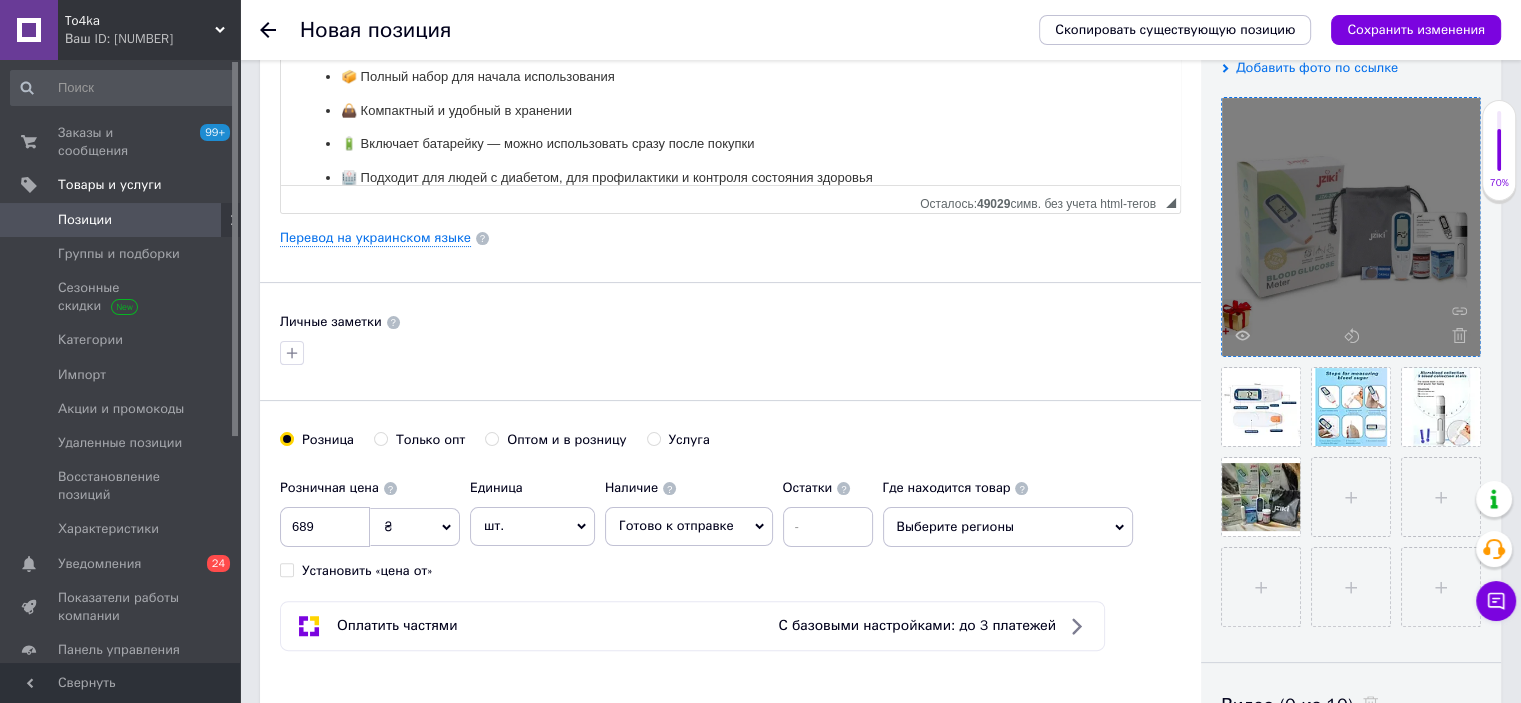 click on "Основная информация Название позиции (Русский) ✱ Глюкометр стартовый набор Глюкометр с тест полосками Набор глюкометр+ручка+ланцеты+тест полоски на сахар Код/Артикул 2332 Описание (Русский) ✱   Глюкометр для измерения уровня сахара в крови (в комплекте 50 тест-полосок и 50 ланцетов)
Надёжный и точный  глюкометр
🔹  Комплектация:
✅ Глюкометр
✅ Ручка для прокалывания пальца (ланцетное устройство)
✅ Тест-полоски —  50 шт.
✅ Ланцеты —  50 шт.
✅ Удобная сумочка для хранения
✅ Инструкция на русском языке
⚙️" at bounding box center [730, 238] 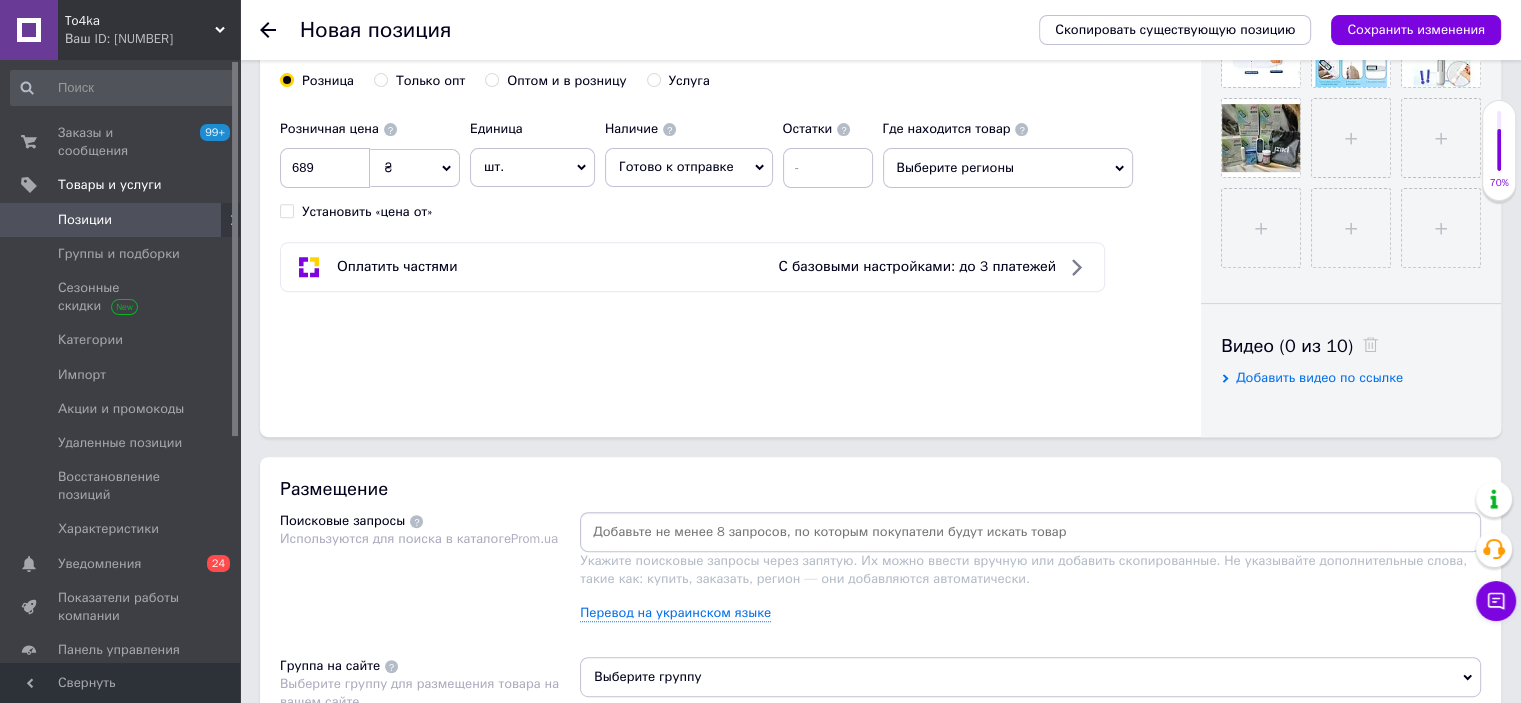 scroll, scrollTop: 800, scrollLeft: 0, axis: vertical 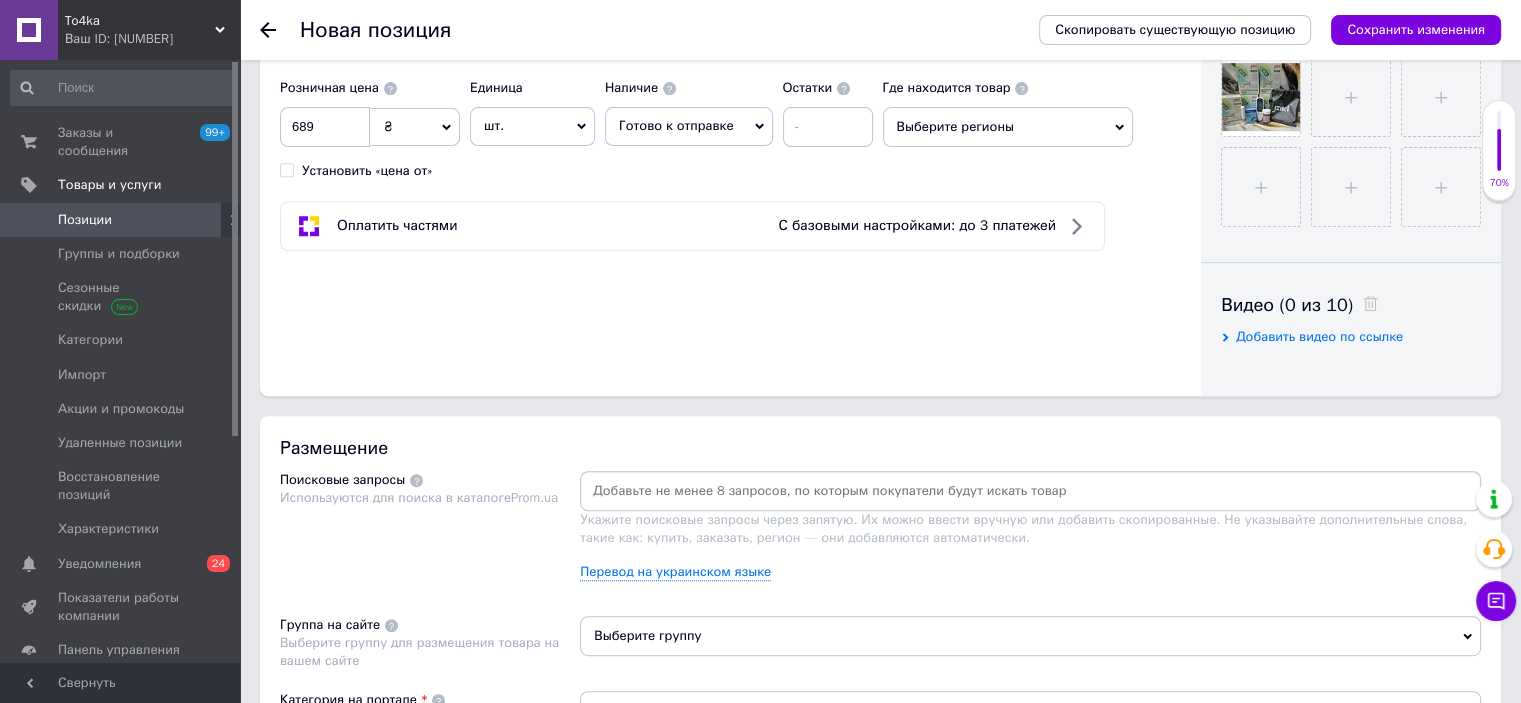 click at bounding box center [1030, 491] 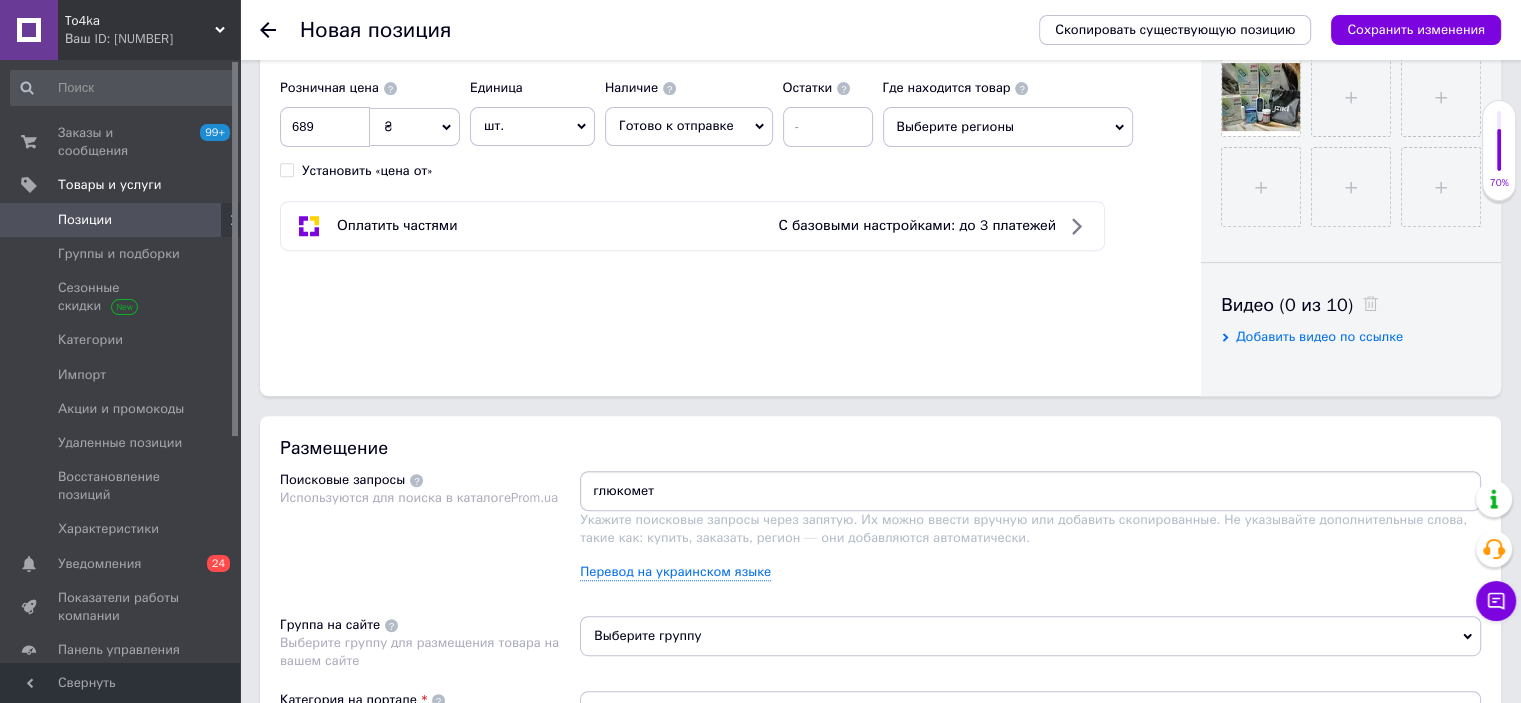 type on "глюкометр" 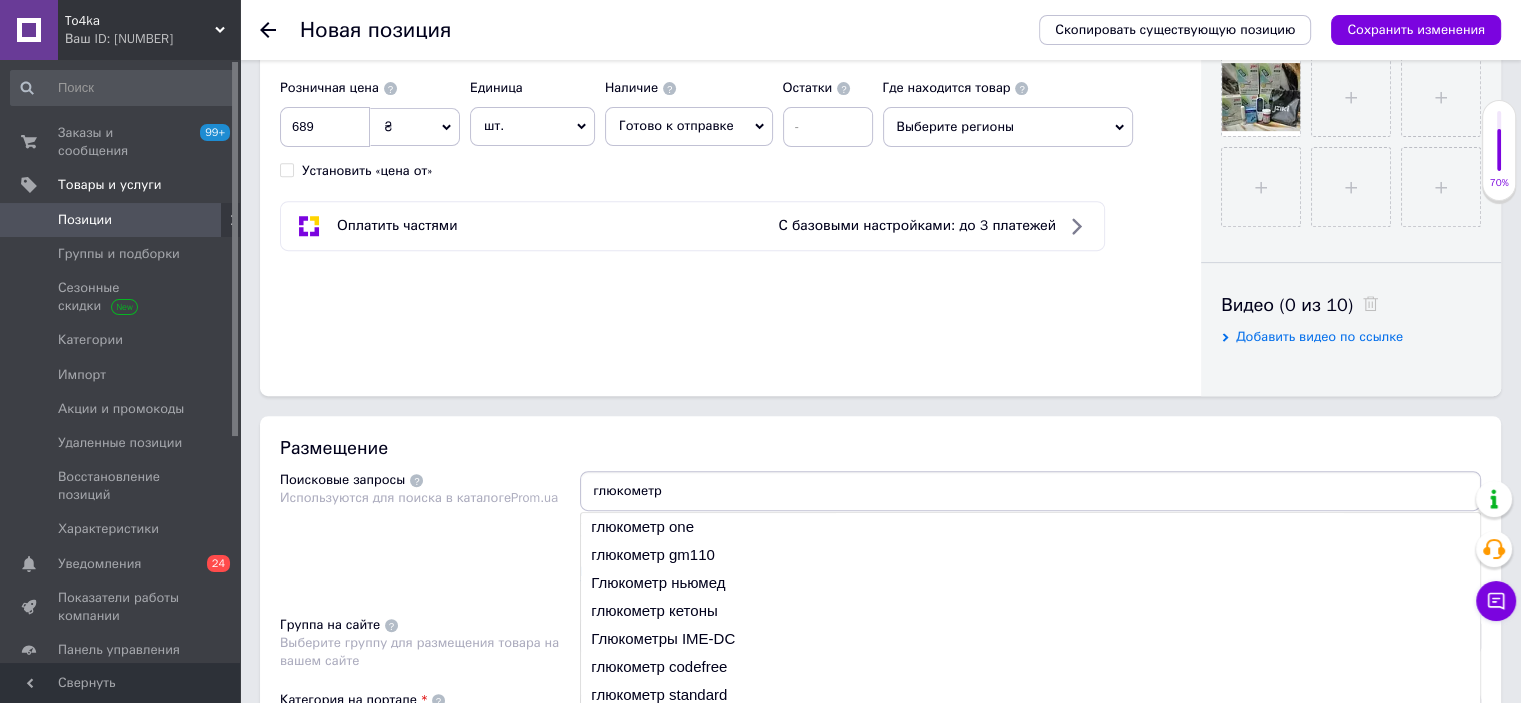 type 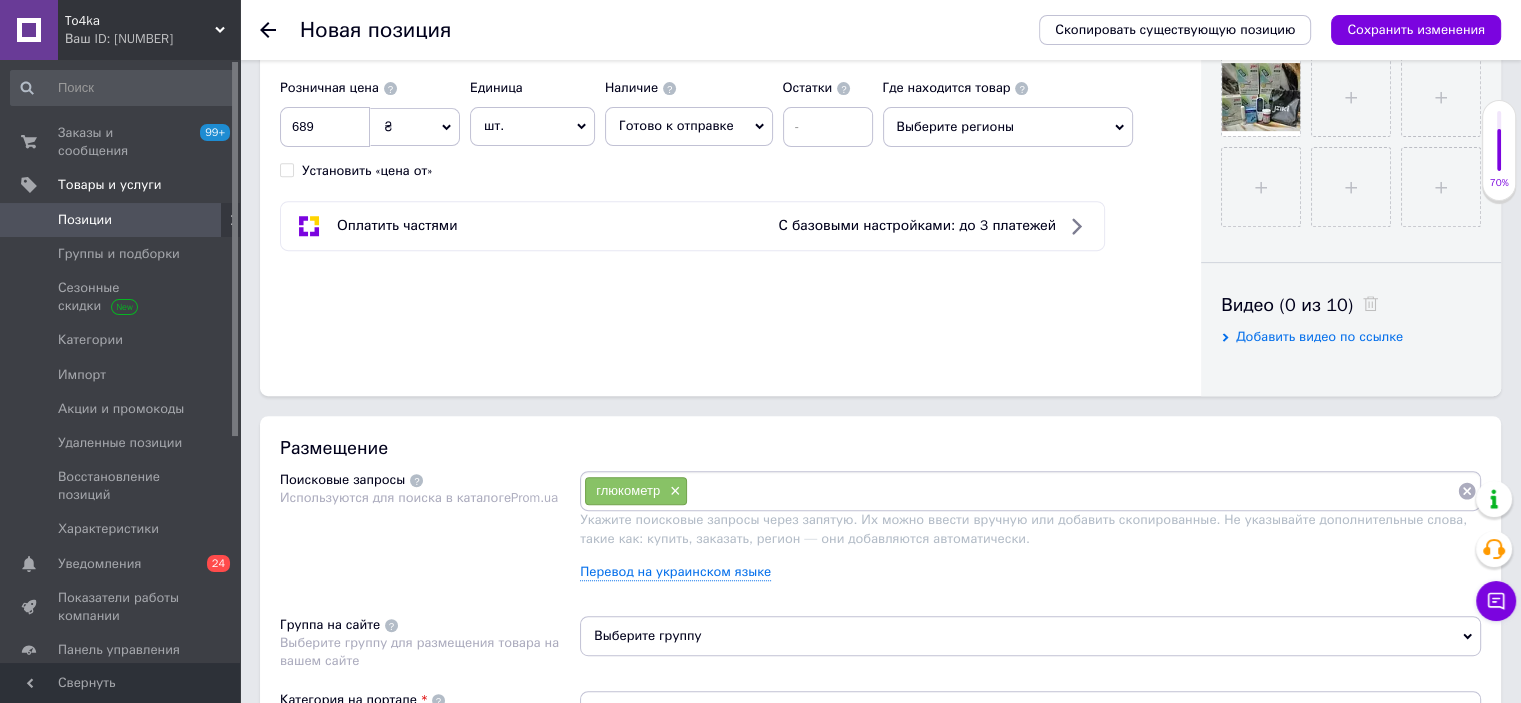 click on "Выберите группу" at bounding box center (1030, 636) 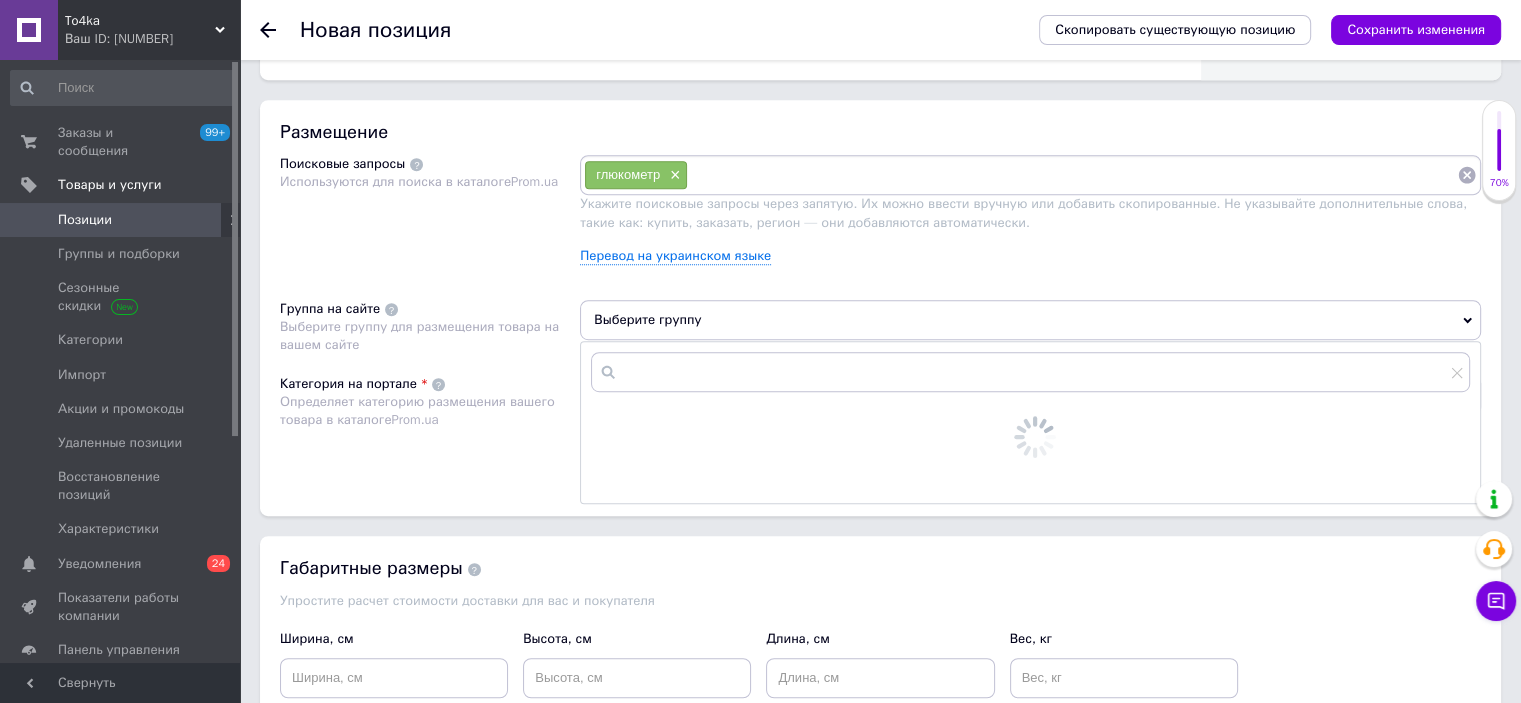 scroll, scrollTop: 1200, scrollLeft: 0, axis: vertical 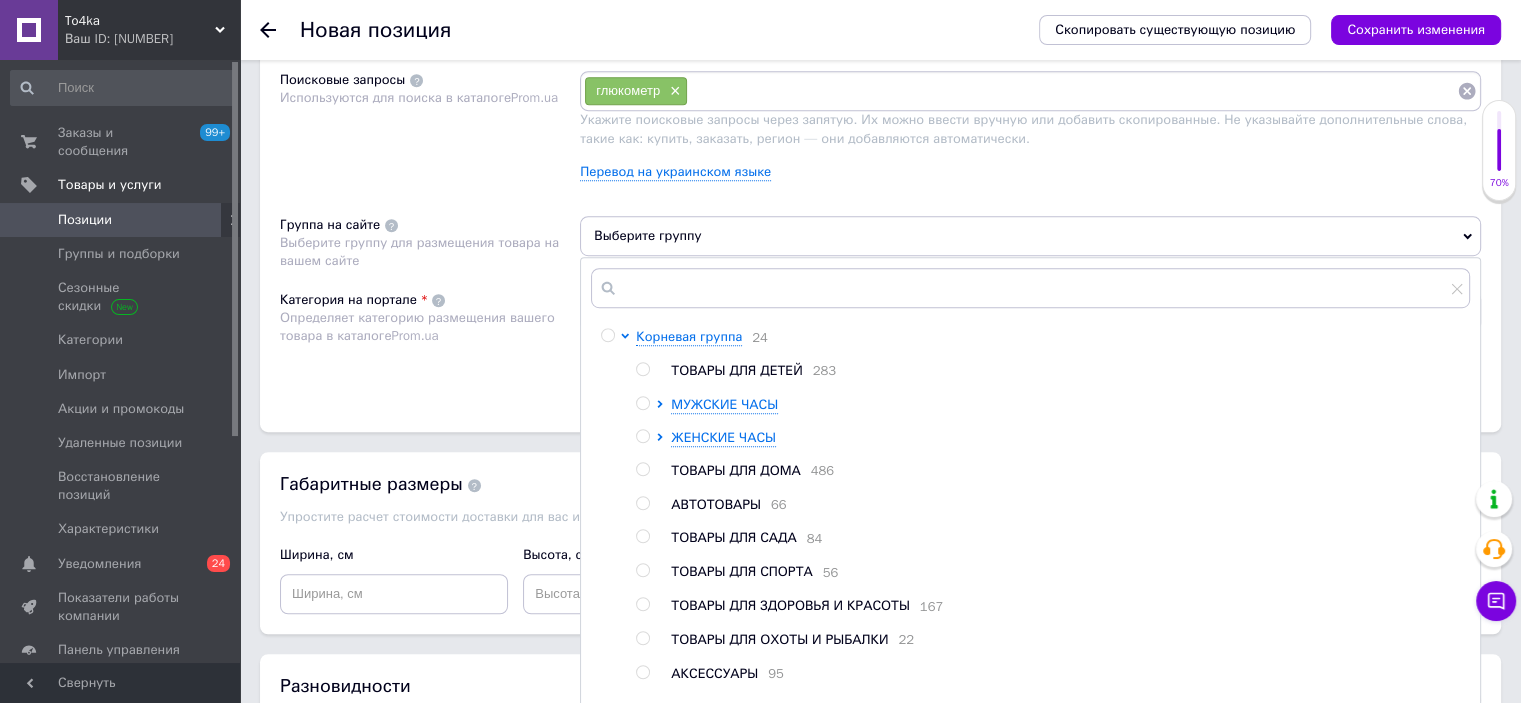 click at bounding box center [642, 604] 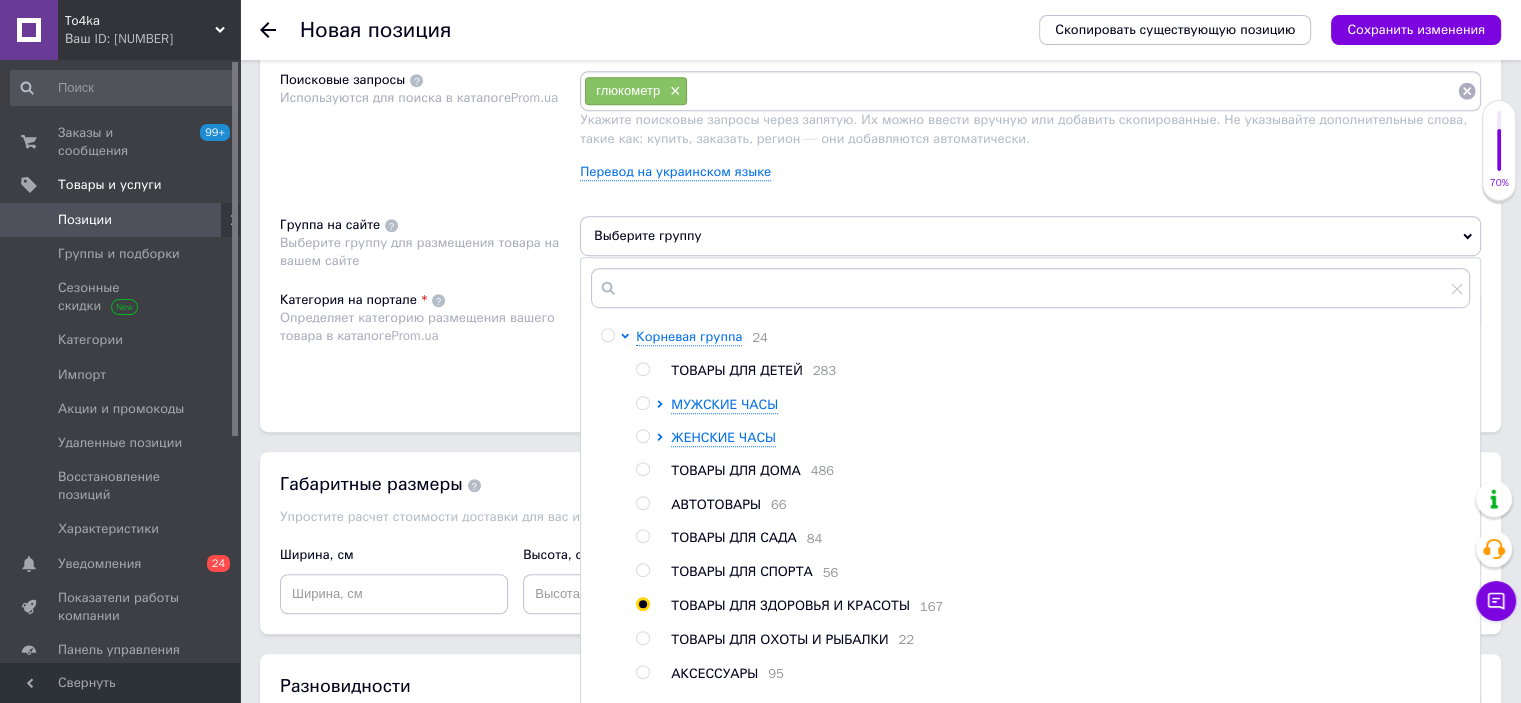 radio on "true" 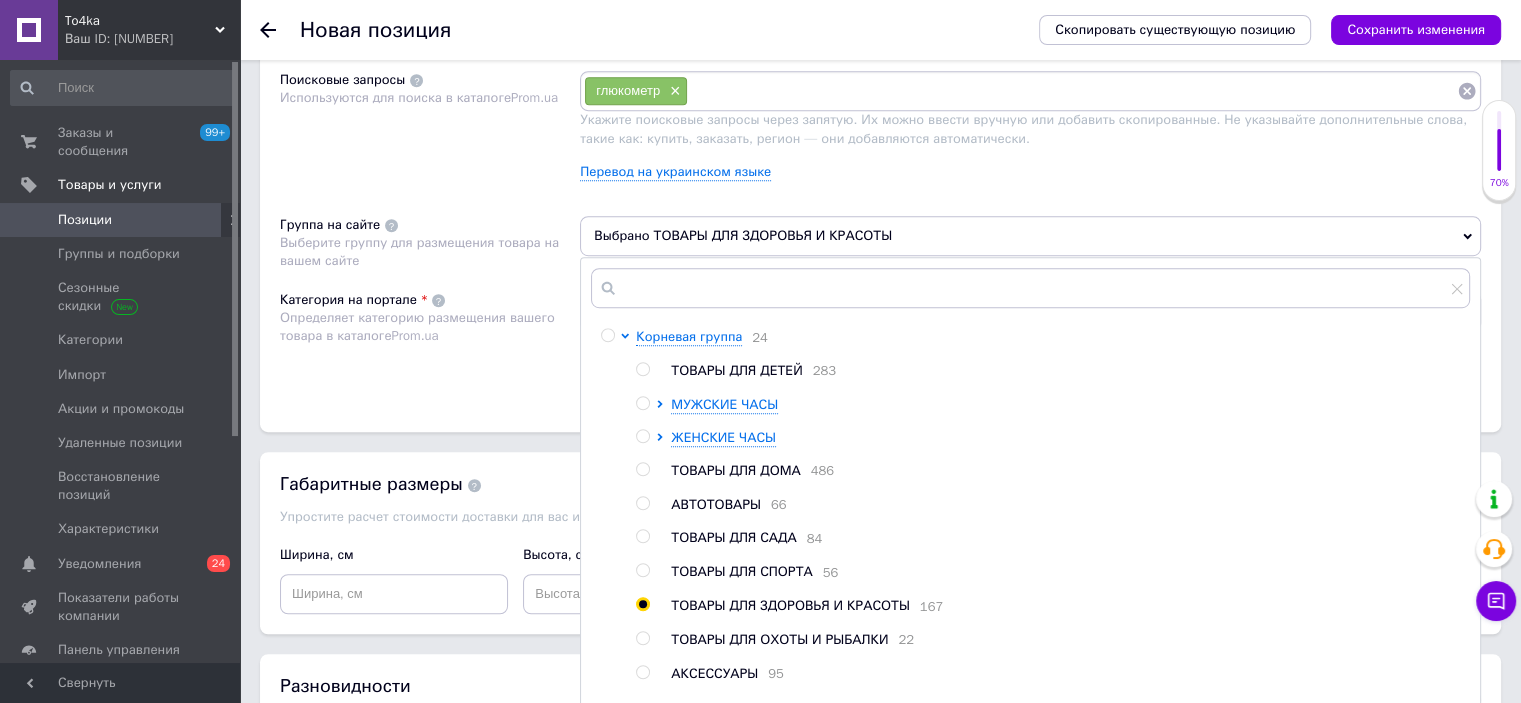 click on "Размещение Поисковые запросы Используются для поиска в каталоге Prom.ua глюкометр × Укажите поисковые запросы через запятую. Их можно ввести вручную или добавить скопированные. Не указывайте дополнительные слова, такие как: купить, заказать, регион — они добавляются автоматически. Перевод на украинском языке Группа на сайте Выберите группу для размещения товара на вашем сайте Выбрано ТОВАРЫ ДЛЯ ЗДОРОВЬЯ И КРАСОТЫ Корневая группа 24 ТОВАРЫ ДЛЯ ДЕТЕЙ 283 МУЖСКИЕ ЧАСЫ ЖЕНСКИЕ ЧАСЫ ТОВАРЫ ДЛЯ ДОМА 486 АВТОТОВАРЫ 66 ТОВАРЫ ДЛЯ САДА 84 ТОВАРЫ ДЛЯ СПОРТА 56 167 22 95 20 12 6" at bounding box center (880, 224) 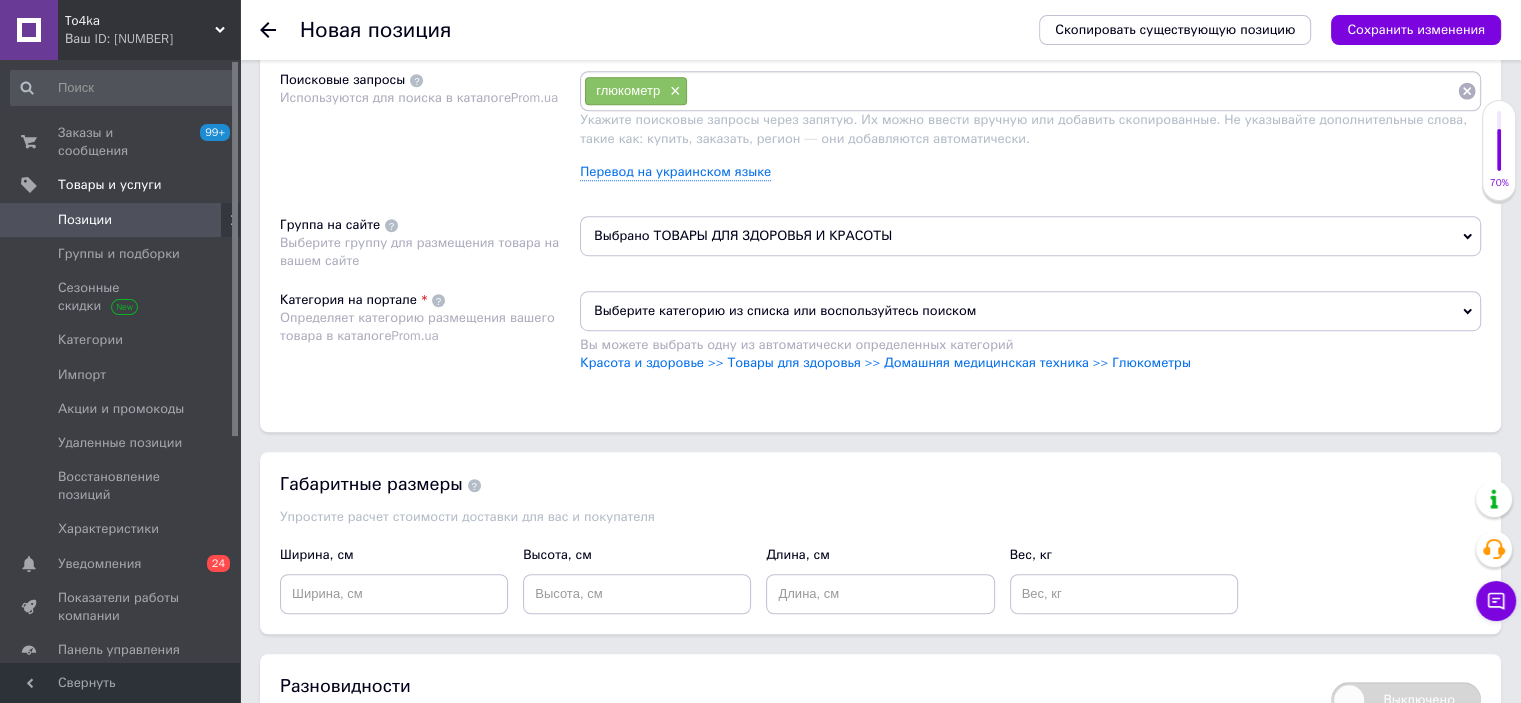 click on "Выберите категорию из списка или воспользуйтесь поиском" at bounding box center (1030, 311) 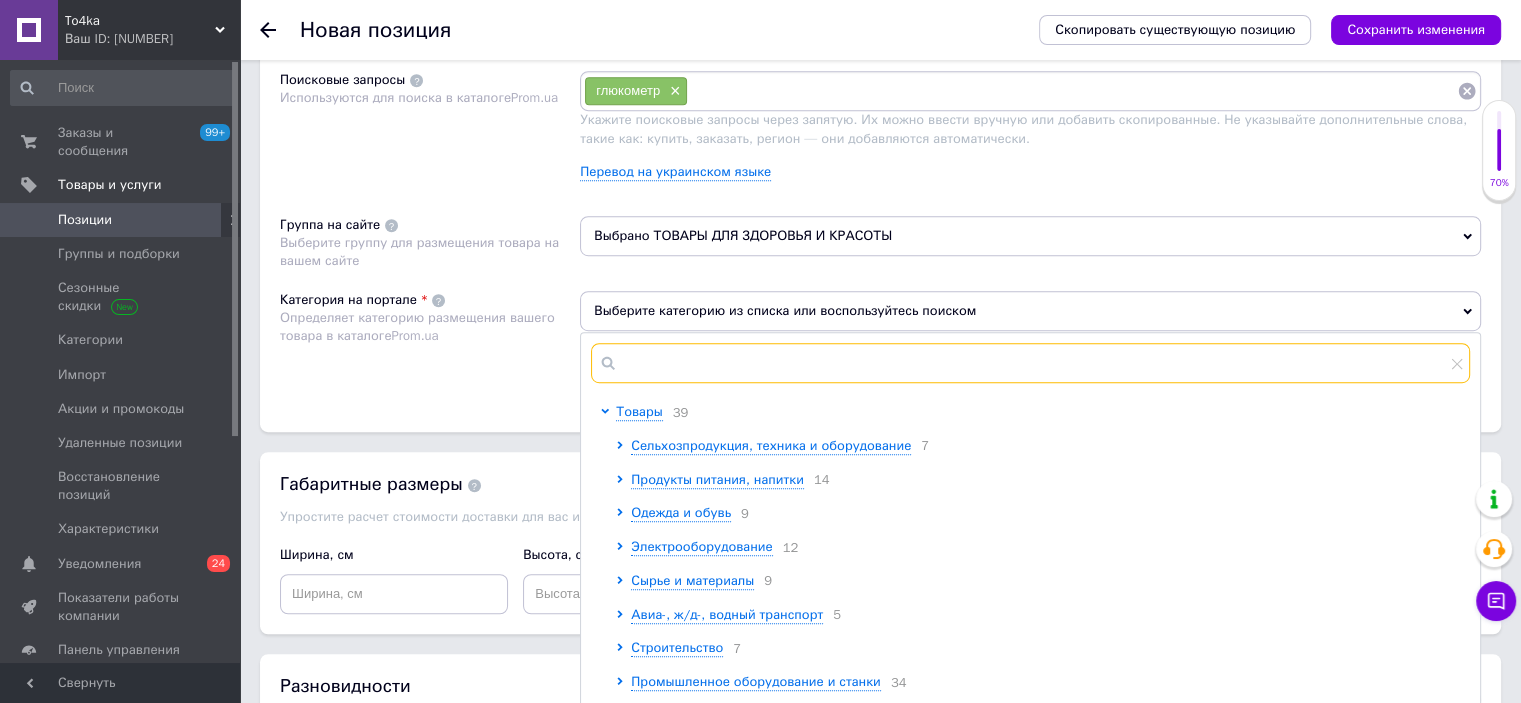 click at bounding box center (1030, 363) 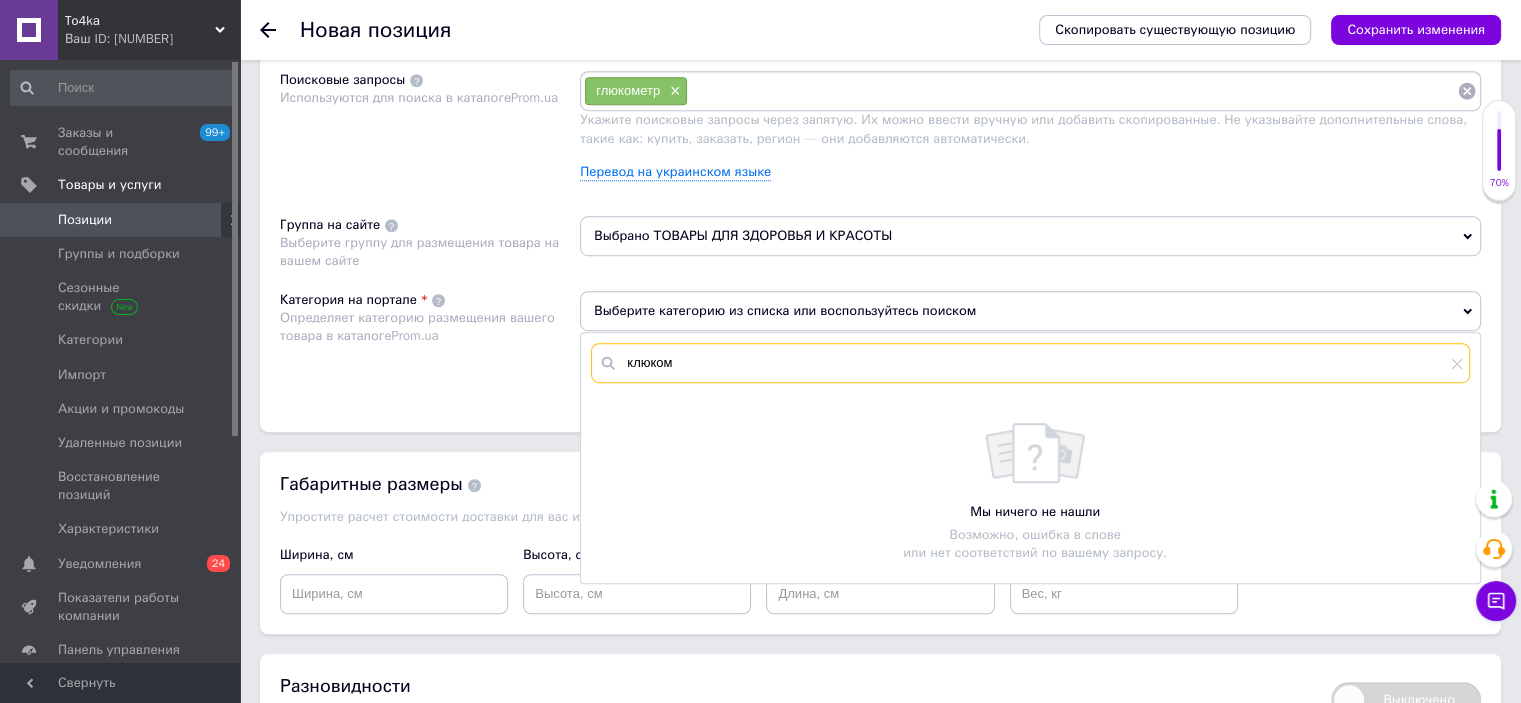 click on "клюком" at bounding box center (1030, 363) 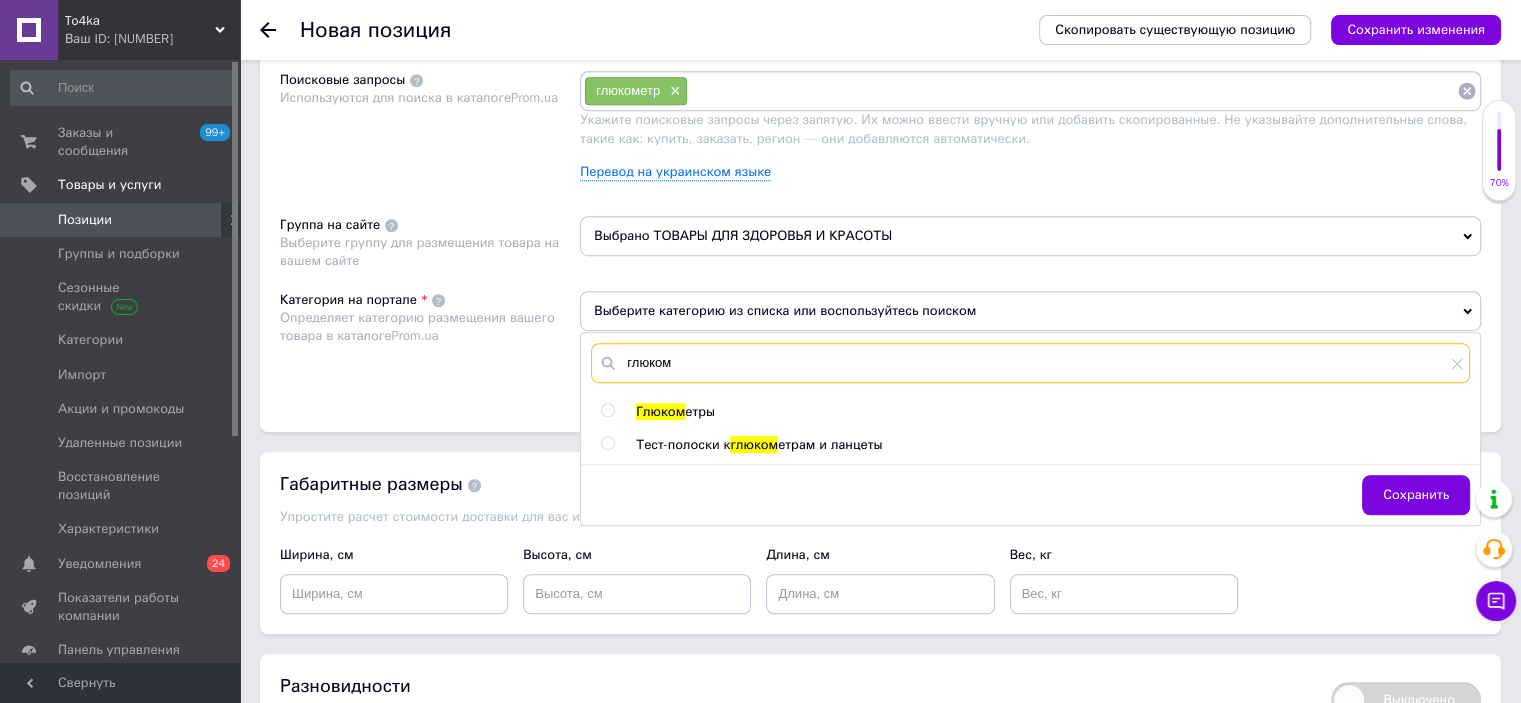 type on "глюком" 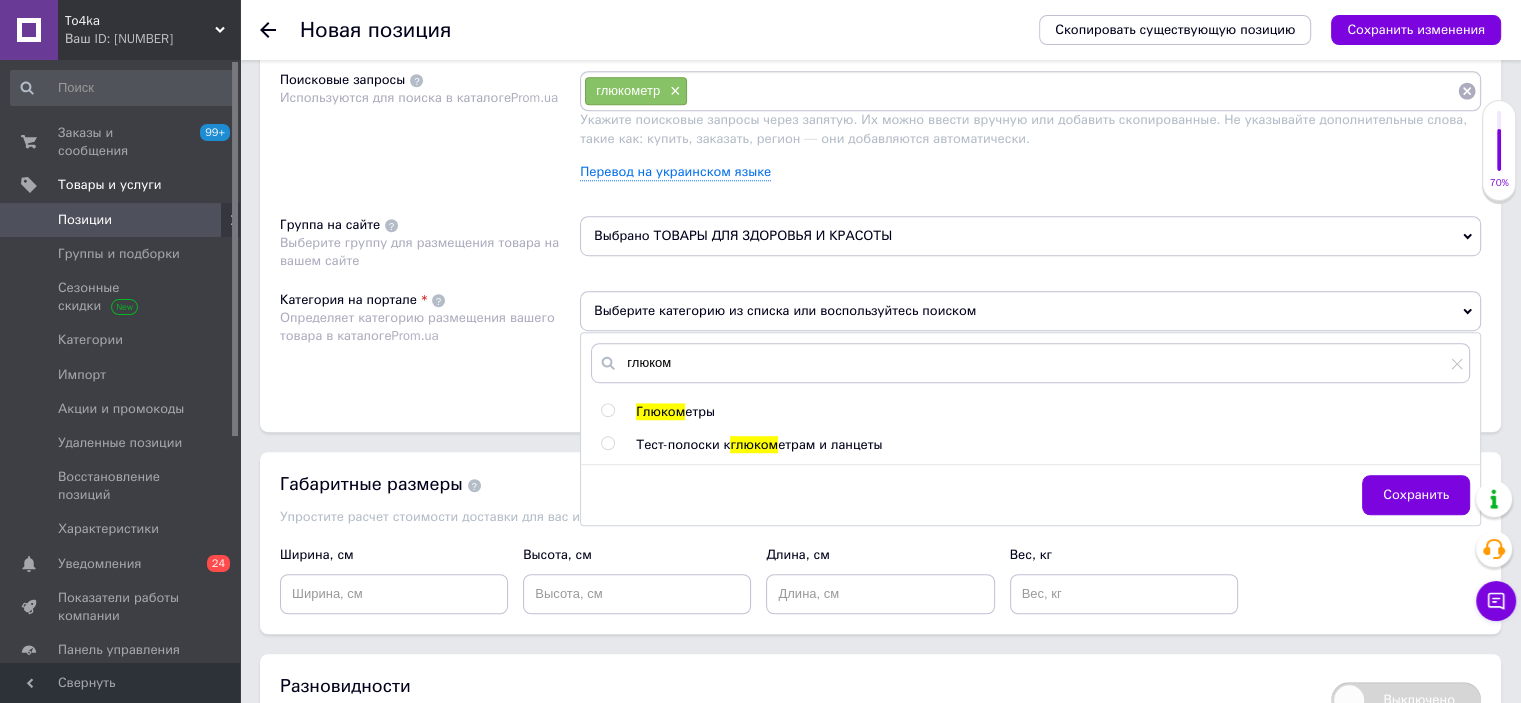 click at bounding box center [607, 410] 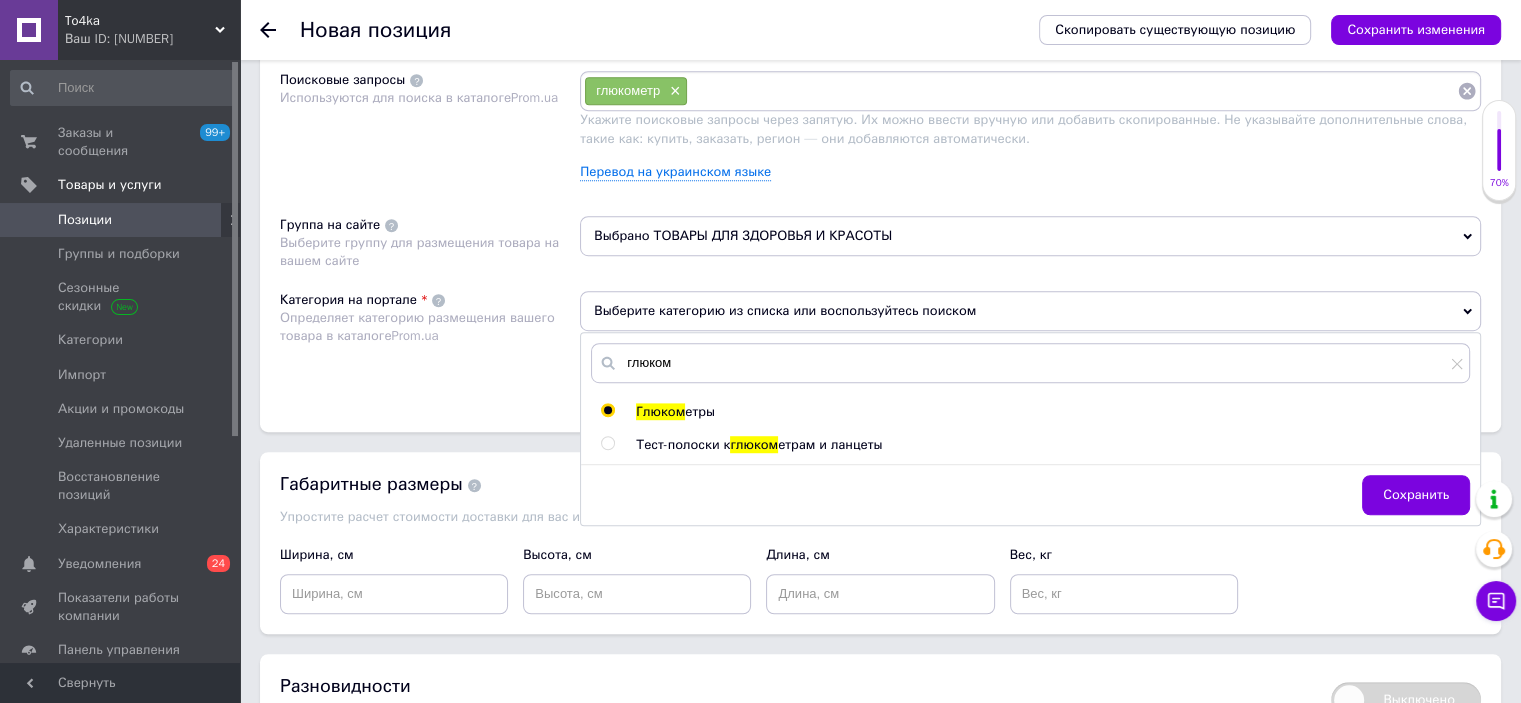 radio on "true" 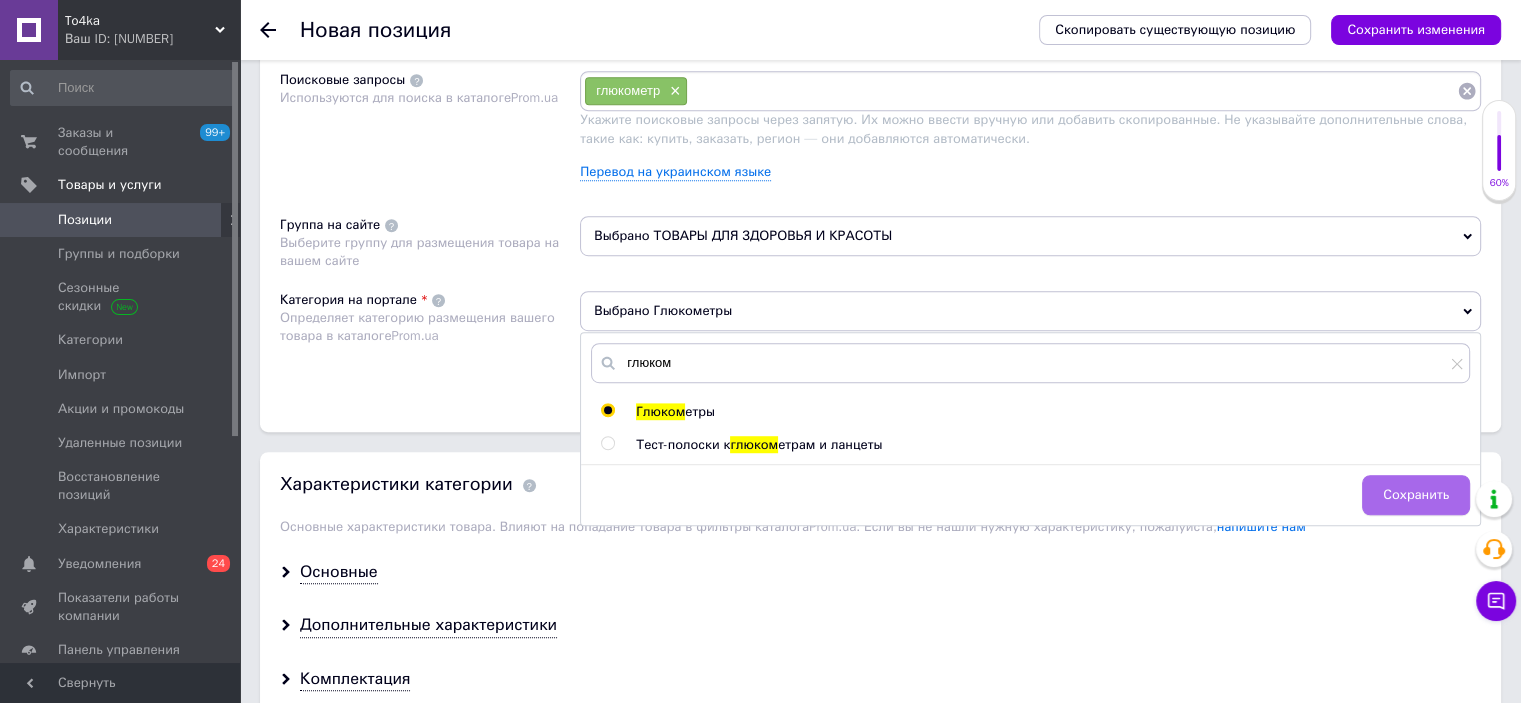 click on "Сохранить" at bounding box center [1416, 495] 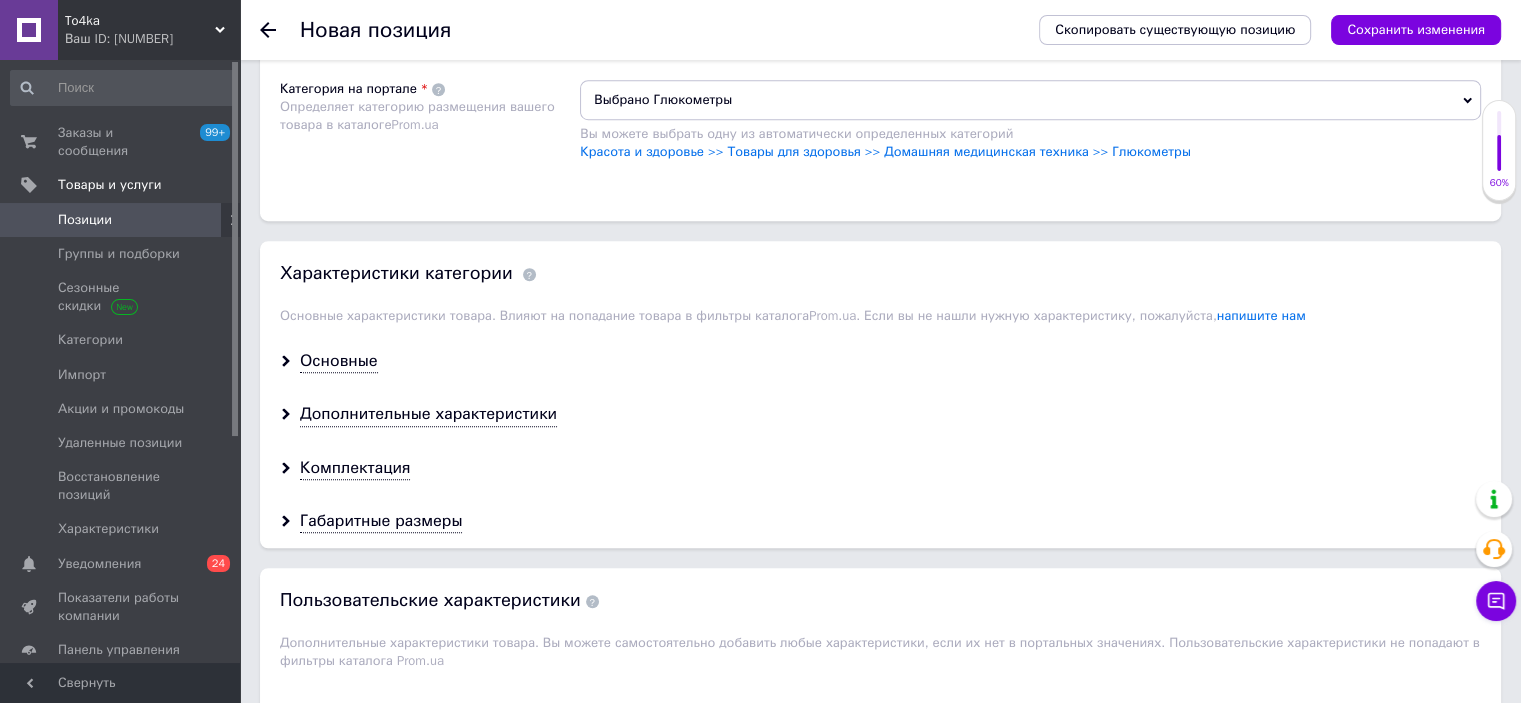 scroll, scrollTop: 1400, scrollLeft: 0, axis: vertical 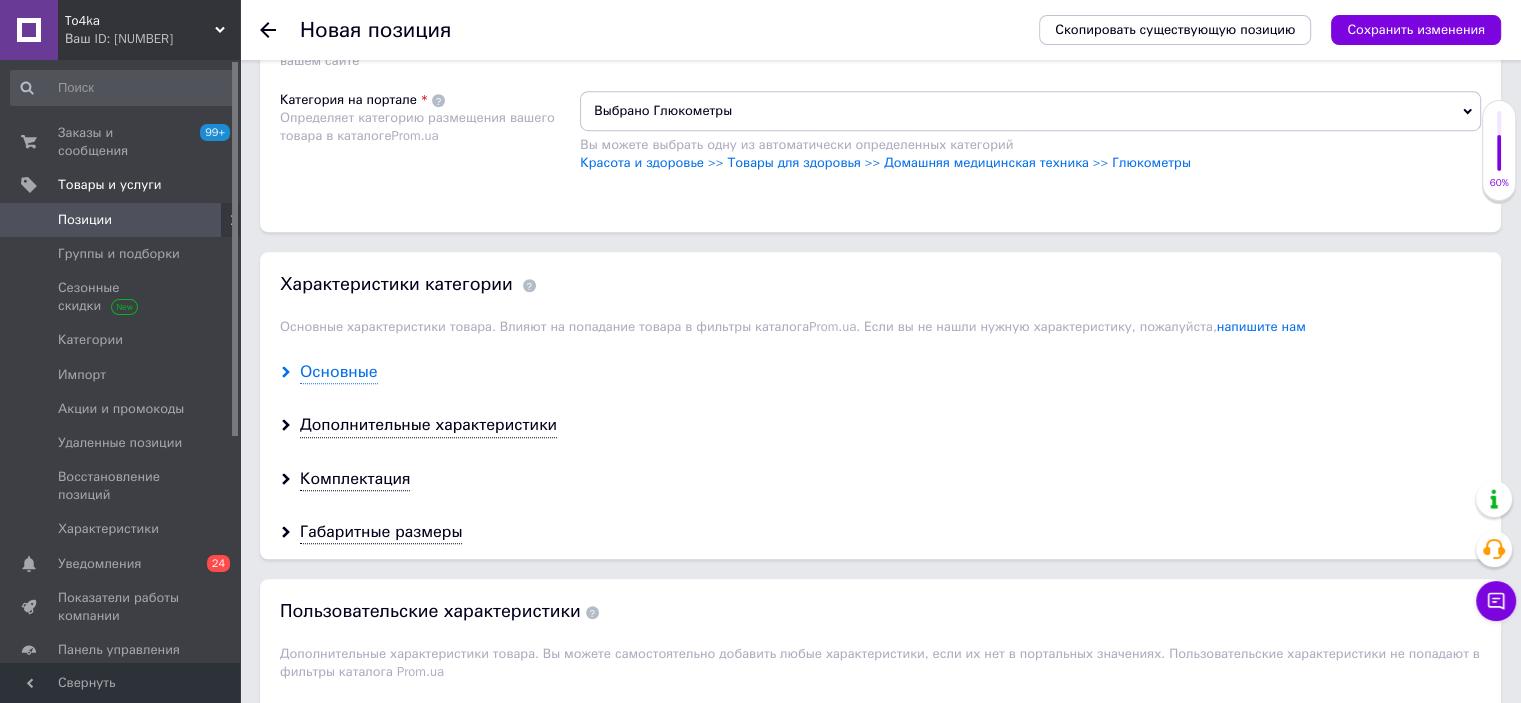 click on "Основные" at bounding box center (339, 372) 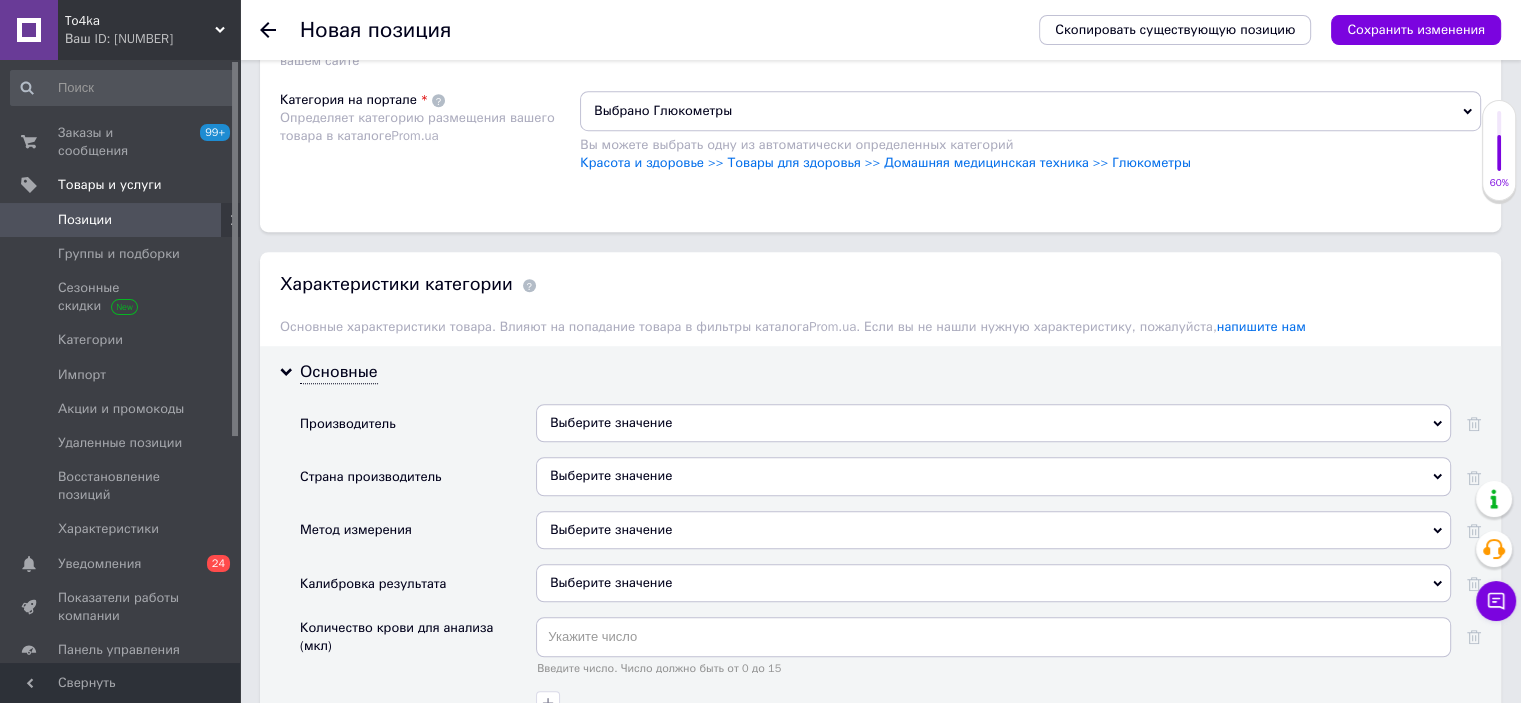 click on "Выберите значение" at bounding box center (993, 423) 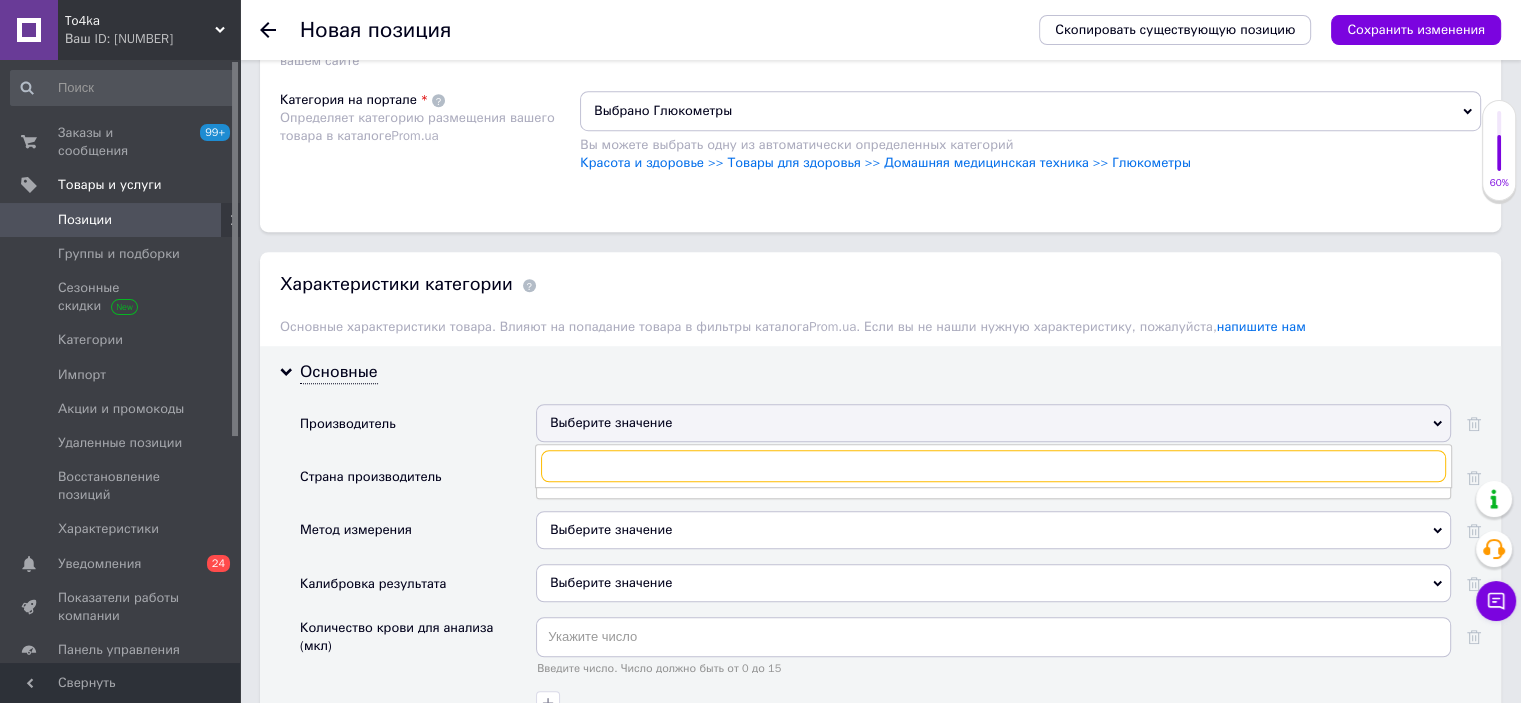 click at bounding box center (993, 466) 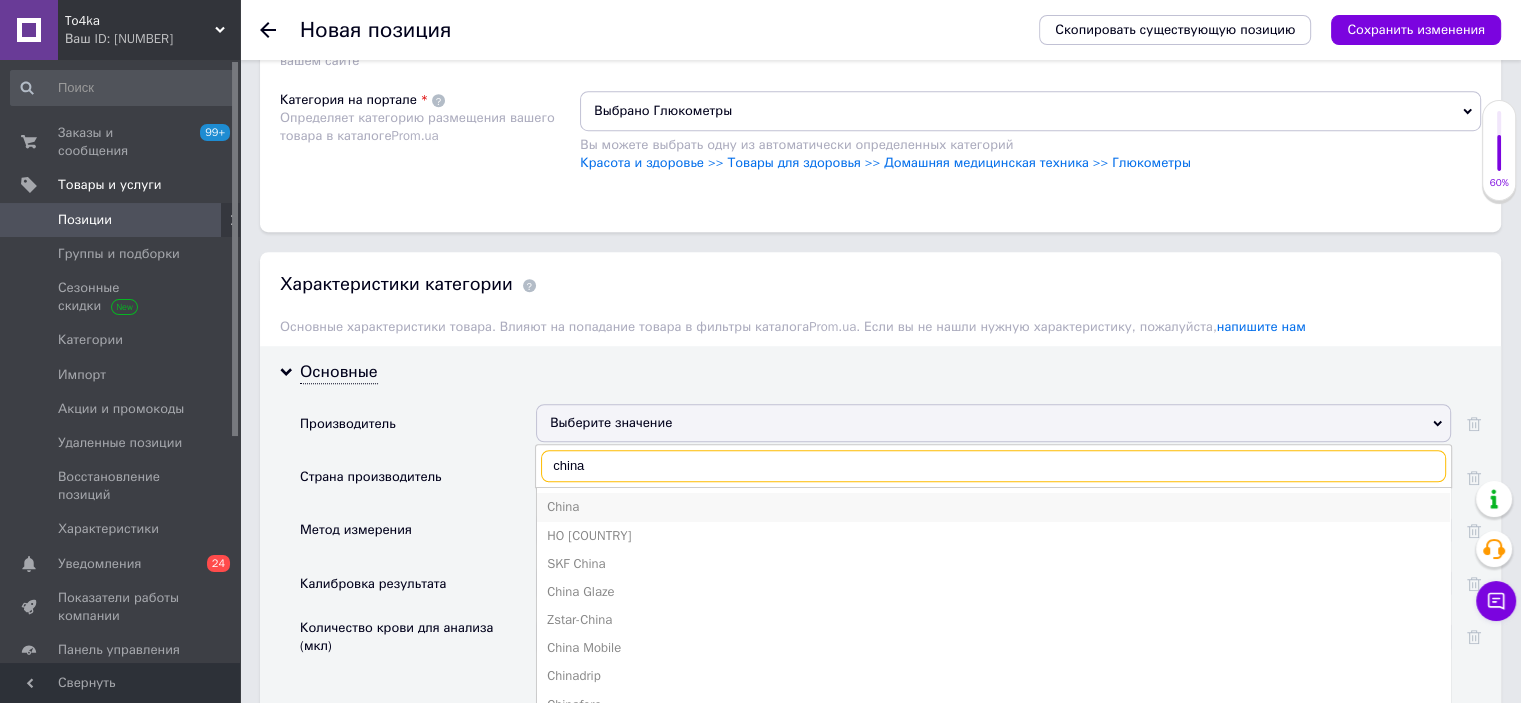type on "china" 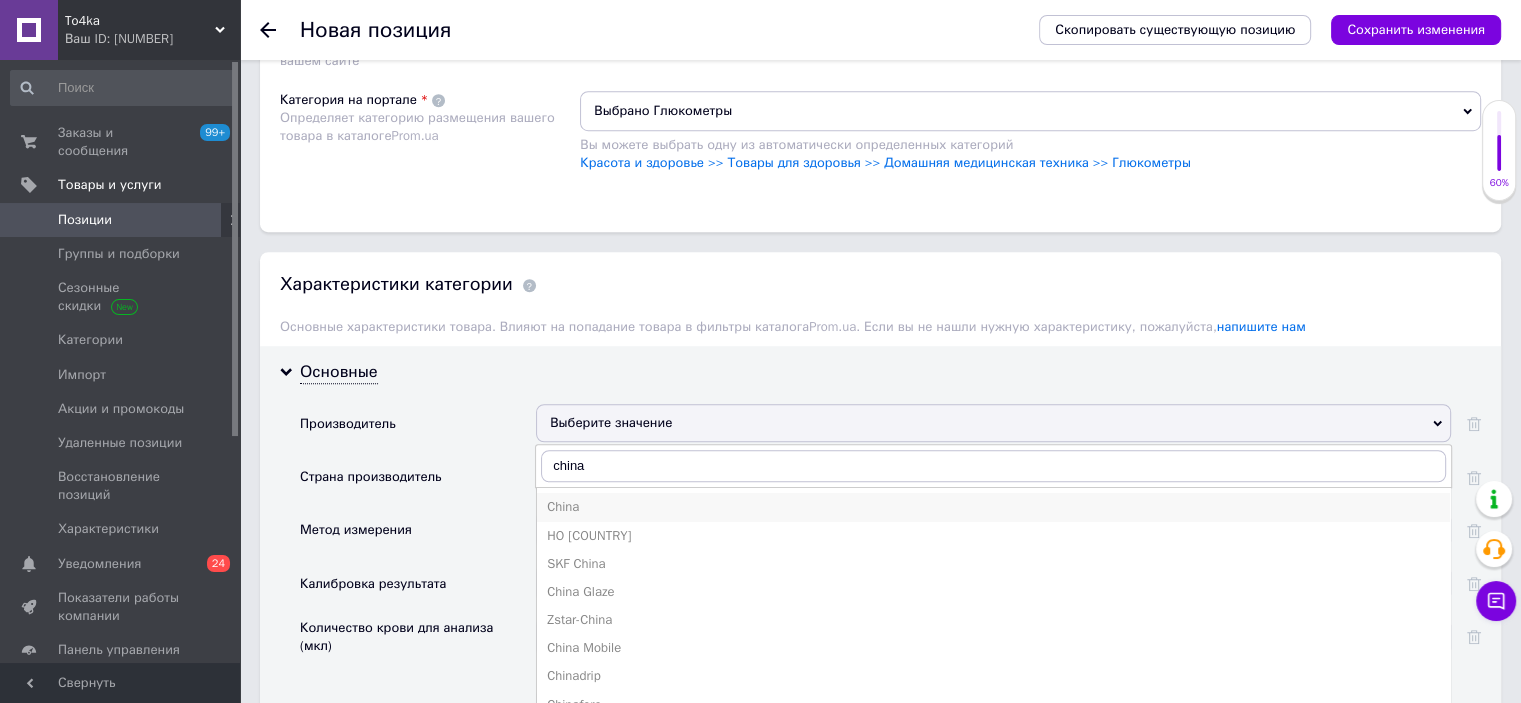 click on "China" at bounding box center (993, 507) 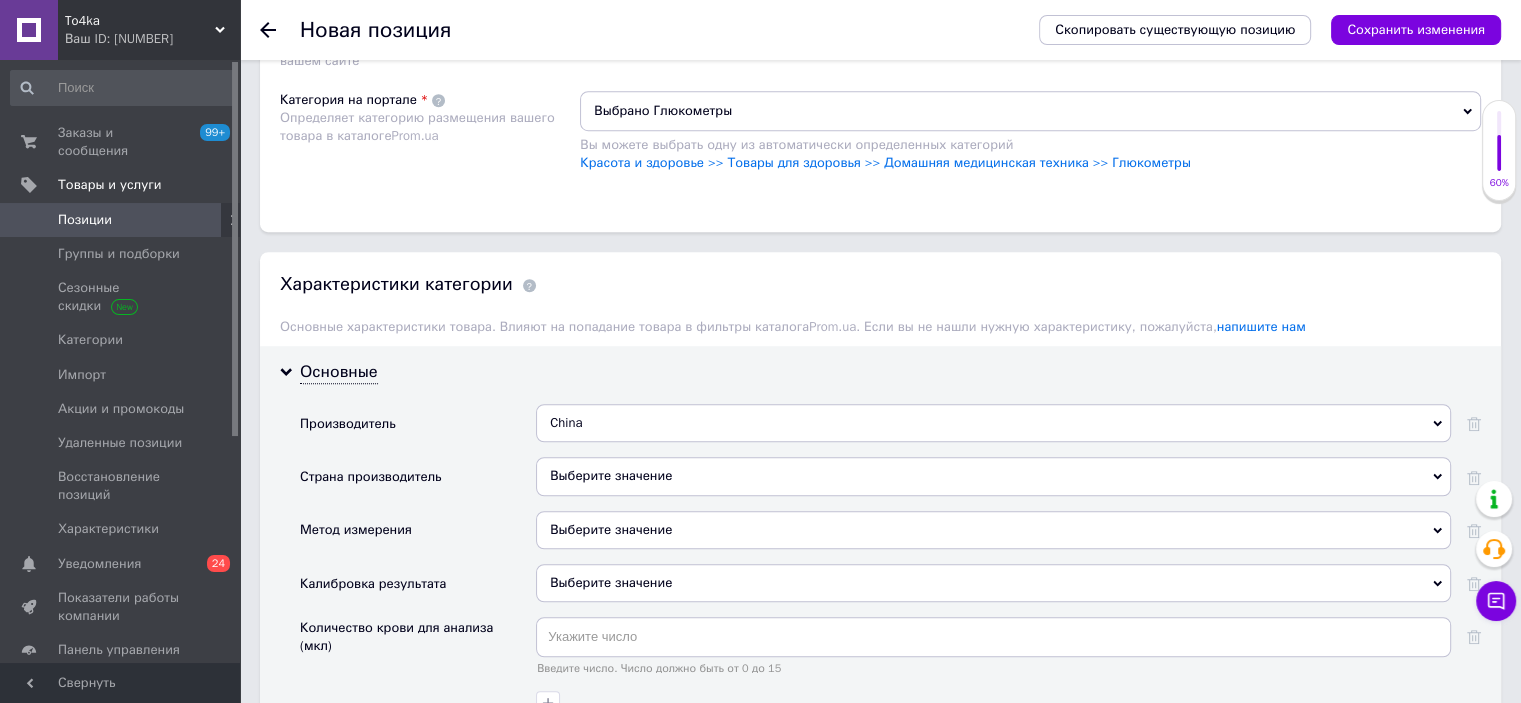 click on "Выберите значение" at bounding box center (993, 476) 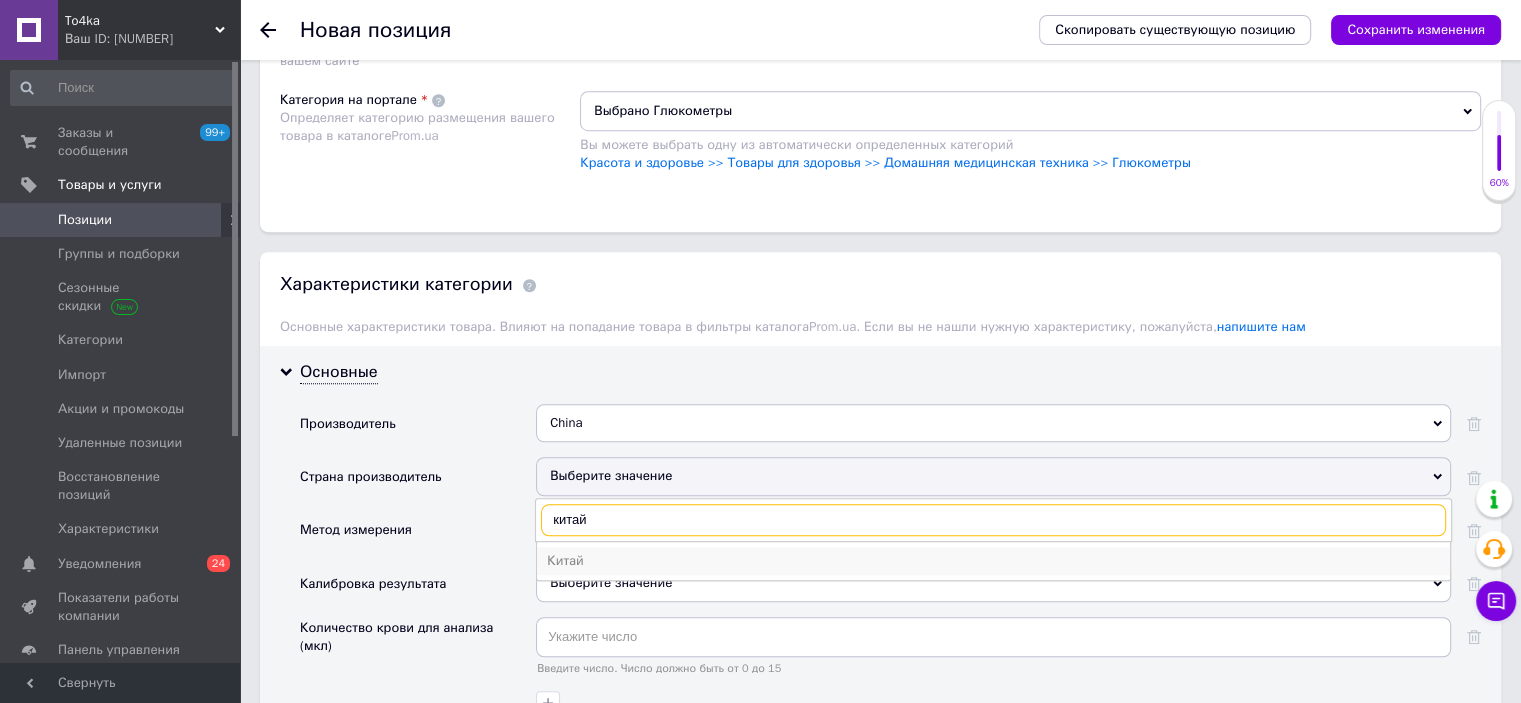 type on "китай" 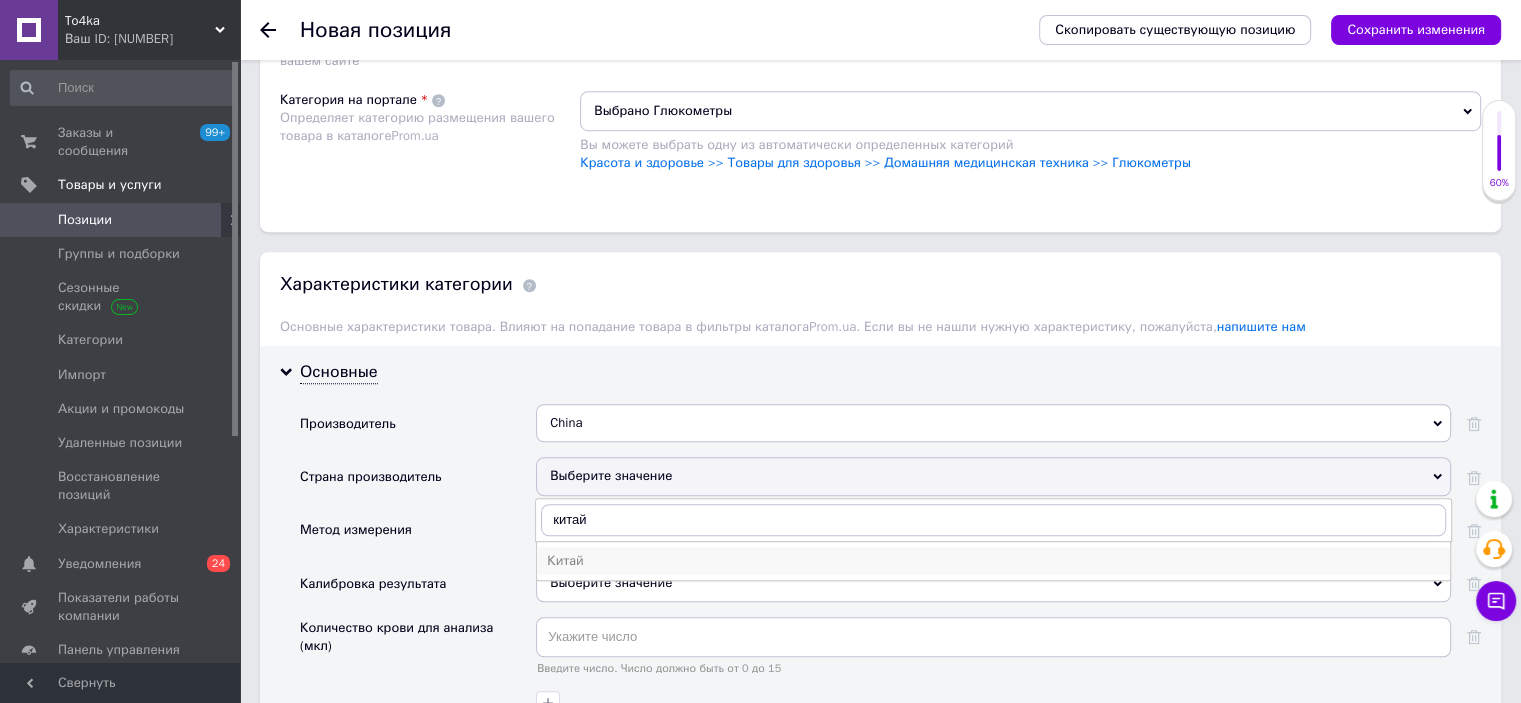 click on "Китай" at bounding box center (993, 561) 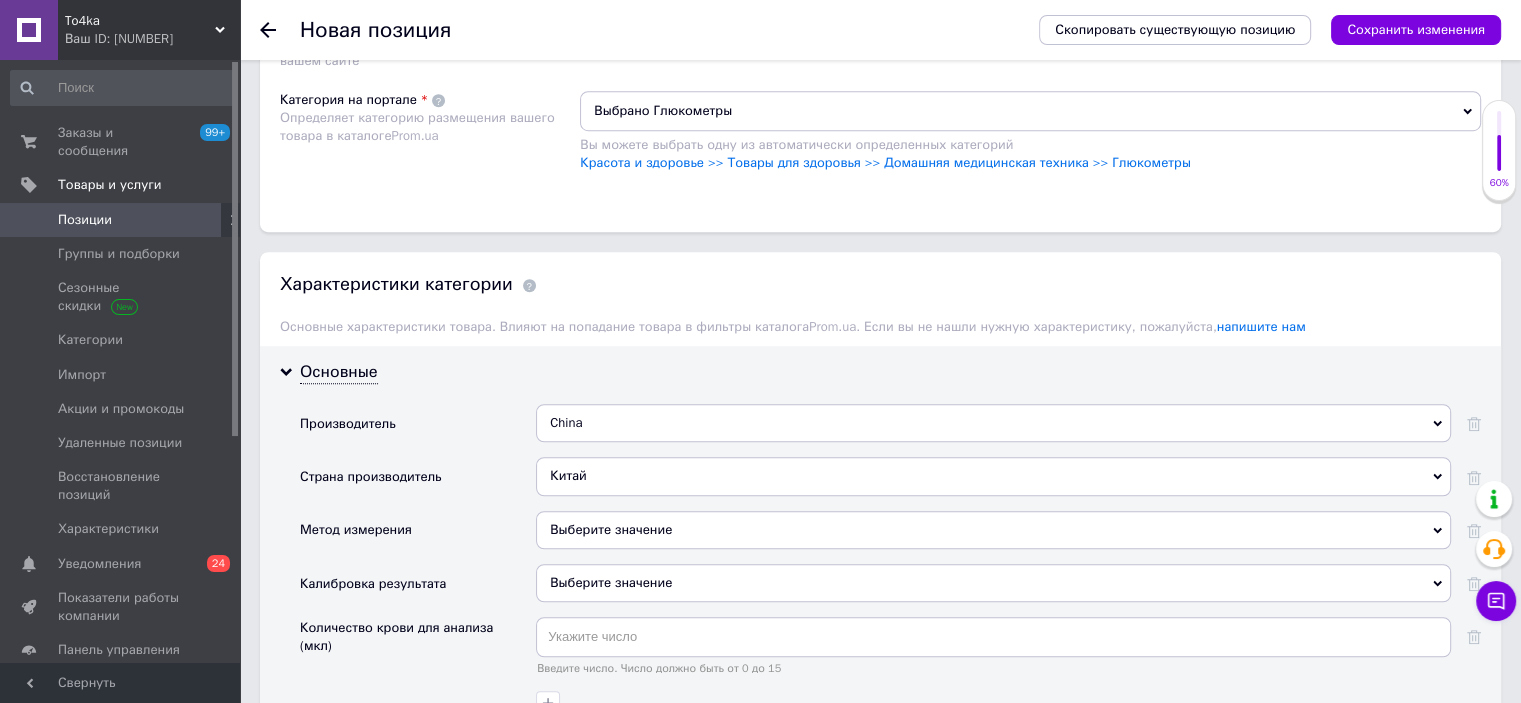 click on "Выберите значение" at bounding box center [993, 530] 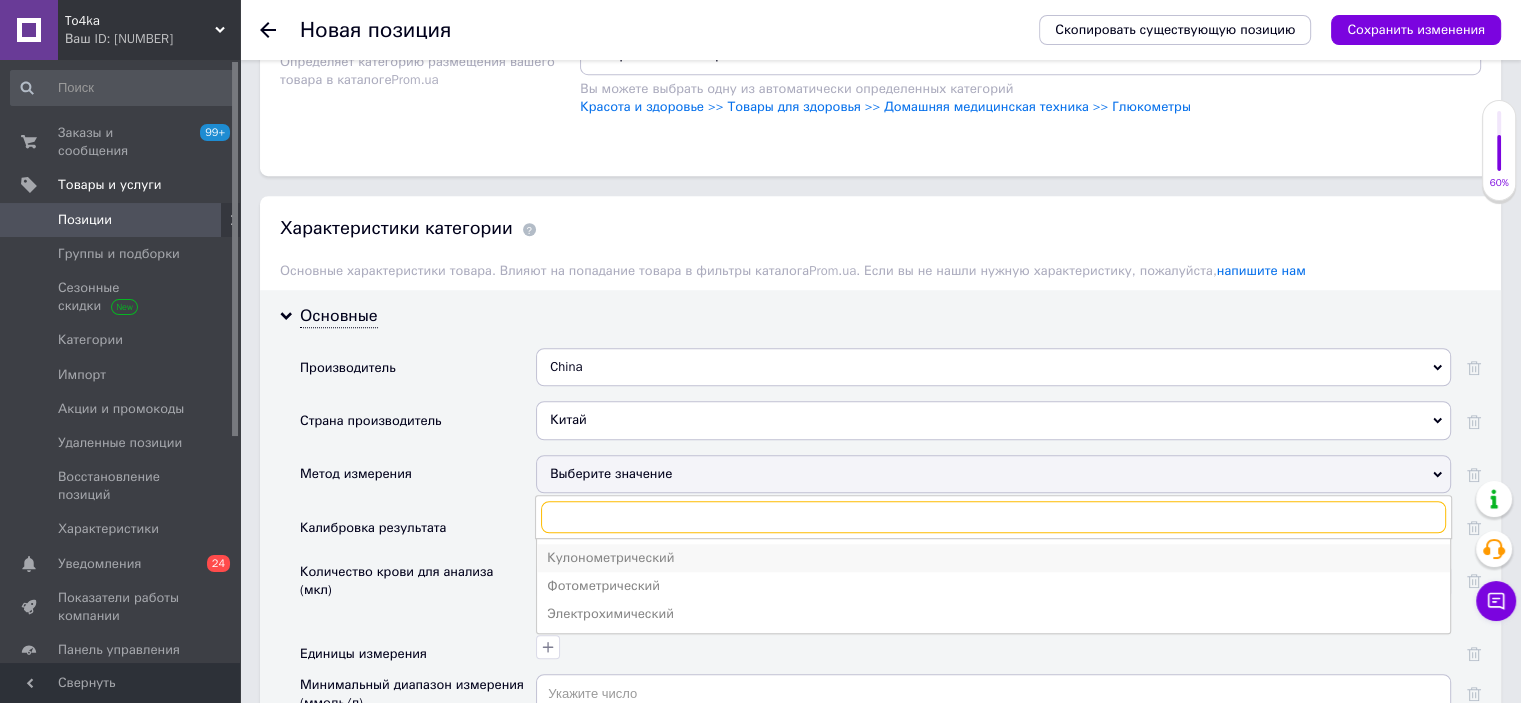 scroll, scrollTop: 1500, scrollLeft: 0, axis: vertical 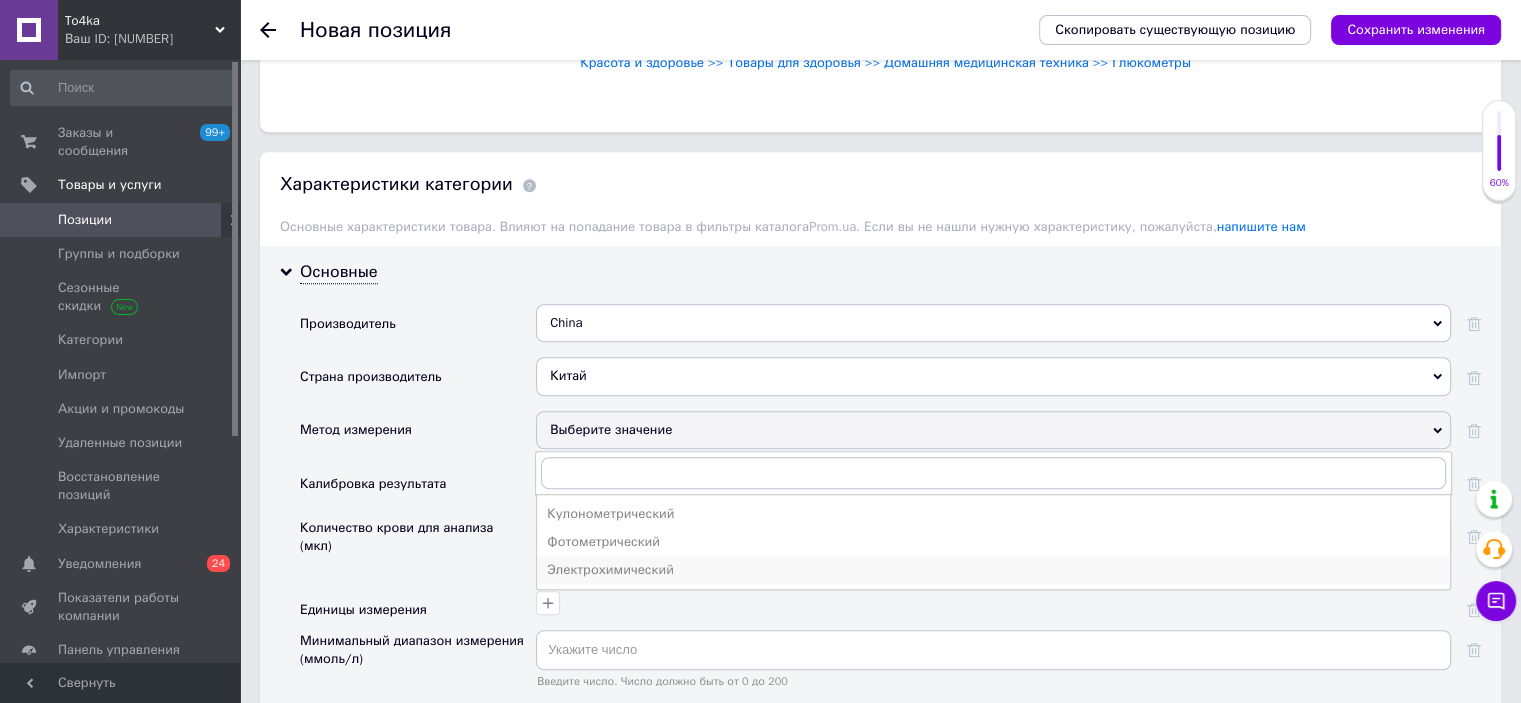 click on "Электрохимический" at bounding box center [993, 570] 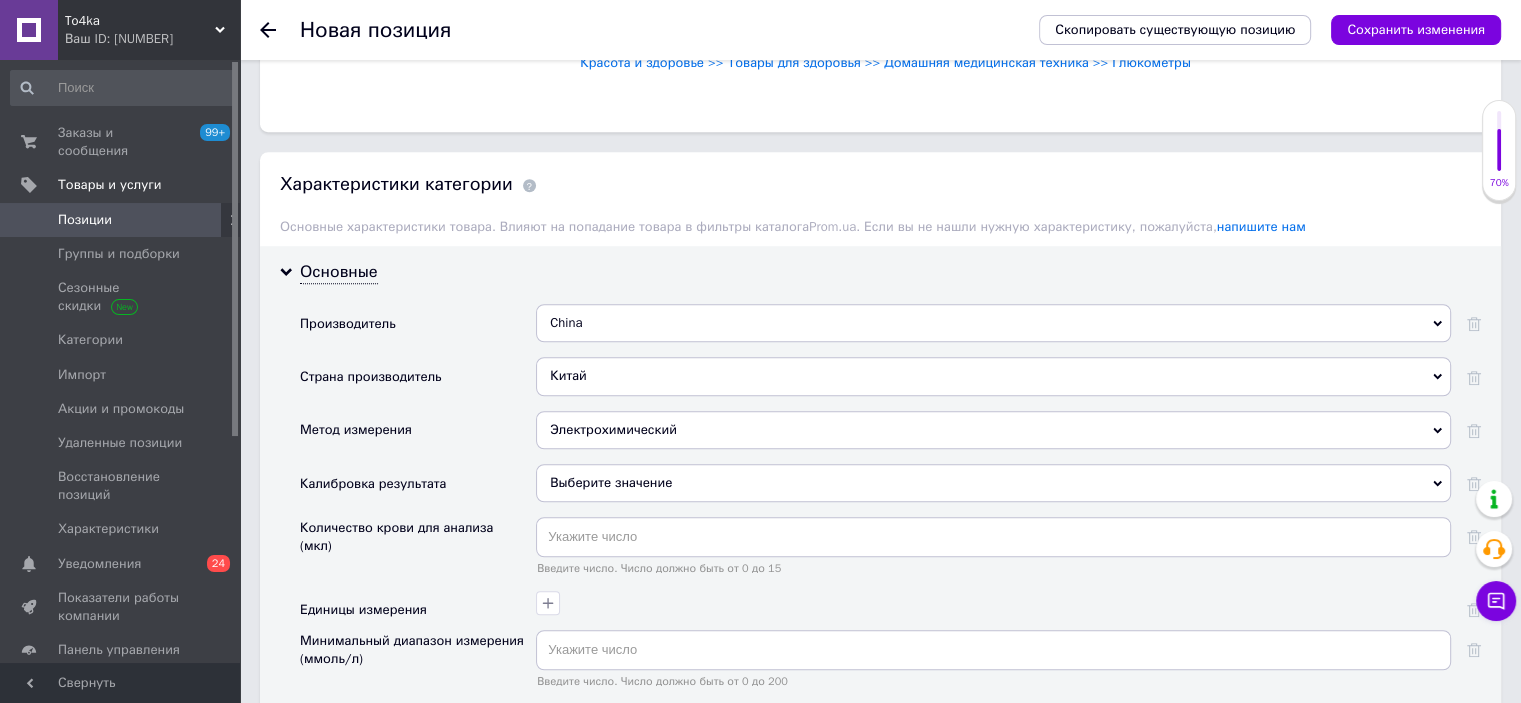 click on "Выберите значение" at bounding box center [993, 483] 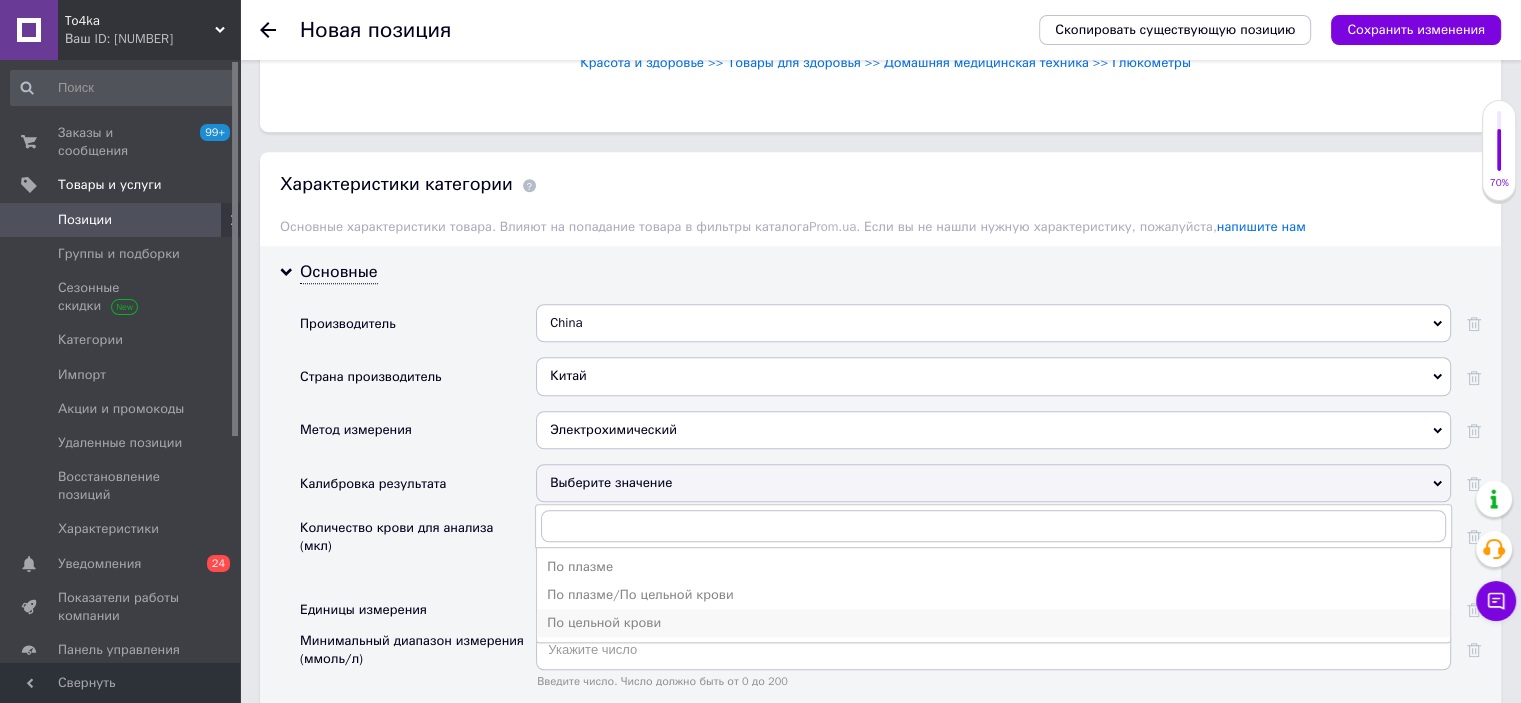 click on "По цельной крови" at bounding box center (993, 623) 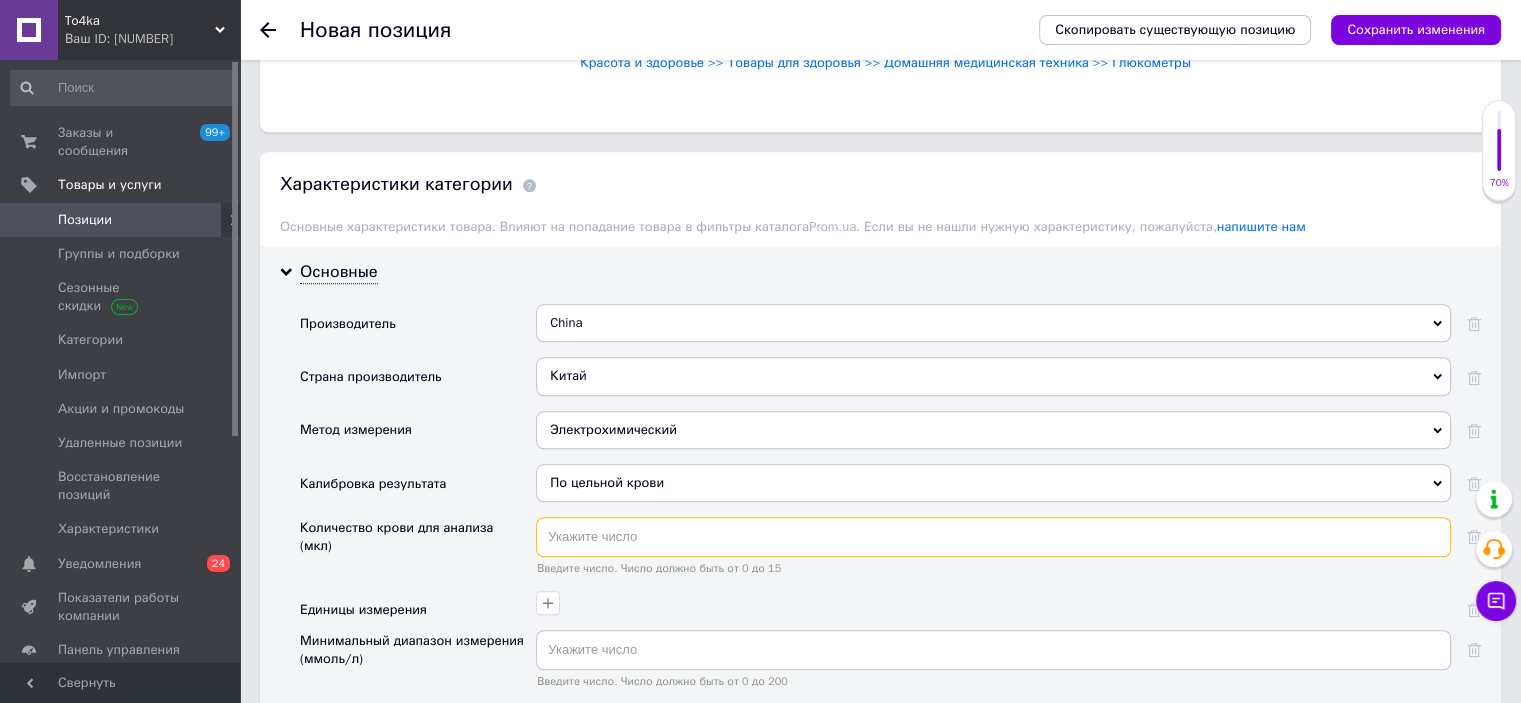 click at bounding box center (993, 537) 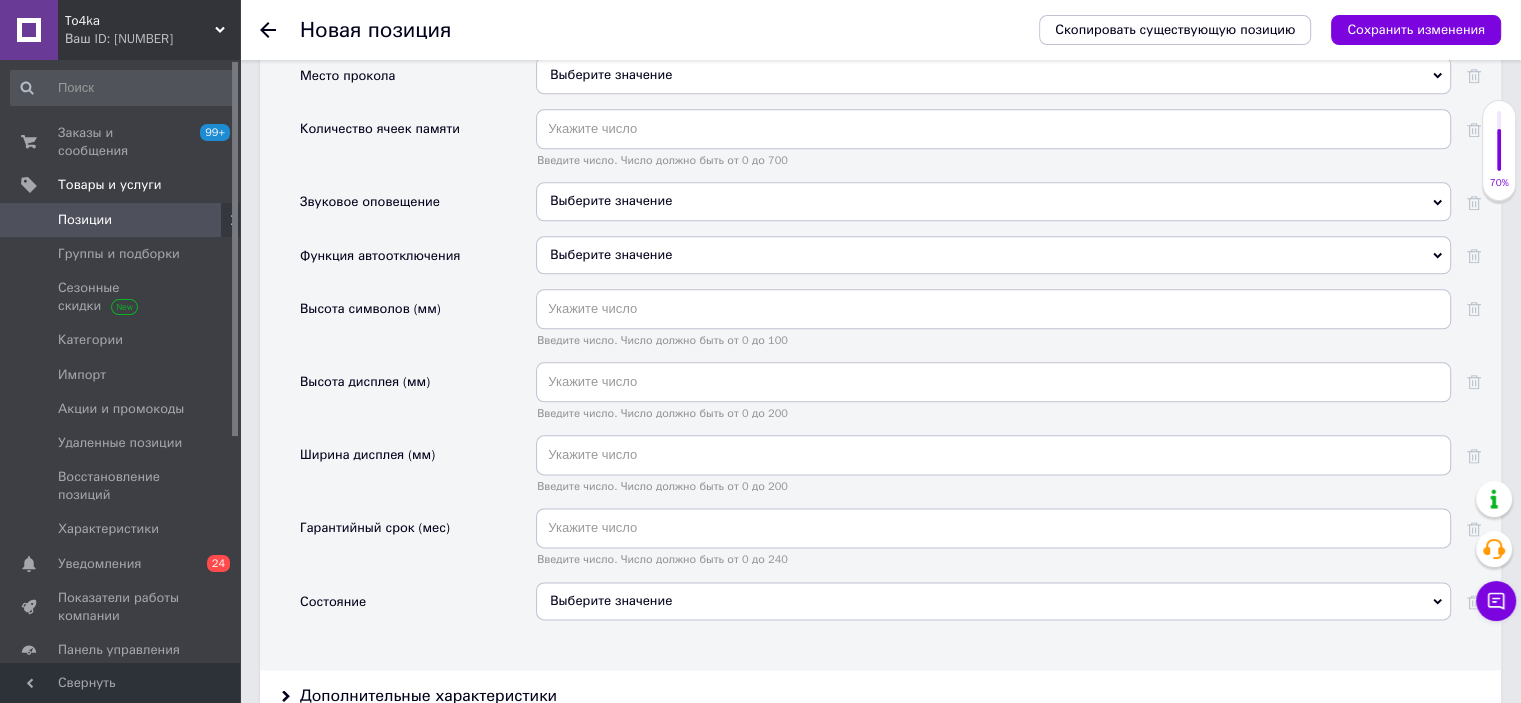 scroll, scrollTop: 2500, scrollLeft: 0, axis: vertical 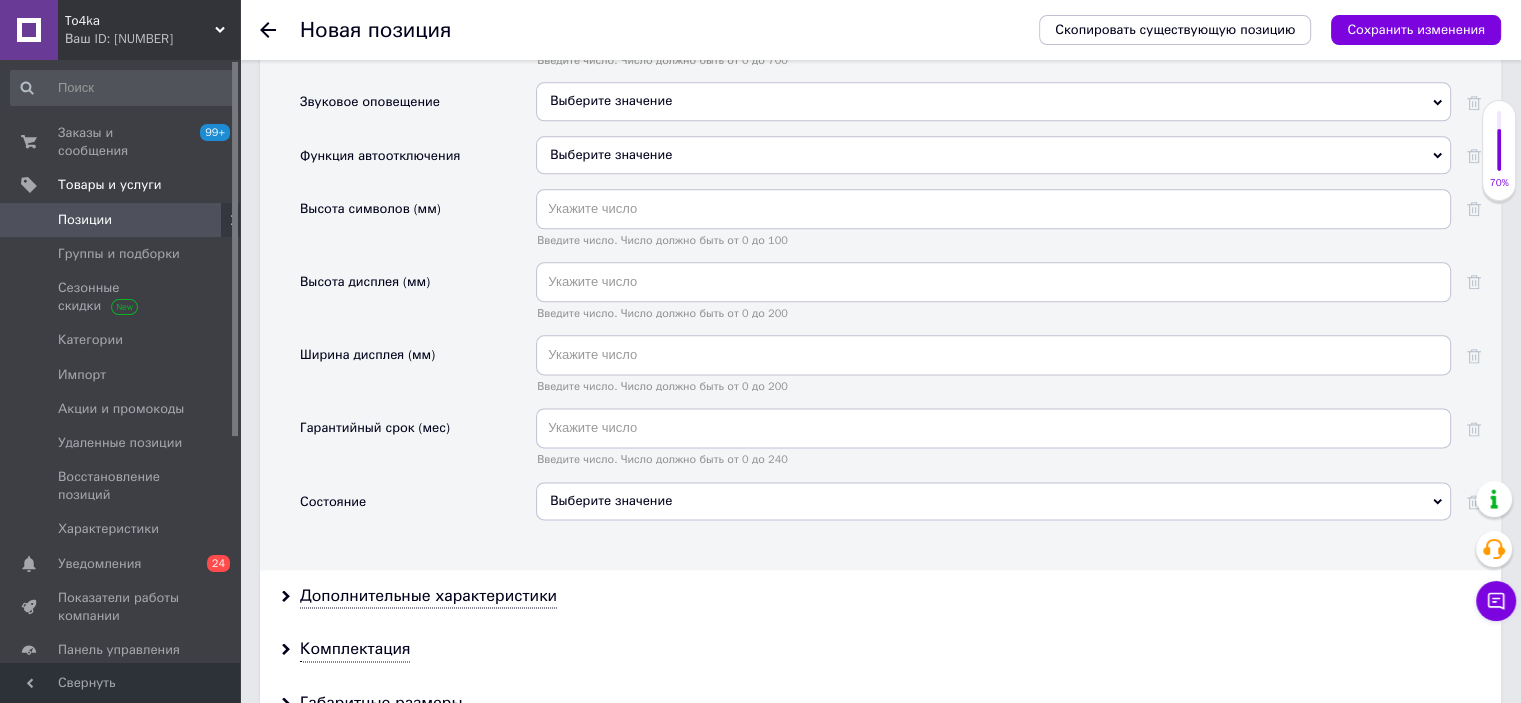 click on "Выберите значение" at bounding box center (993, 501) 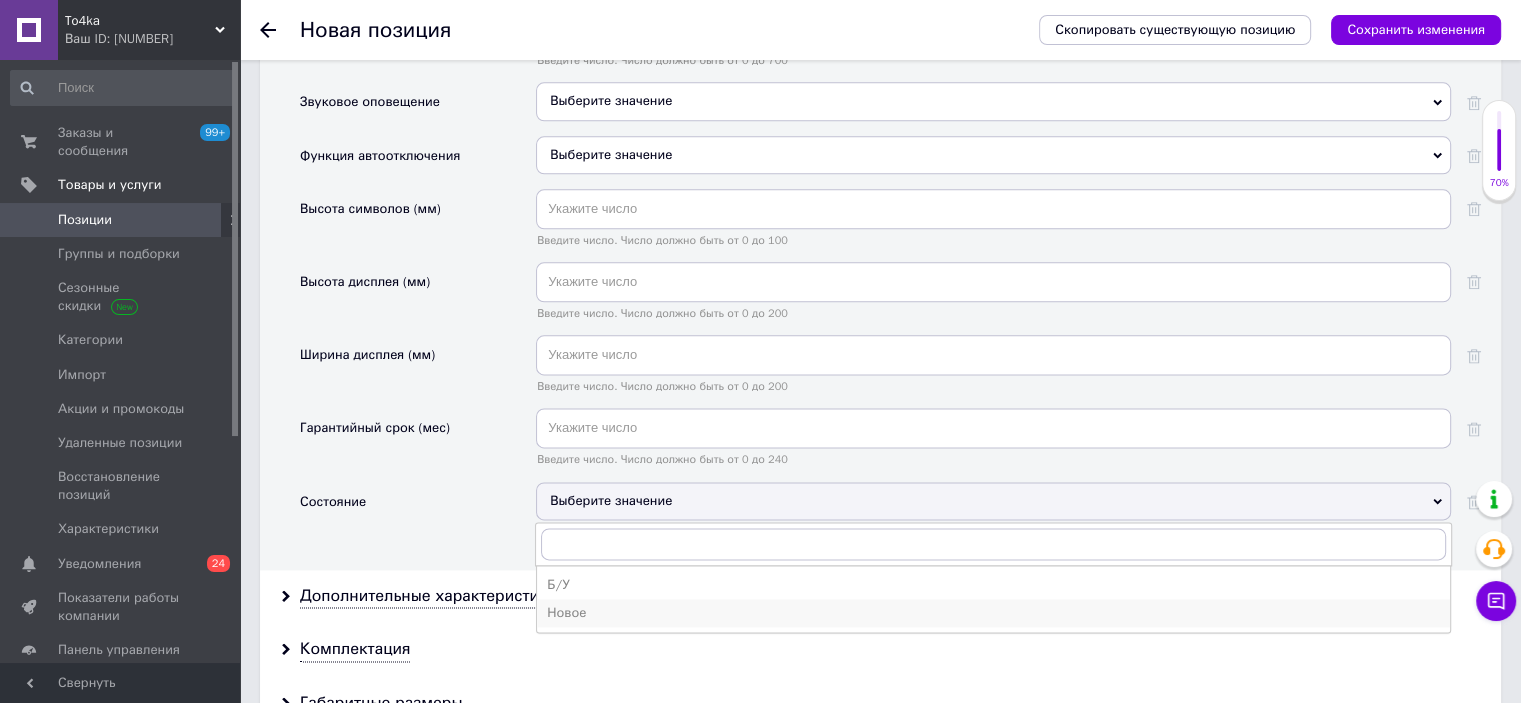 click on "Новое" at bounding box center [993, 613] 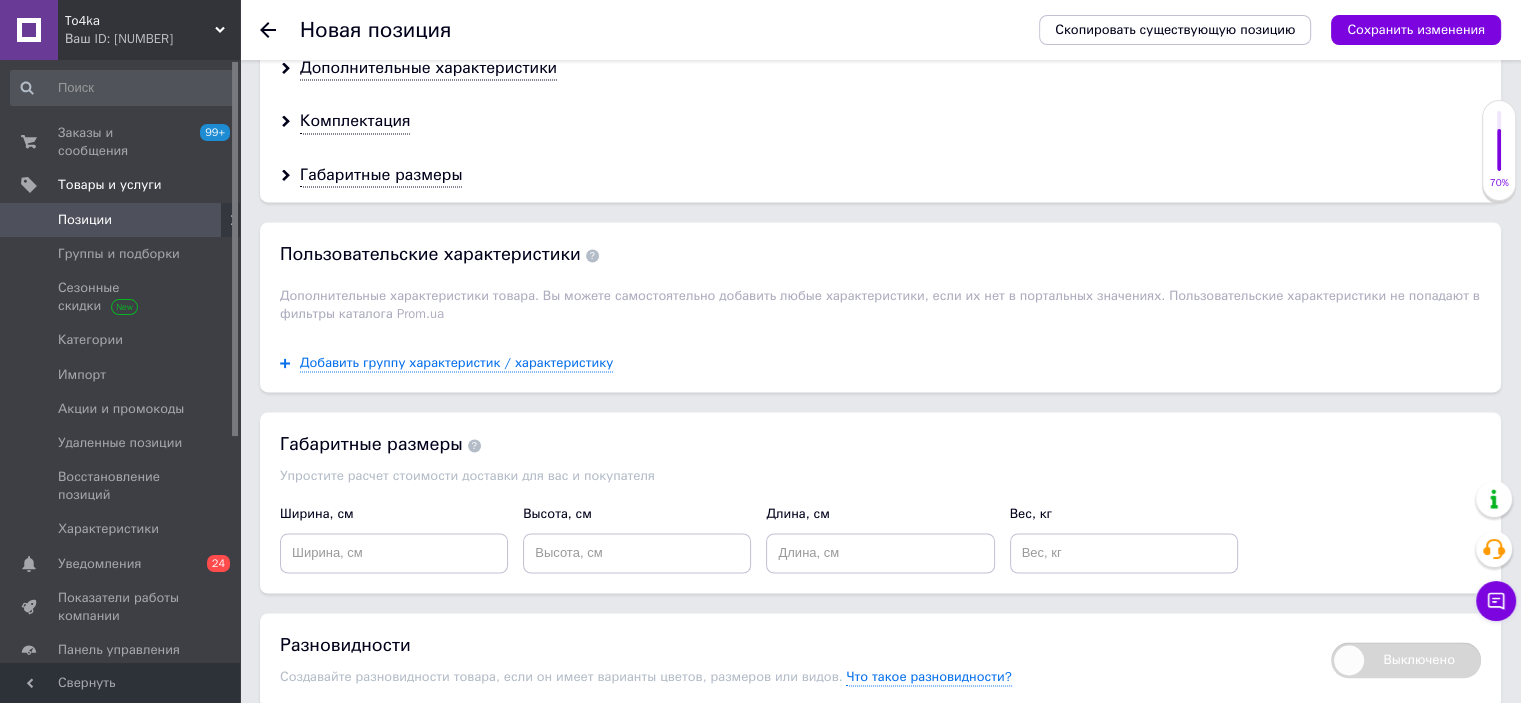 scroll, scrollTop: 3300, scrollLeft: 0, axis: vertical 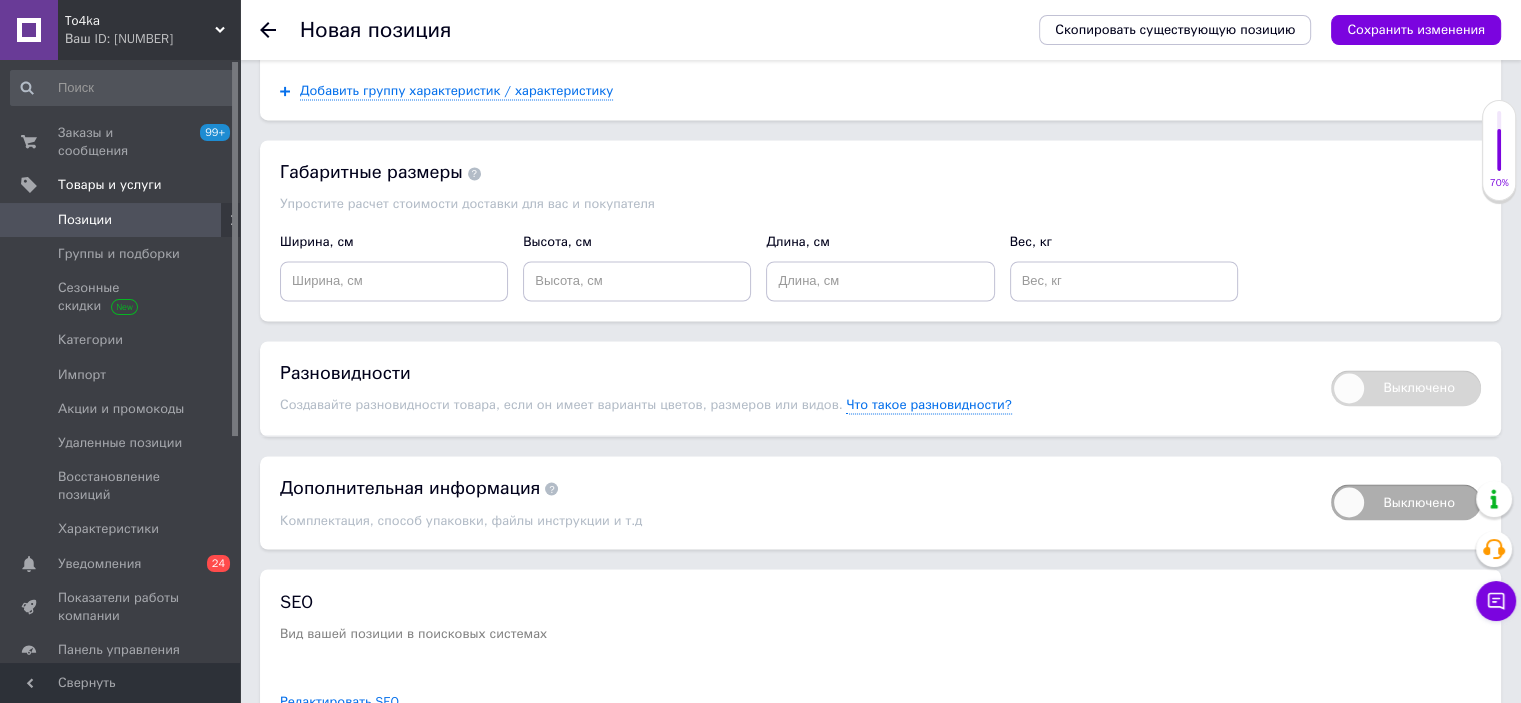 drag, startPoint x: 1401, startPoint y: 30, endPoint x: 1363, endPoint y: 75, distance: 58.898216 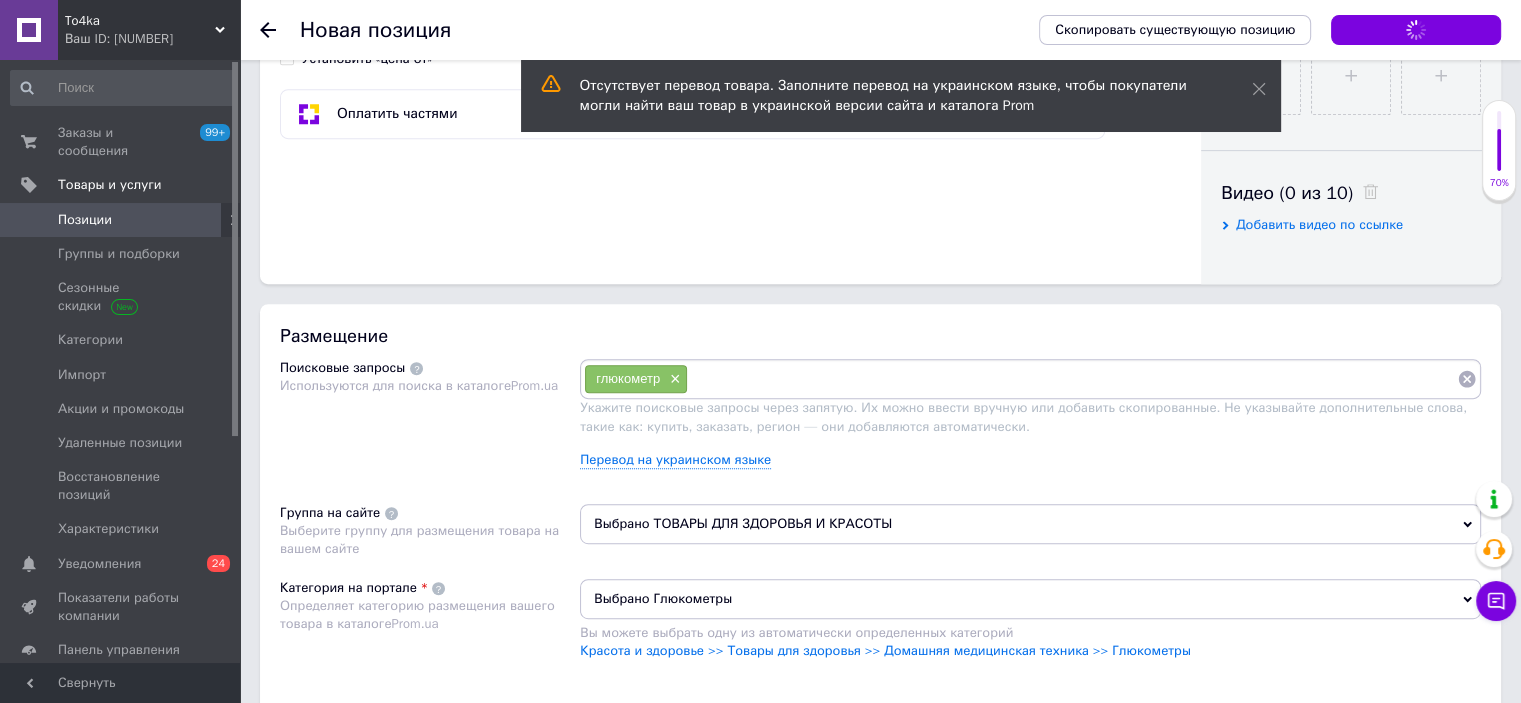 scroll, scrollTop: 635, scrollLeft: 0, axis: vertical 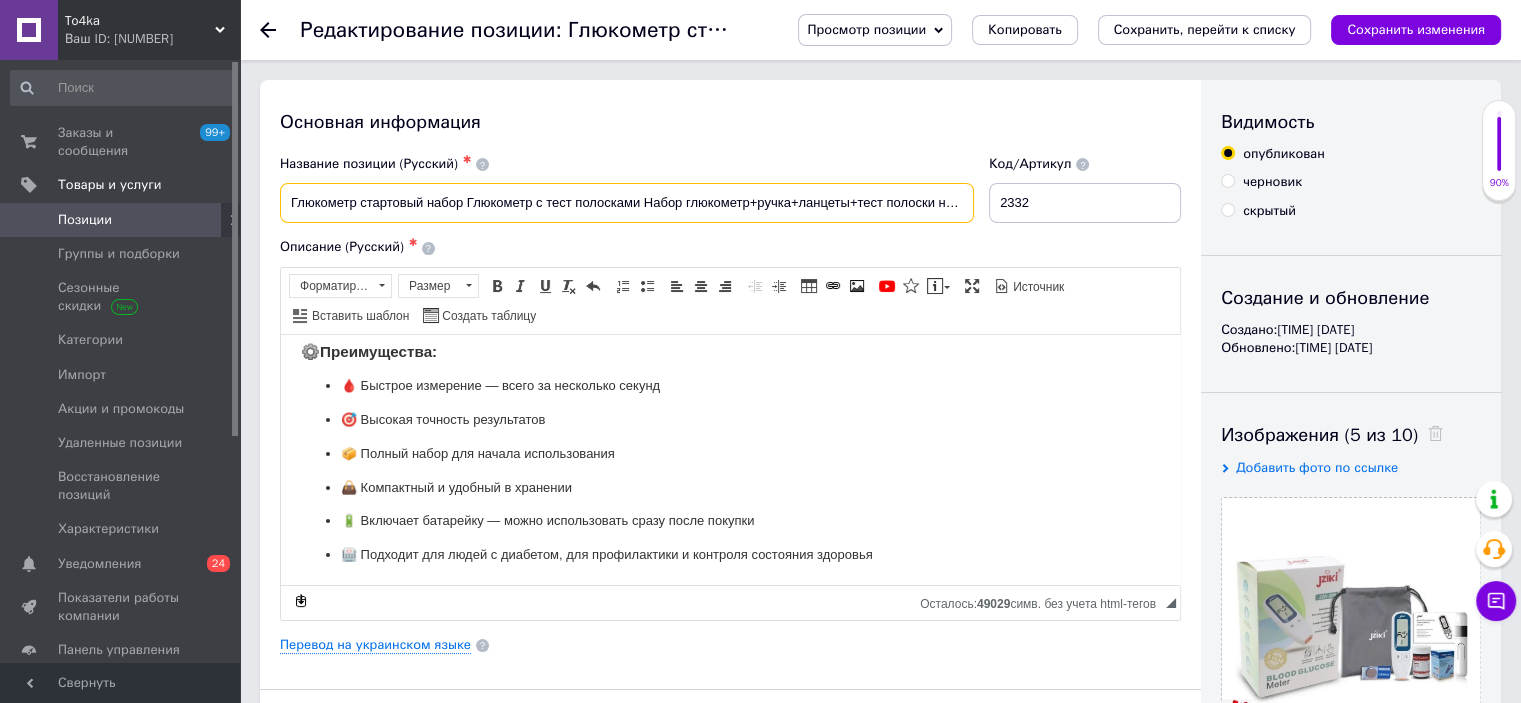 click on "Глюкометр стартовый набор Глюкометр с тест полосками Набор глюкометр+ручка+ланцеты+тест полоски на сахар" at bounding box center [627, 203] 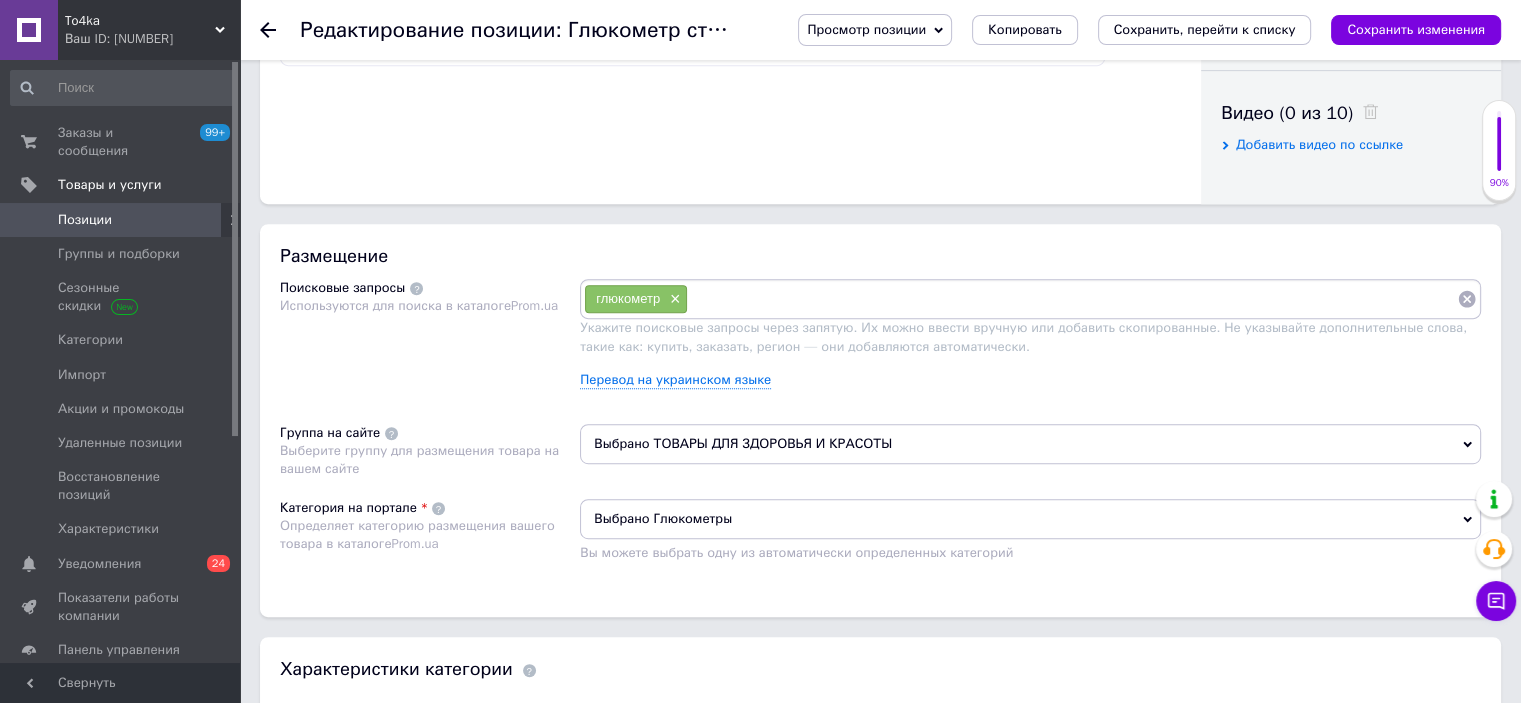 scroll, scrollTop: 1000, scrollLeft: 0, axis: vertical 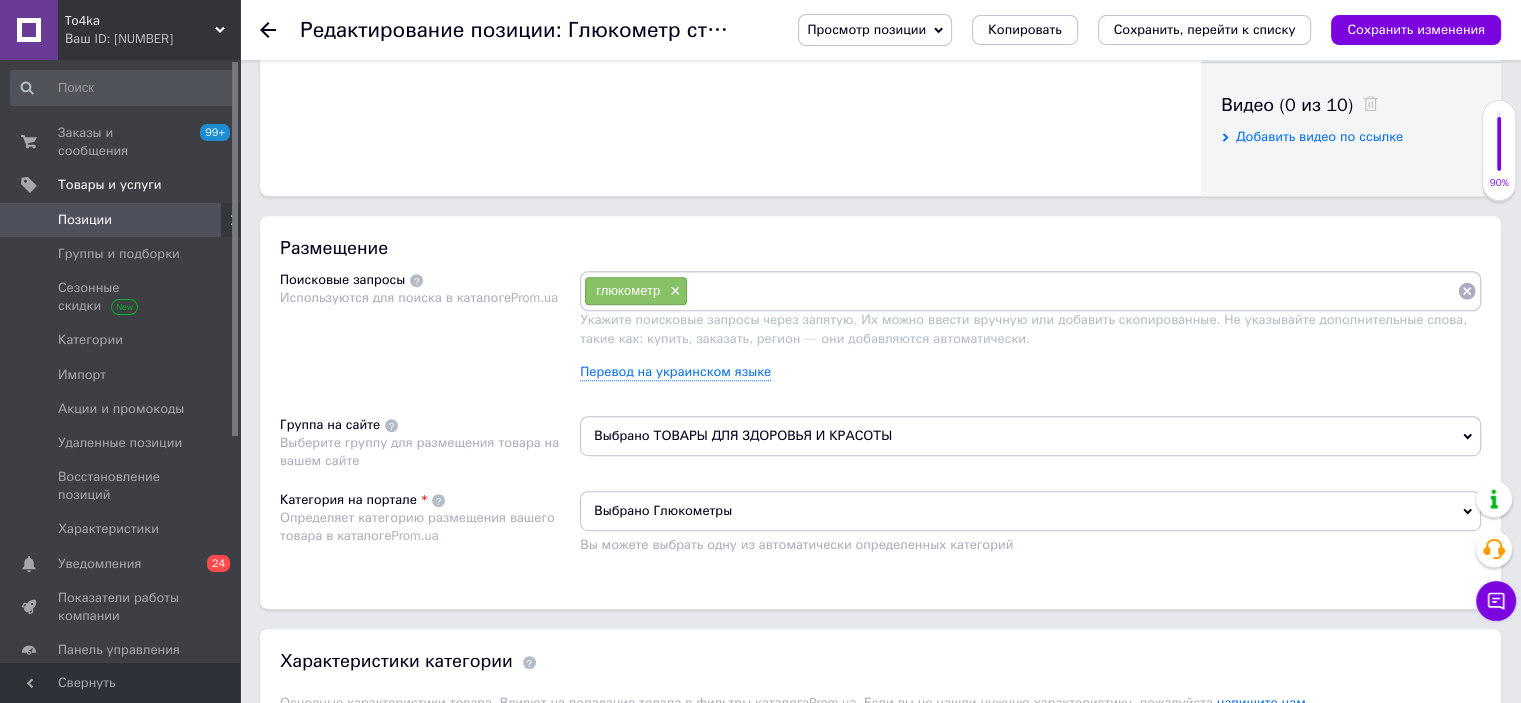click at bounding box center (1072, 291) 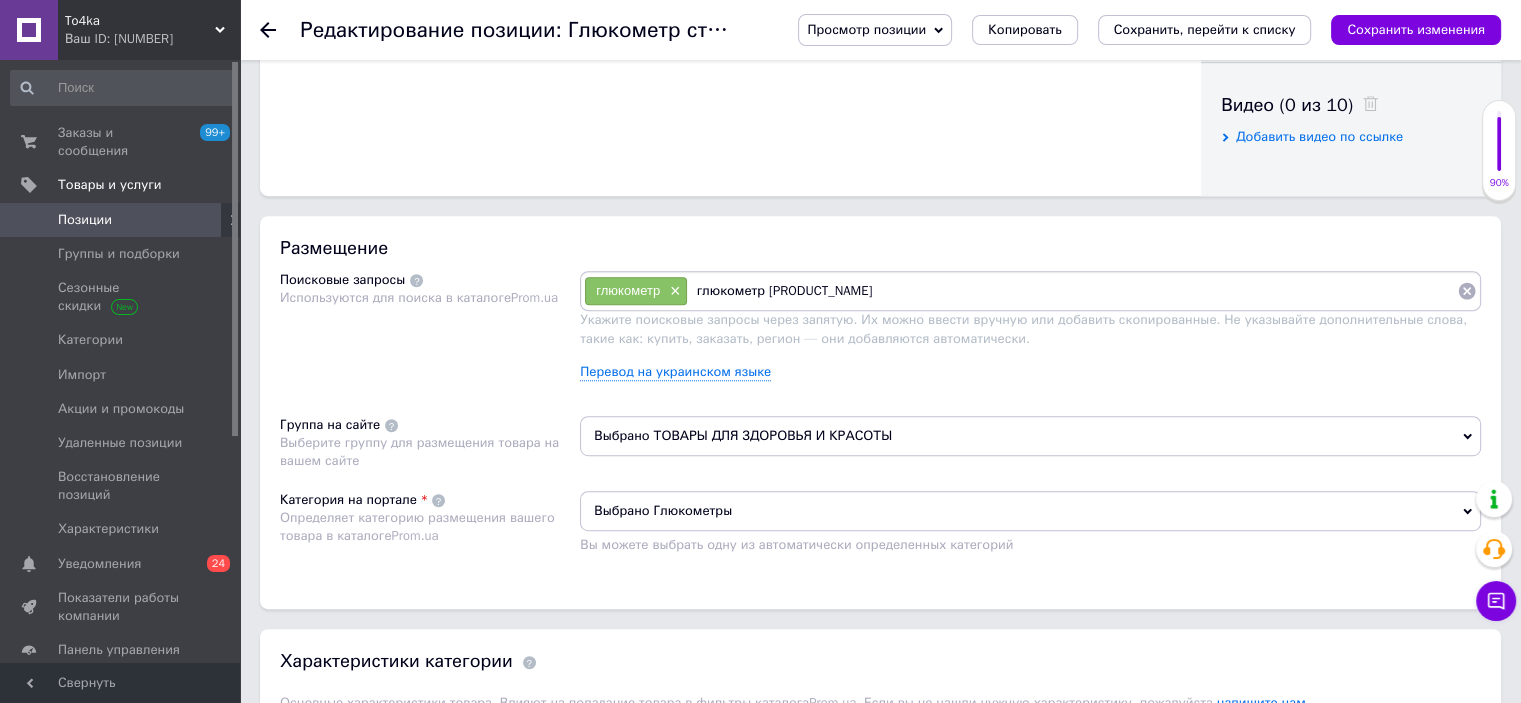 type on "глюкометр [PRODUCT_NAME]" 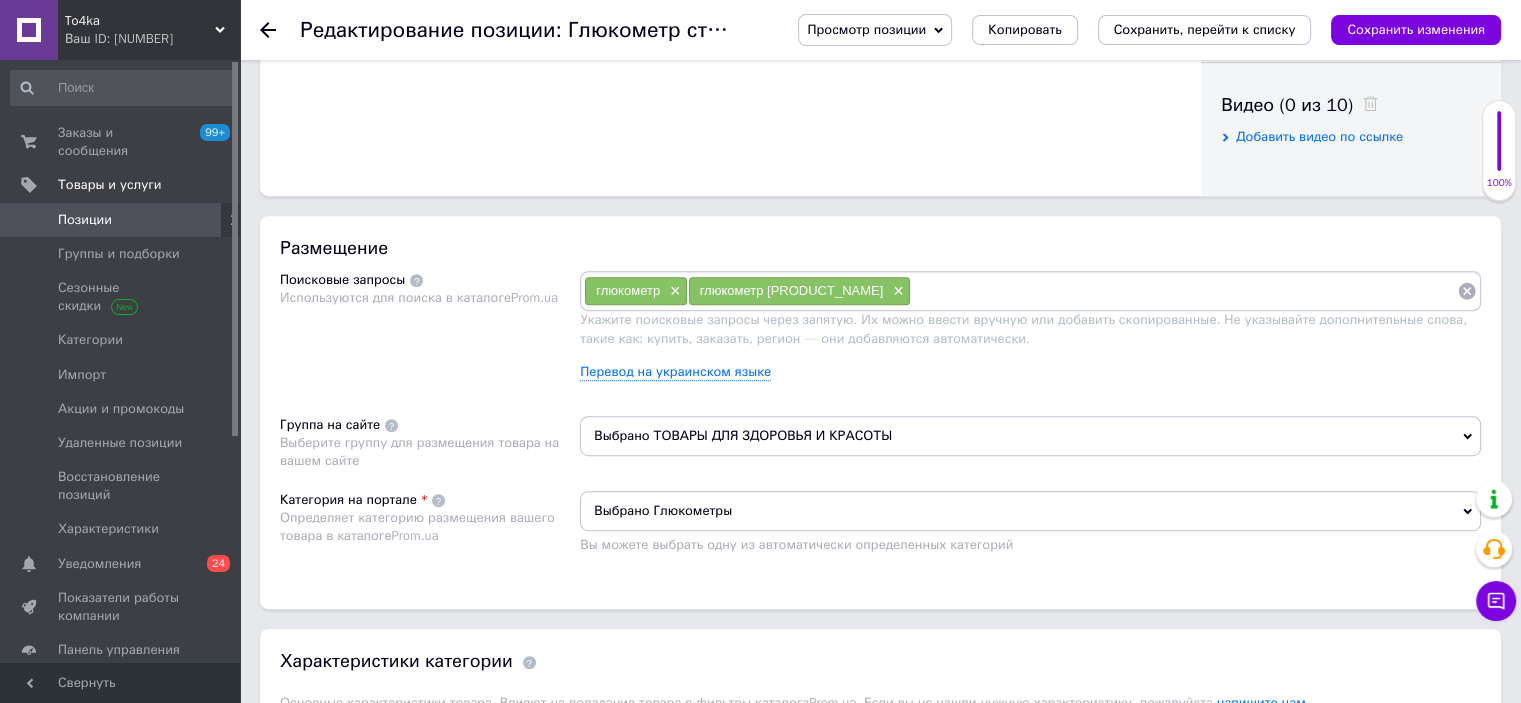 paste on "Jaziki" 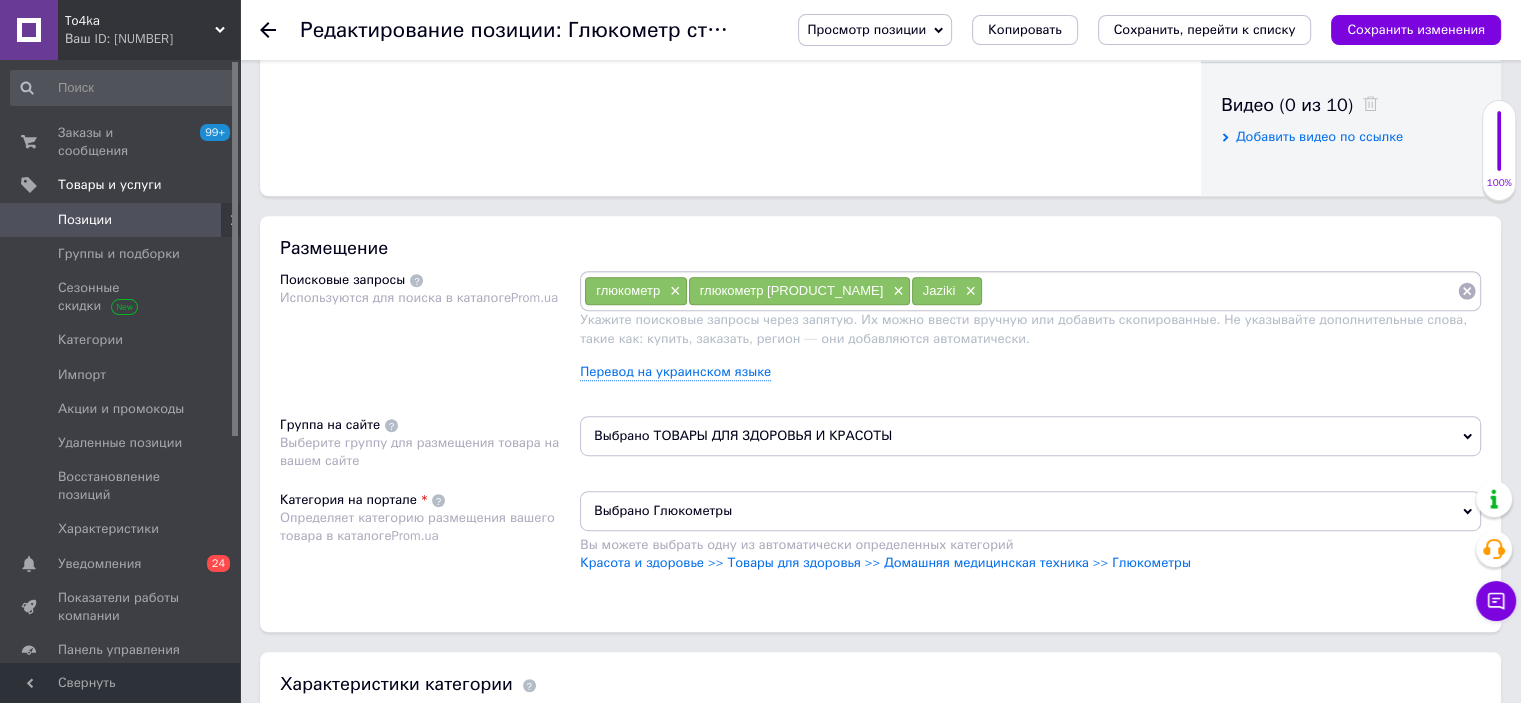 paste on "глюкометр для измерения сахара" 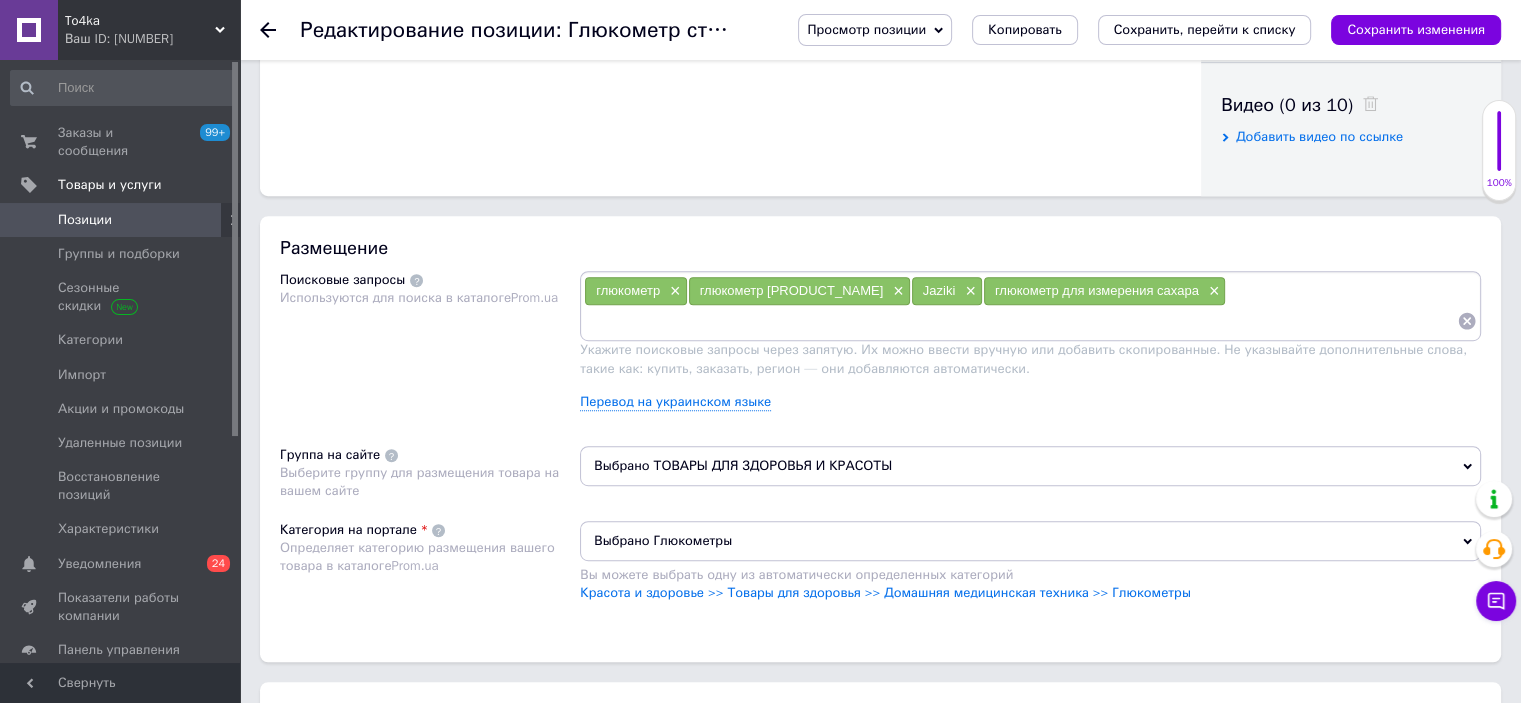 paste on "глюкометр без боли" 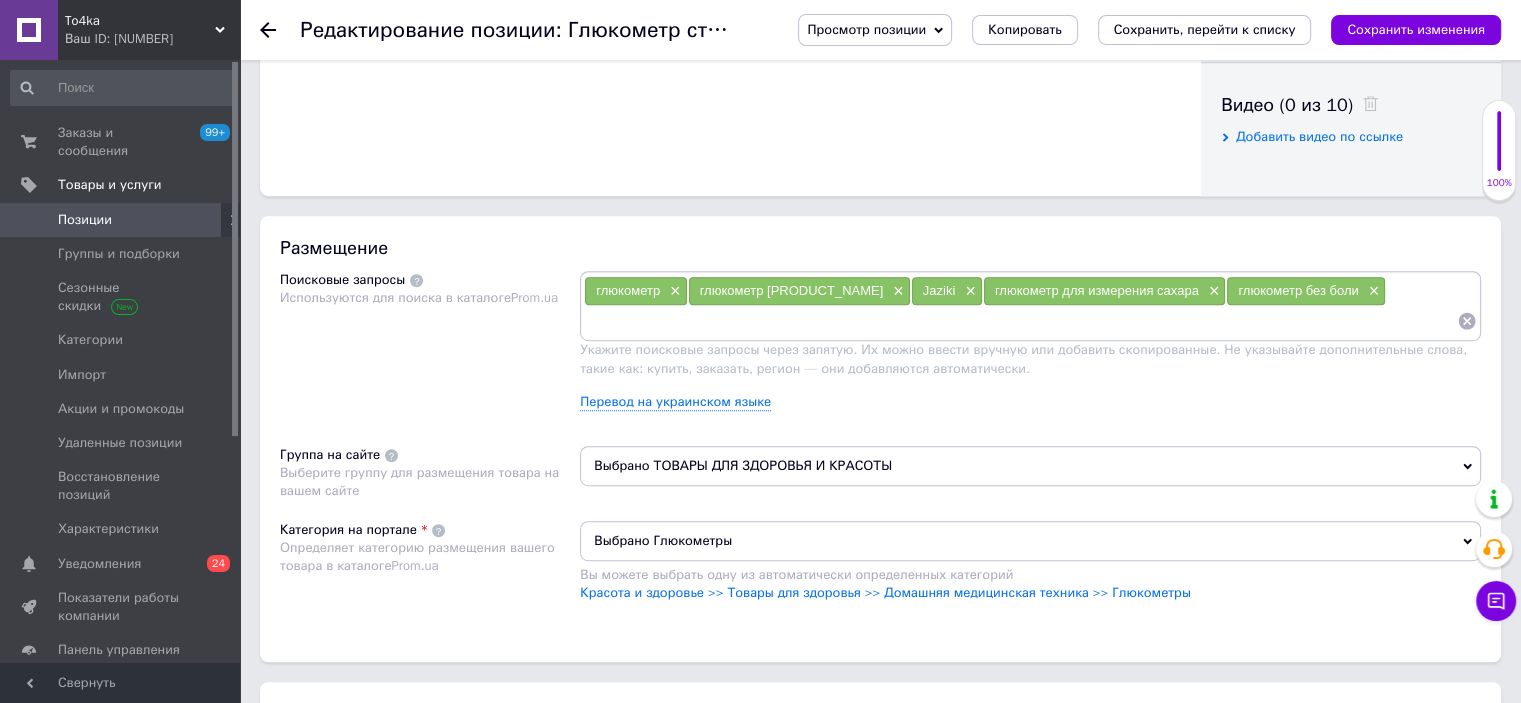 paste on "глюкометр с тест-полосками" 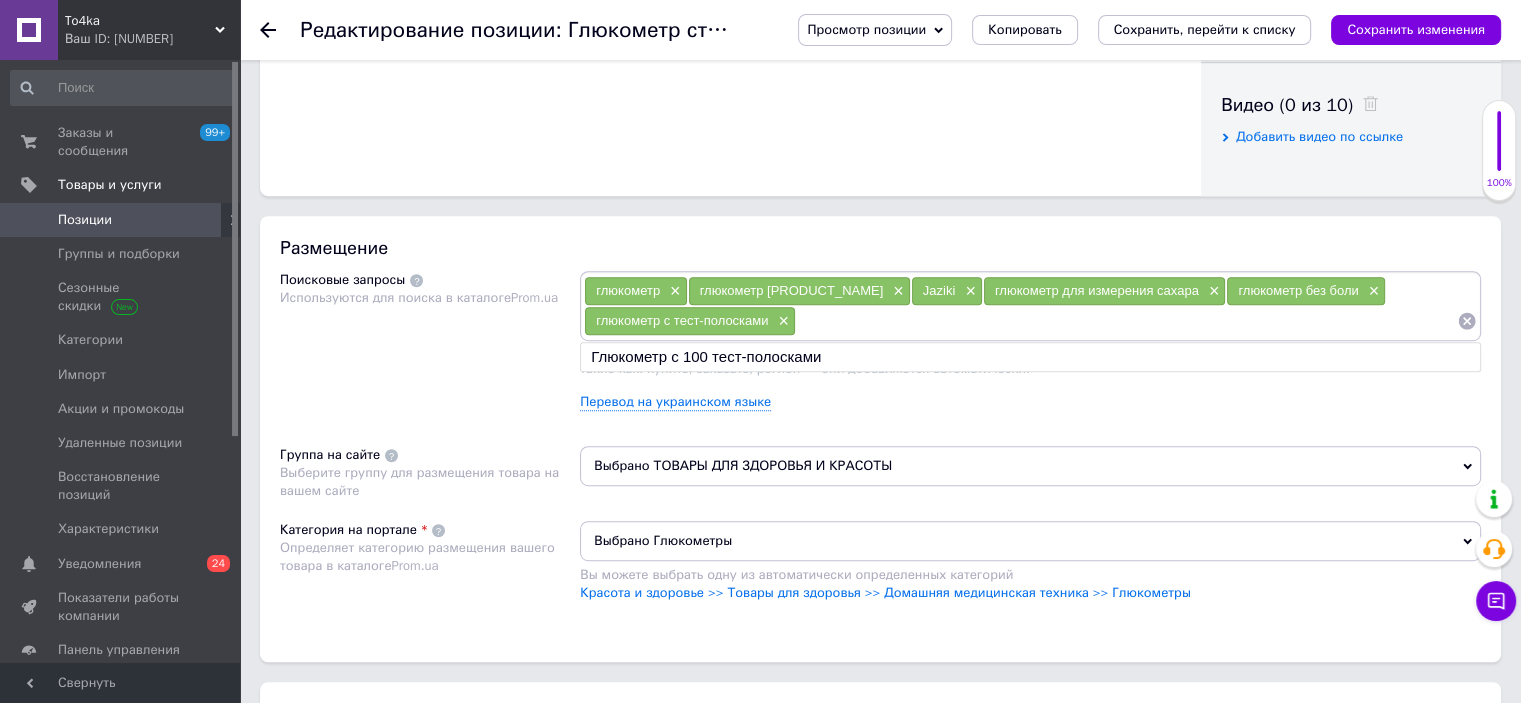 paste on "прибор для измерения сахара в крови" 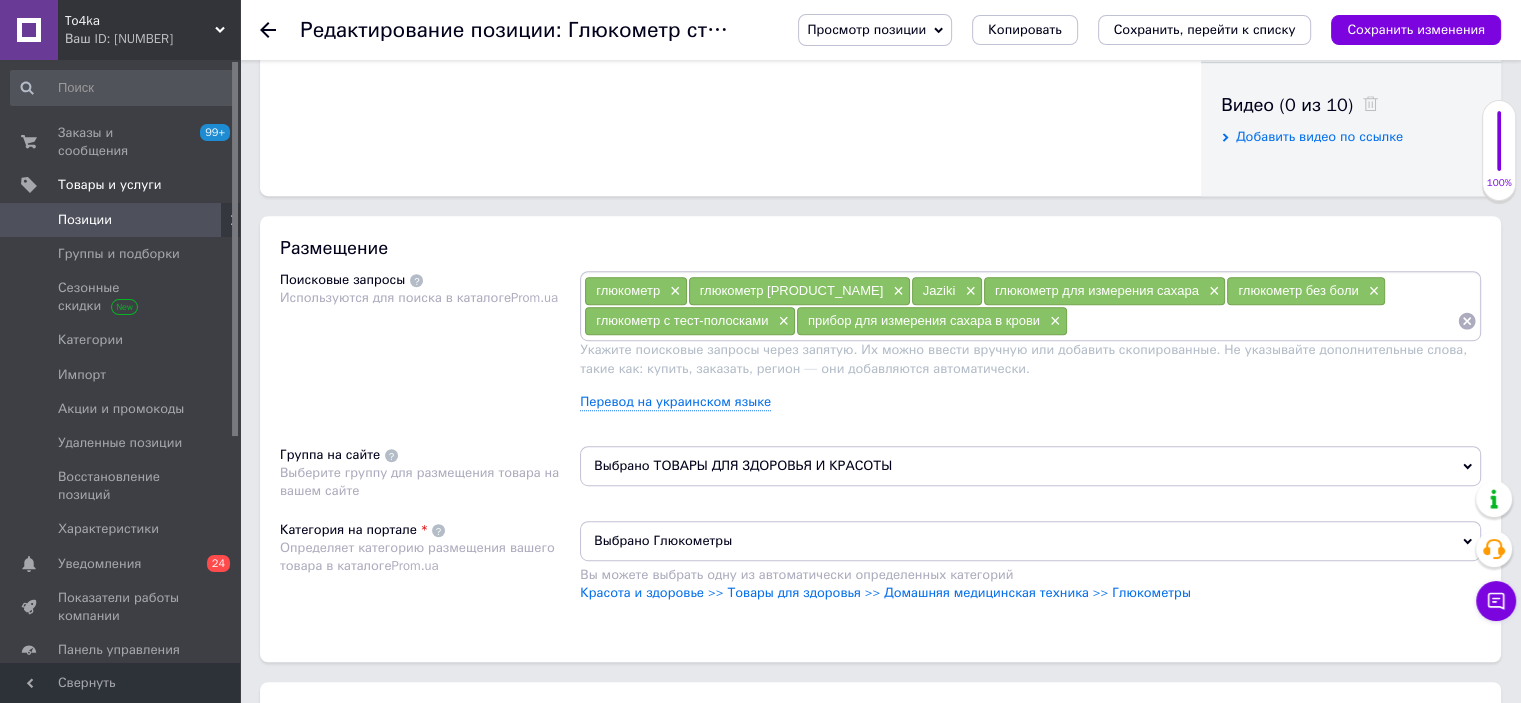 paste on "измерение глюкозы" 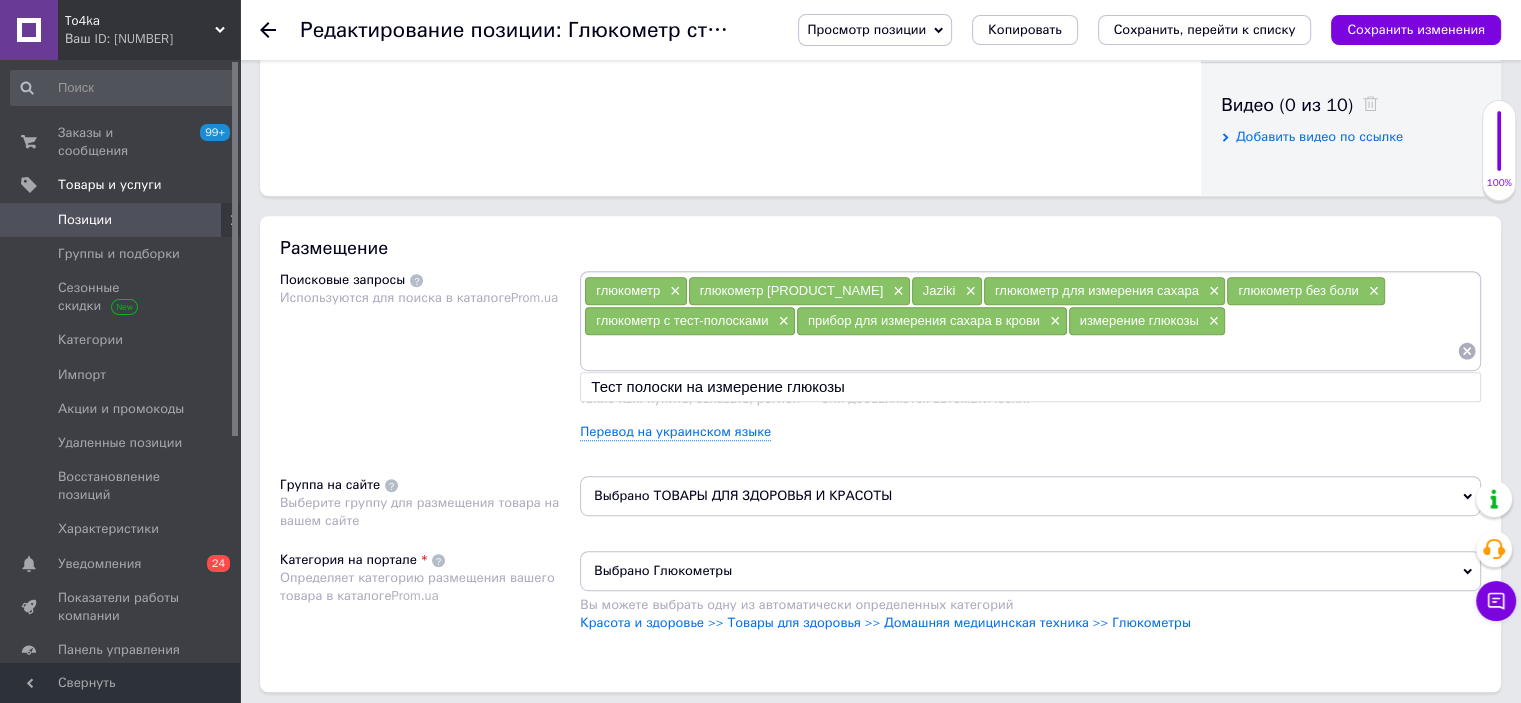 paste on "тест на сахар" 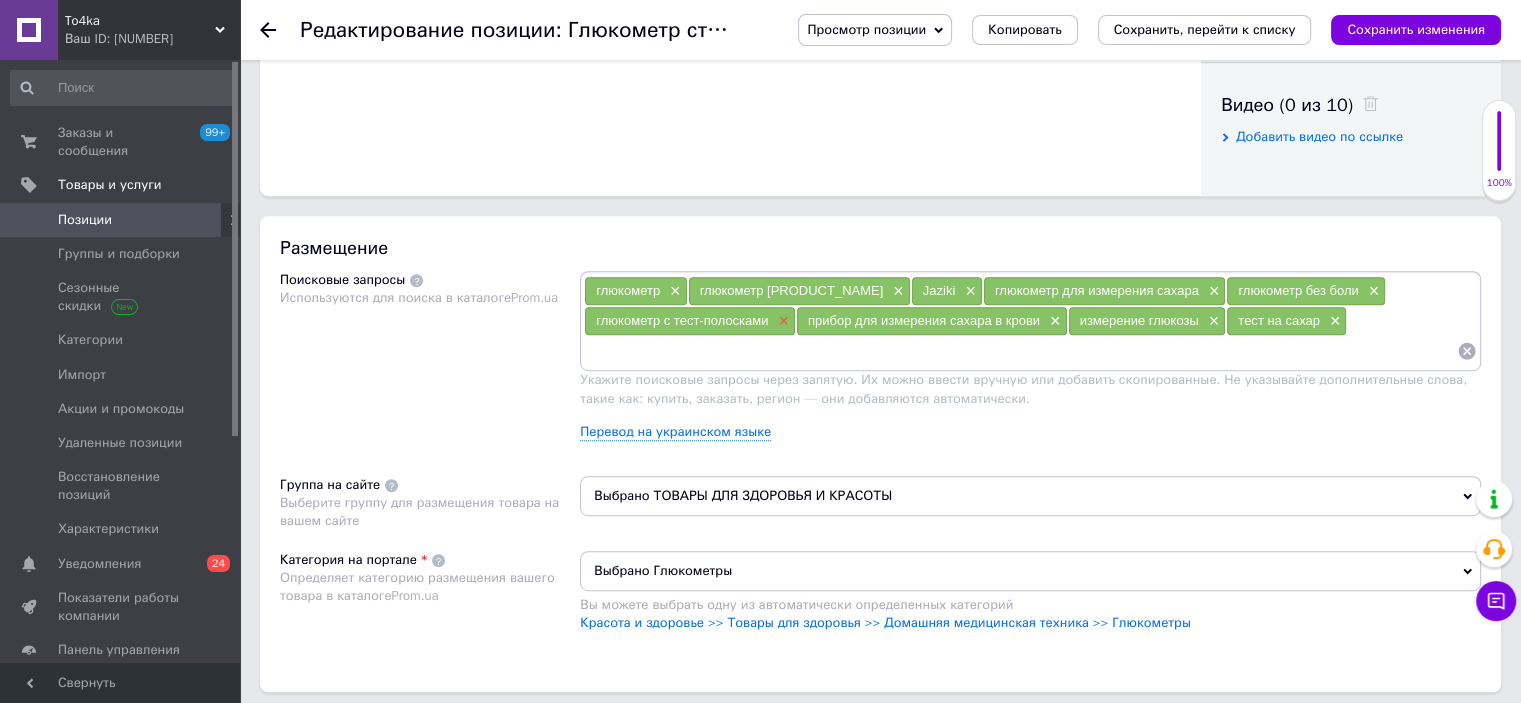 paste on "анализ сахара в домашних условиях" 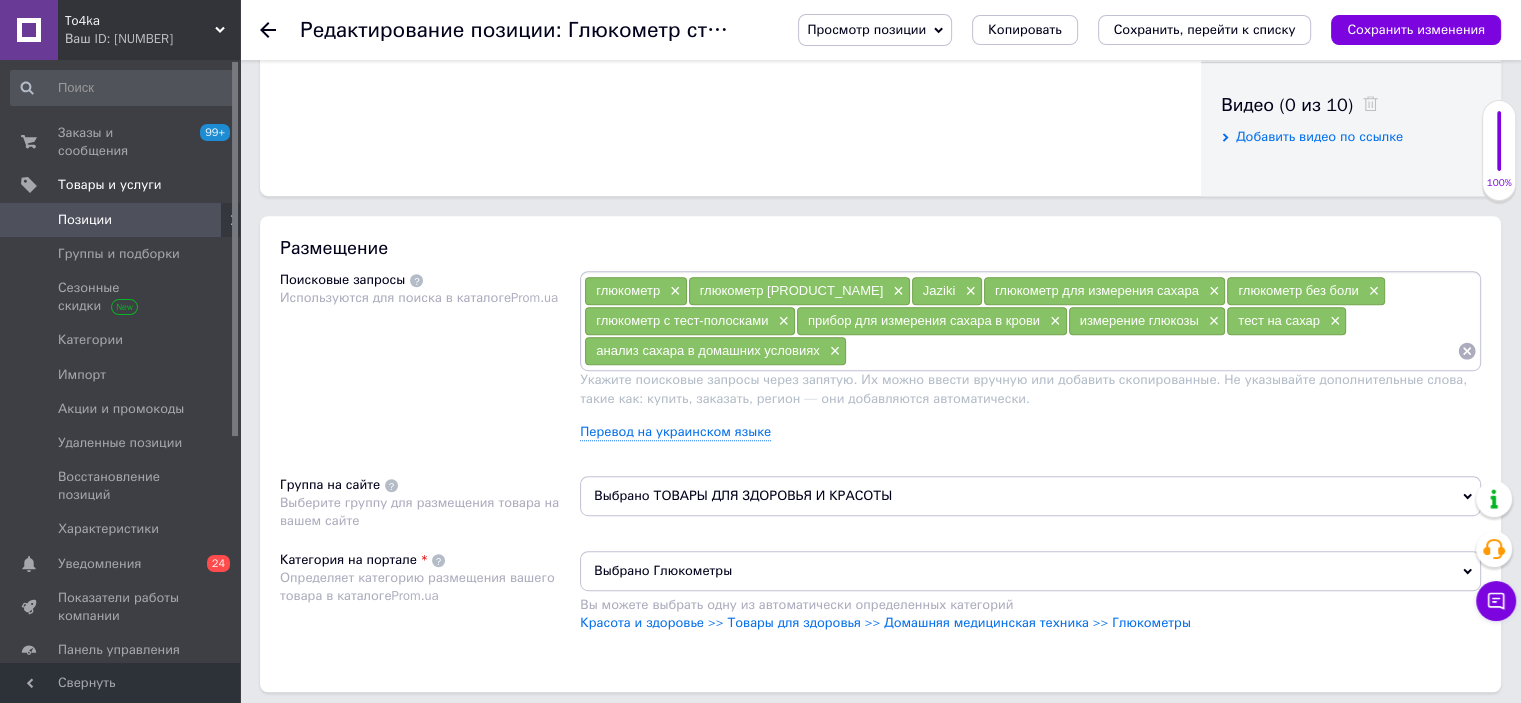 paste on "медицинский прибор для диабетиков" 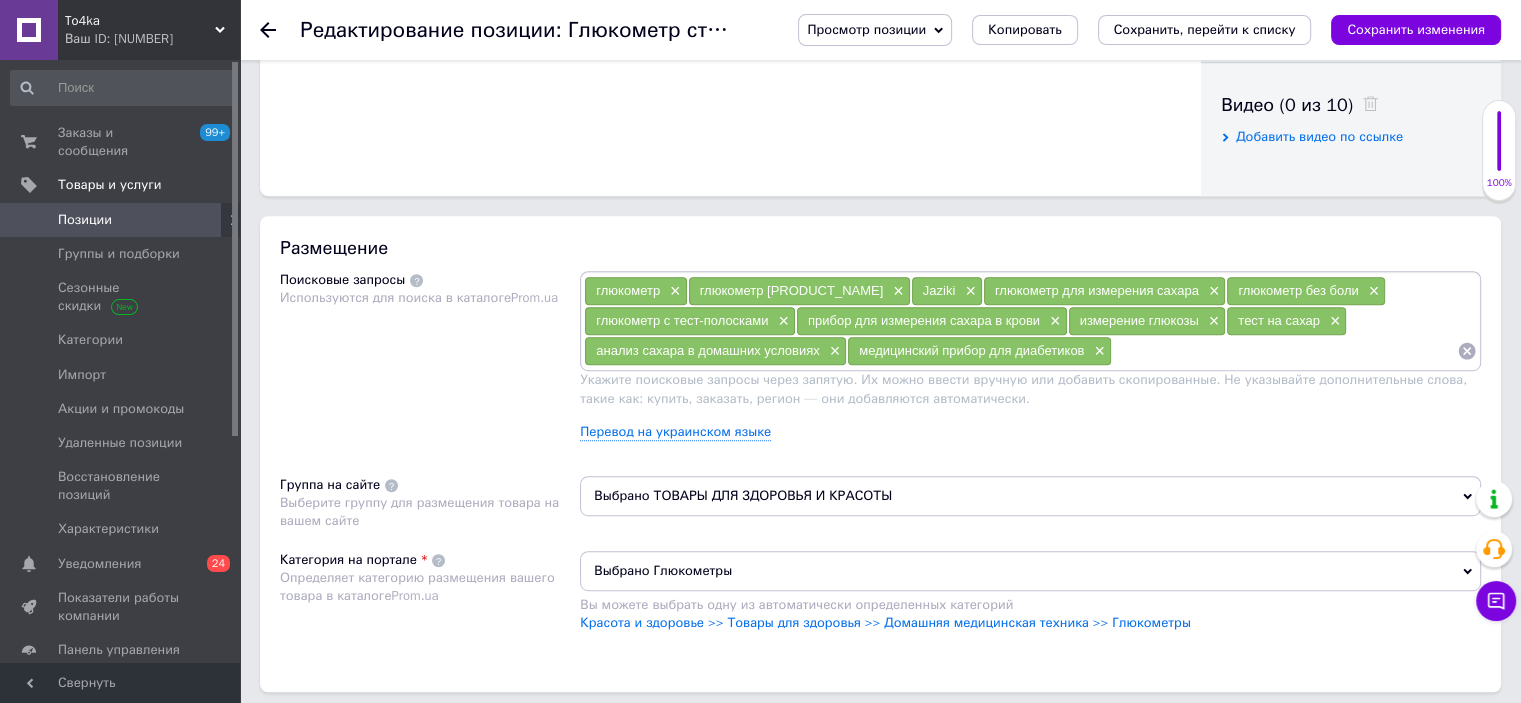 paste on "глюкометр для дома" 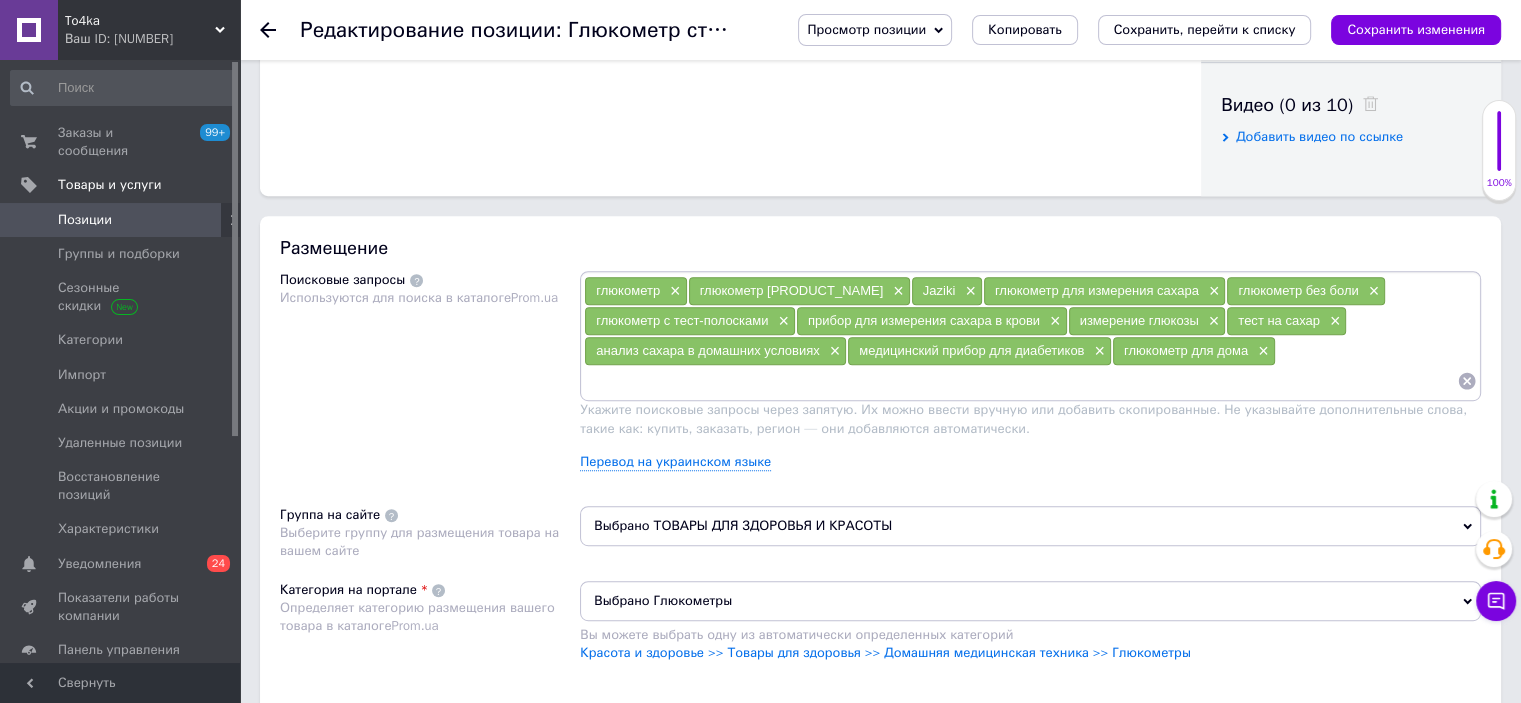 paste on "глюкометр купить Украина" 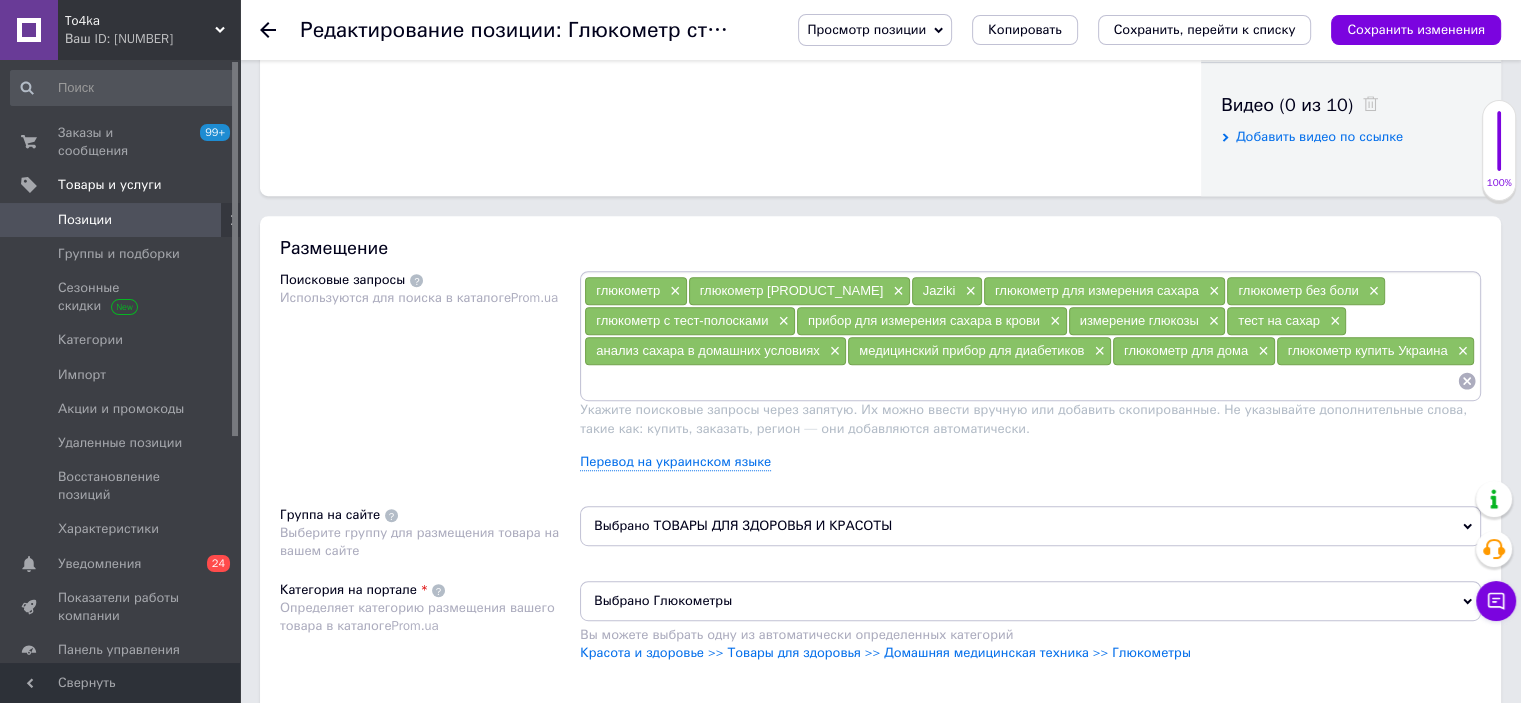paste on "глюкометр цена" 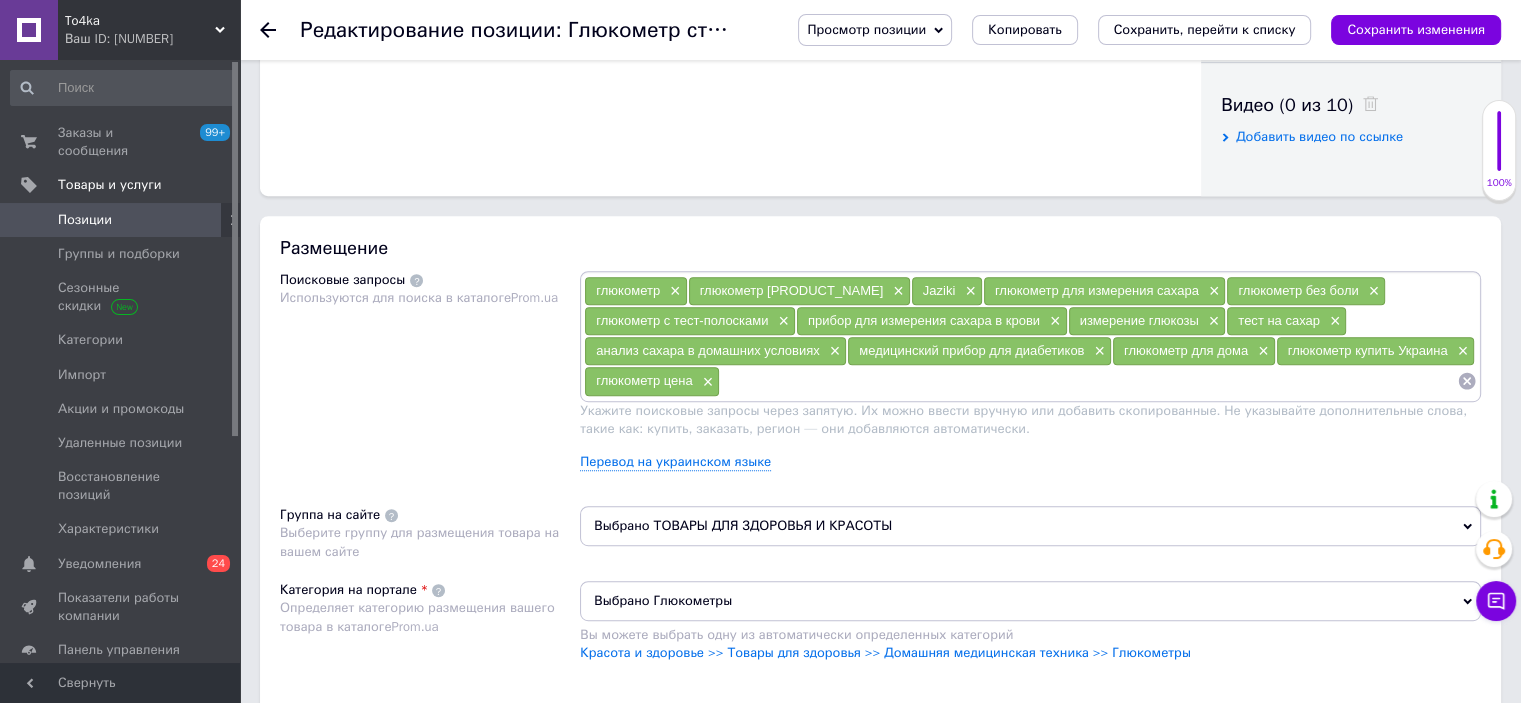 paste on "глюкометр без прокола" 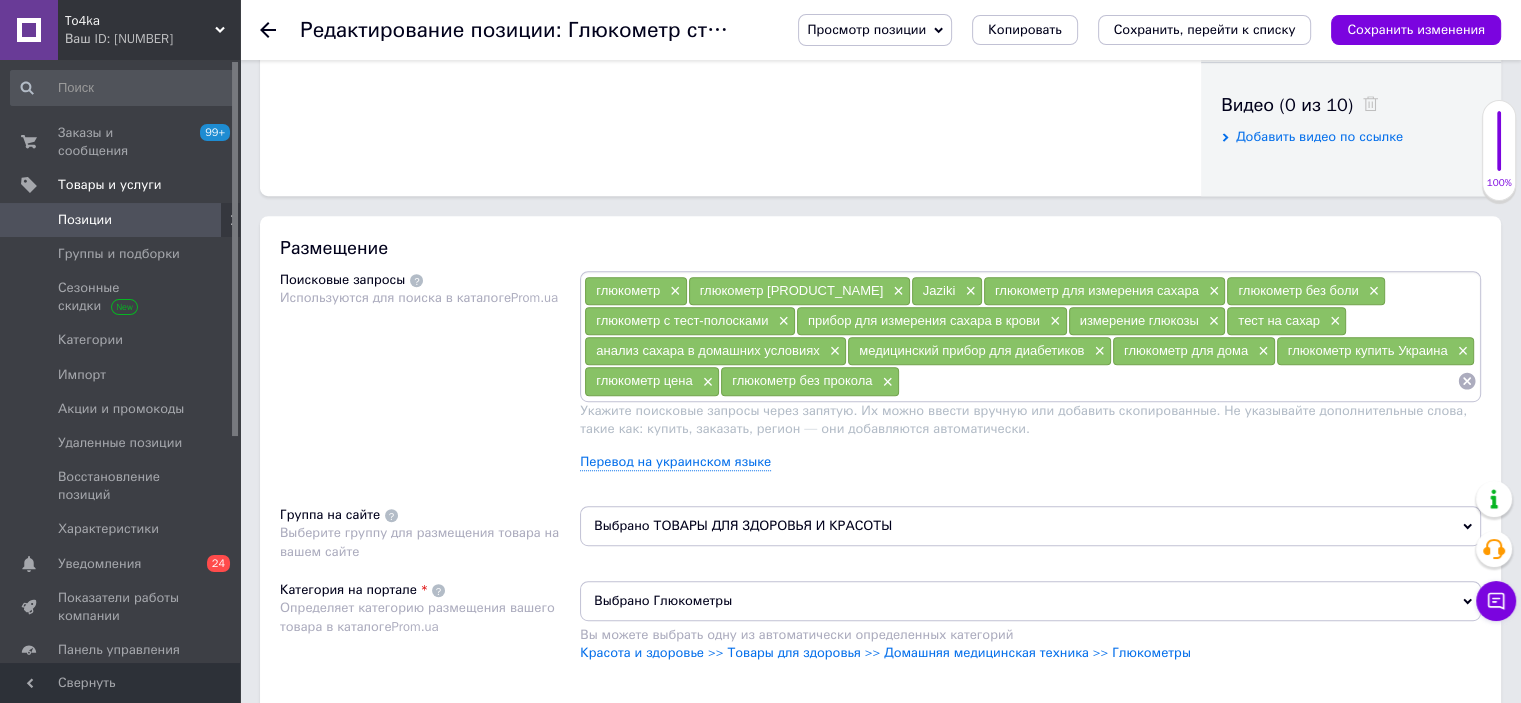 paste on "компактный глюкометр" 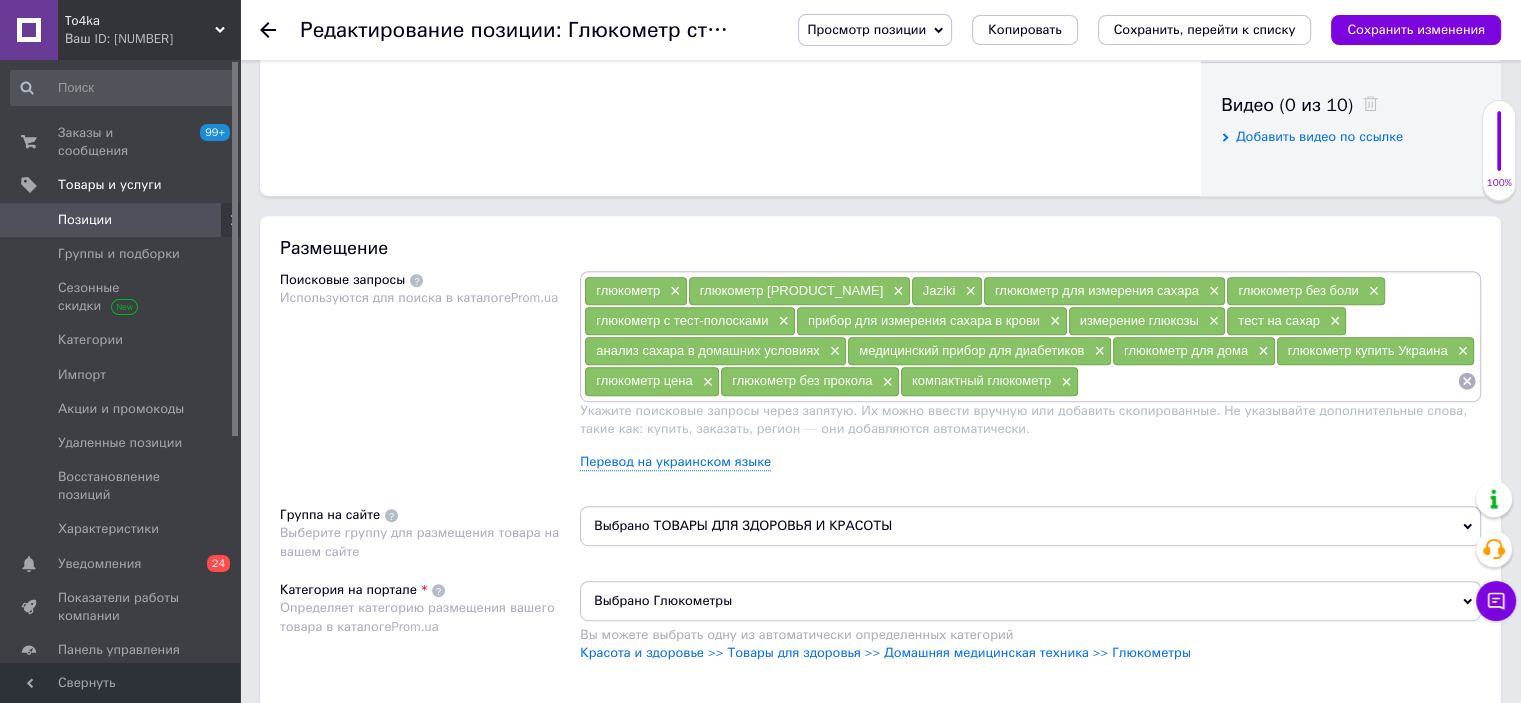 paste on "глюкометр без кодировки" 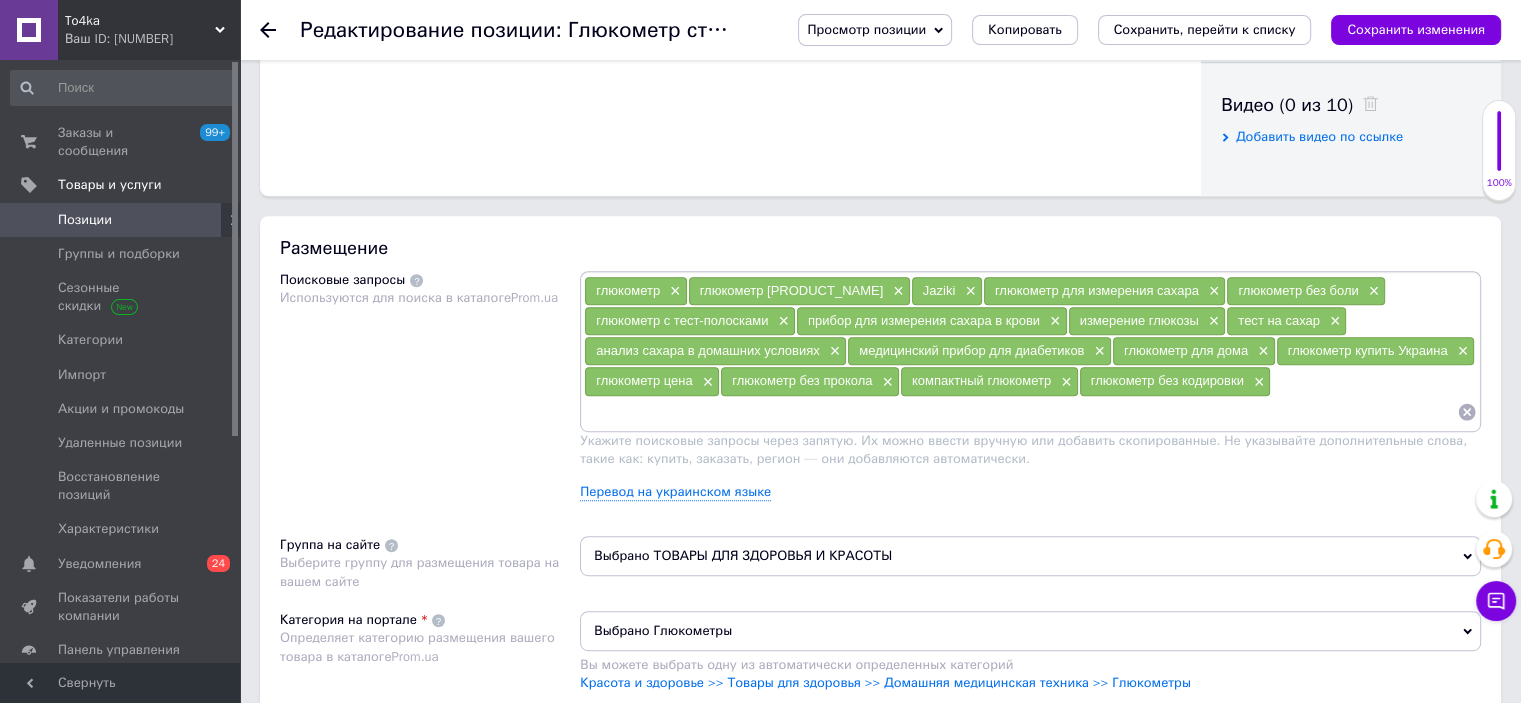 paste on "точный глюкометр" 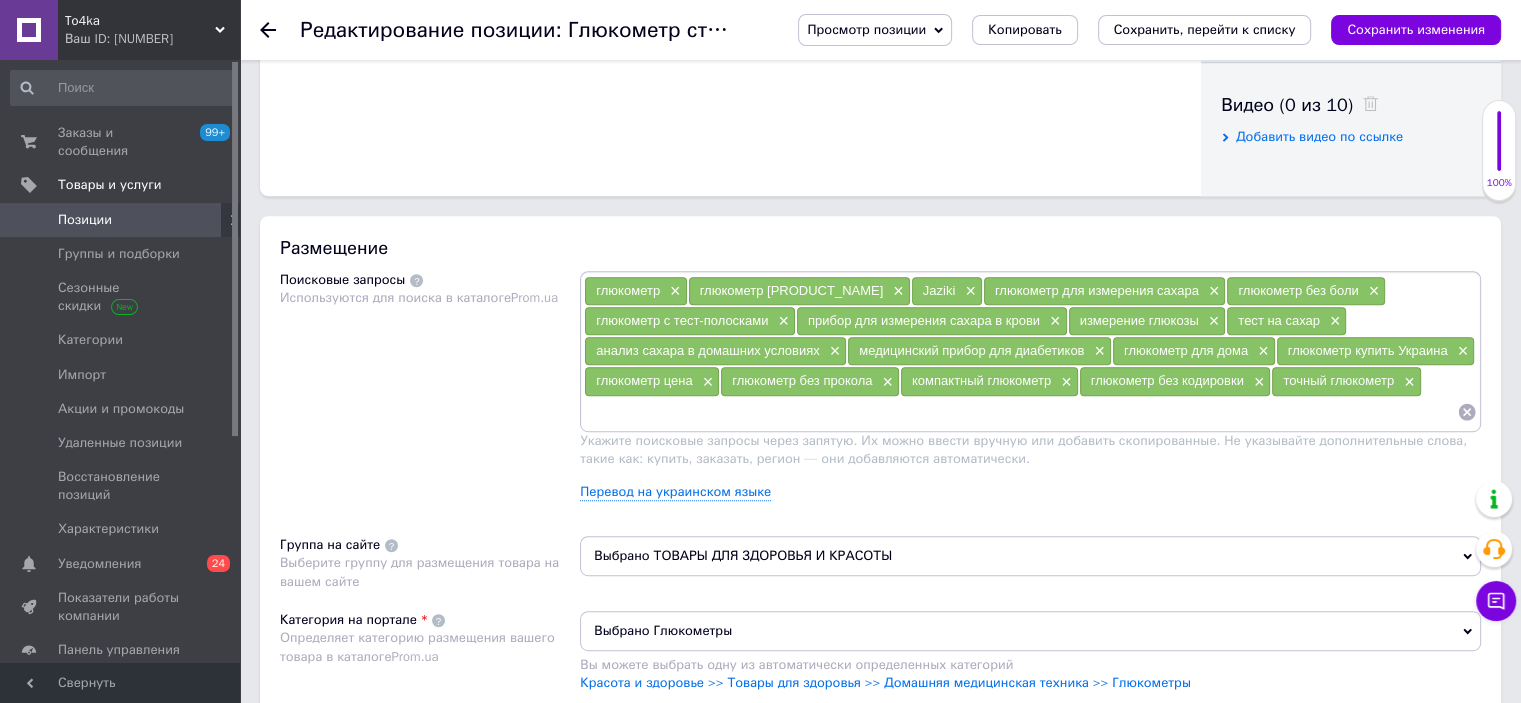 paste on "глюкометр для пожилых" 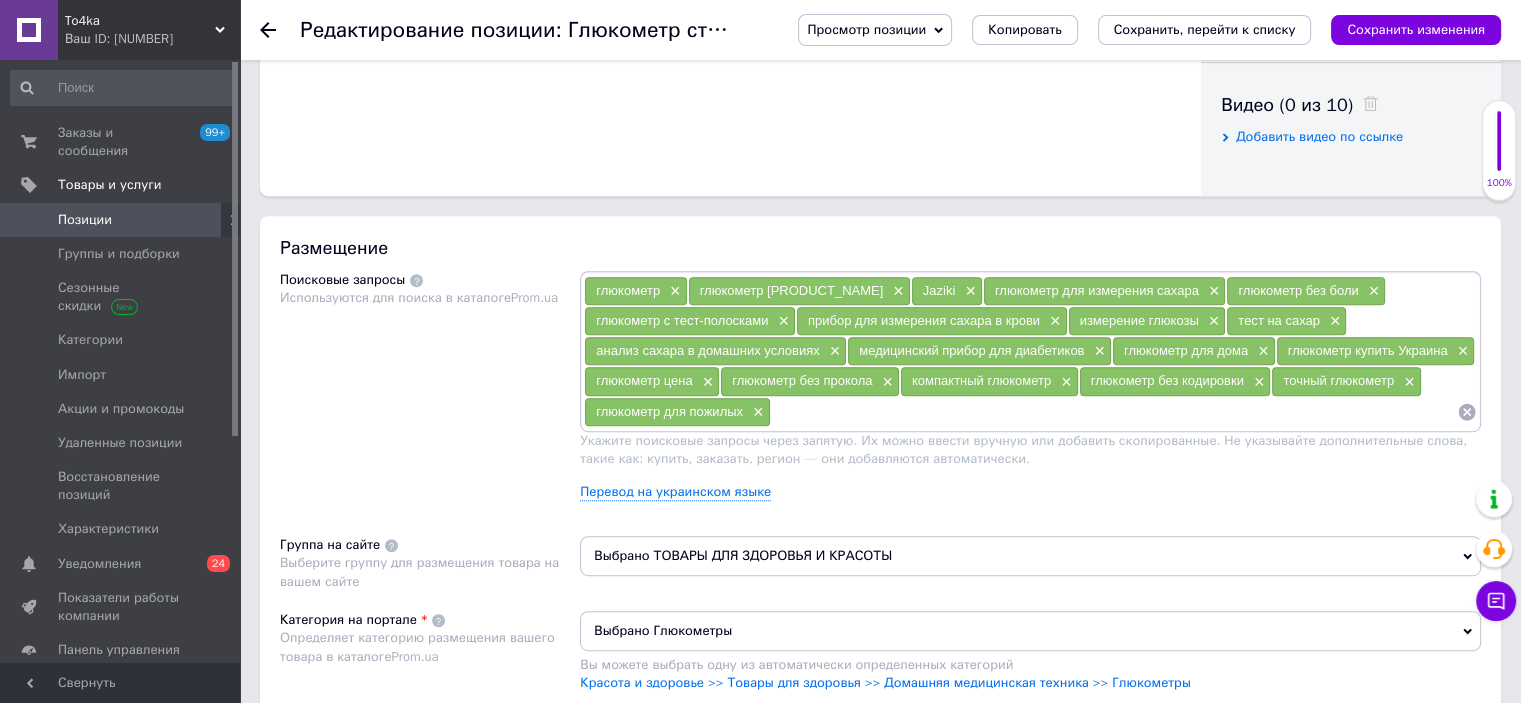 paste on "простой глюкометр" 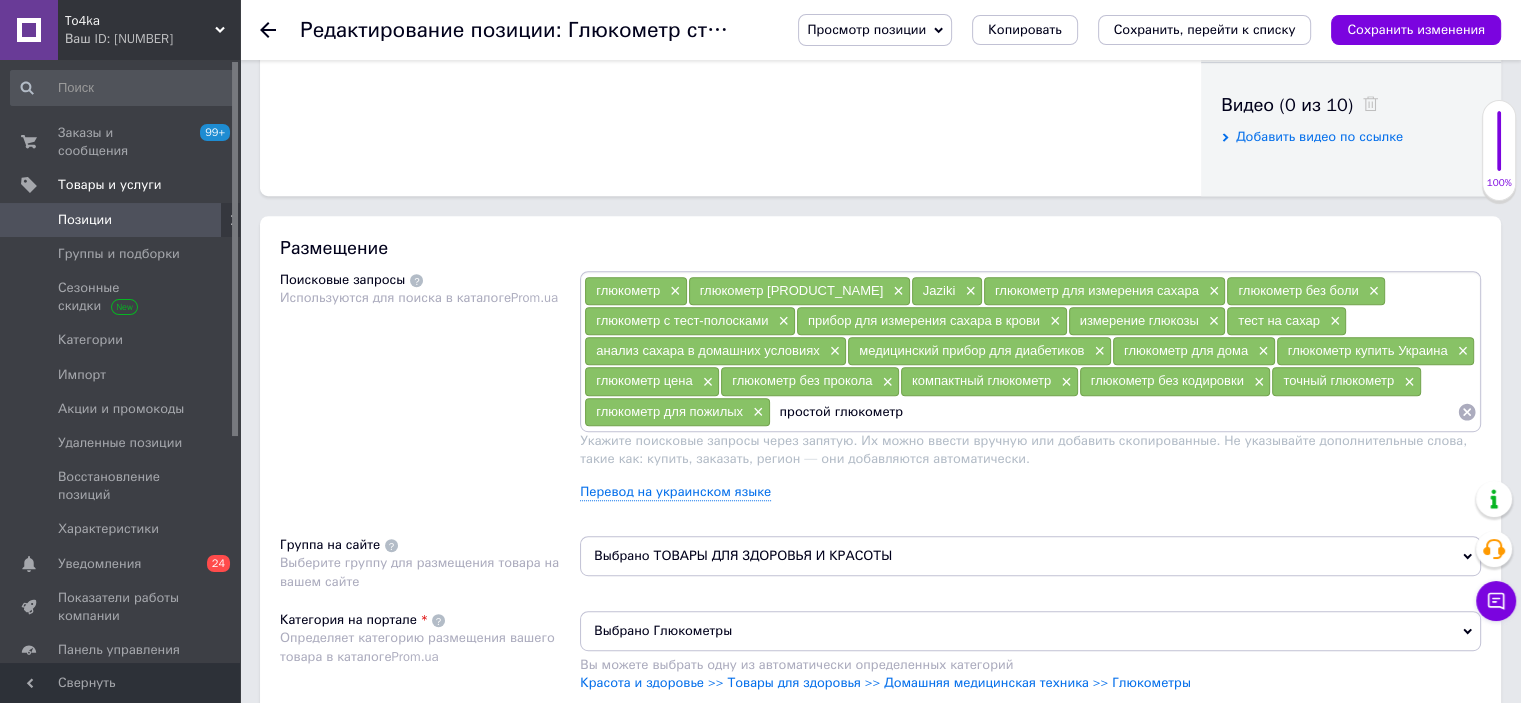 type 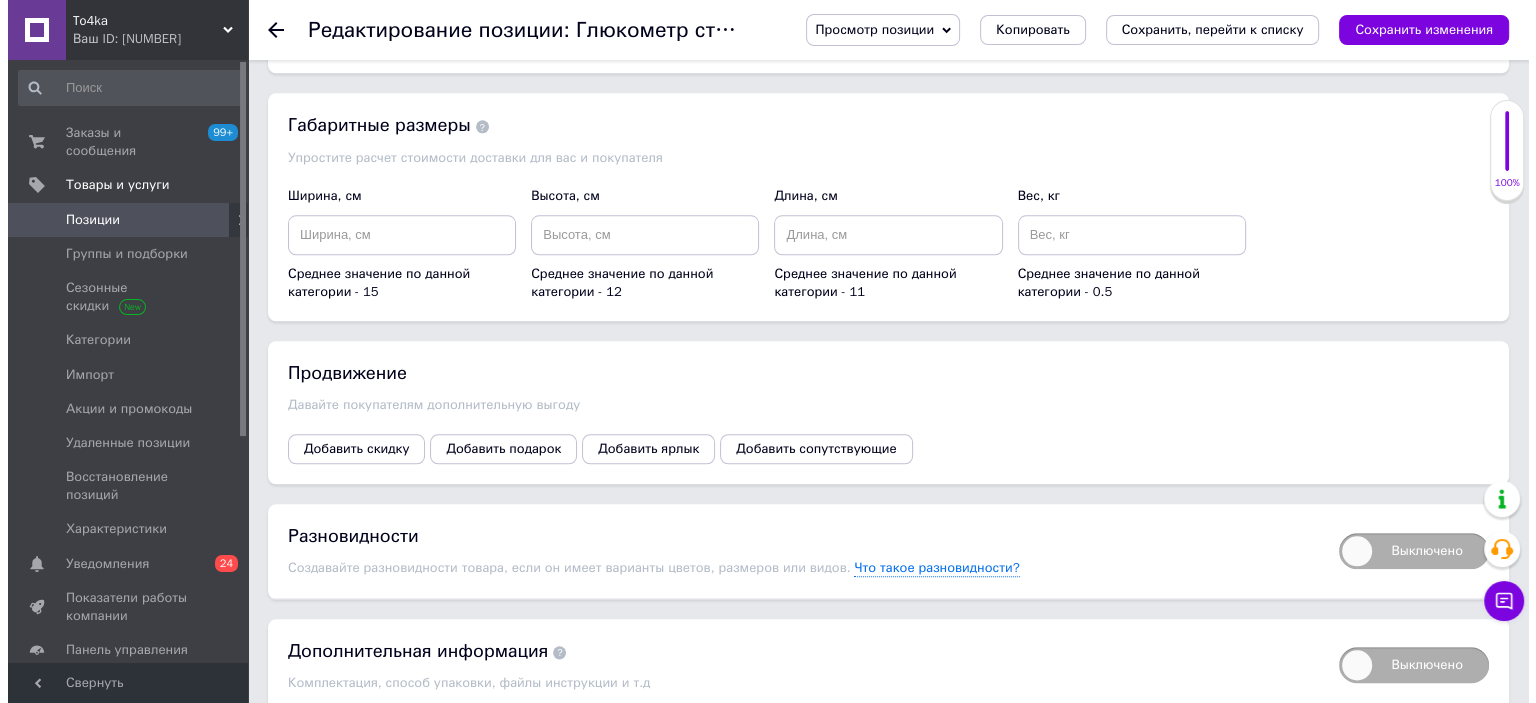scroll, scrollTop: 2200, scrollLeft: 0, axis: vertical 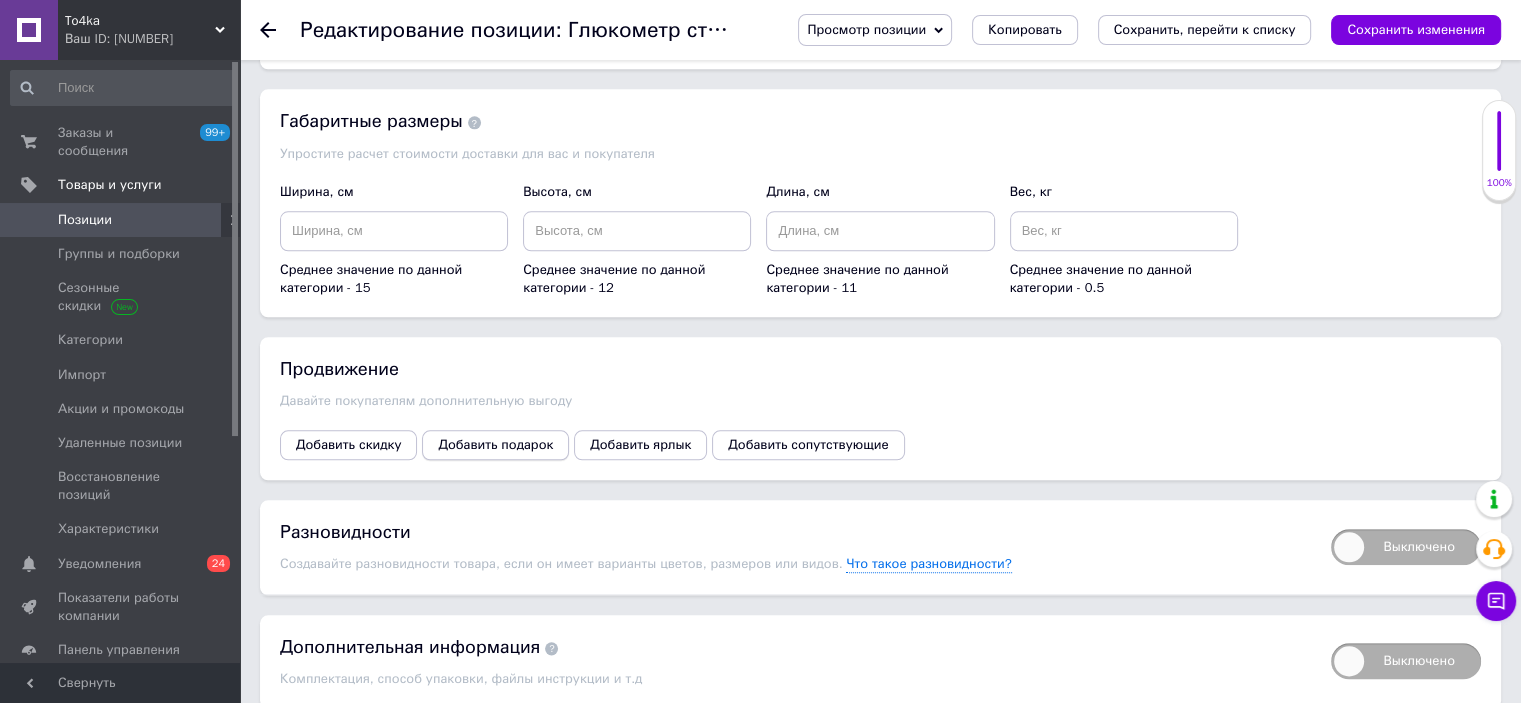 click on "Добавить подарок" at bounding box center [495, 445] 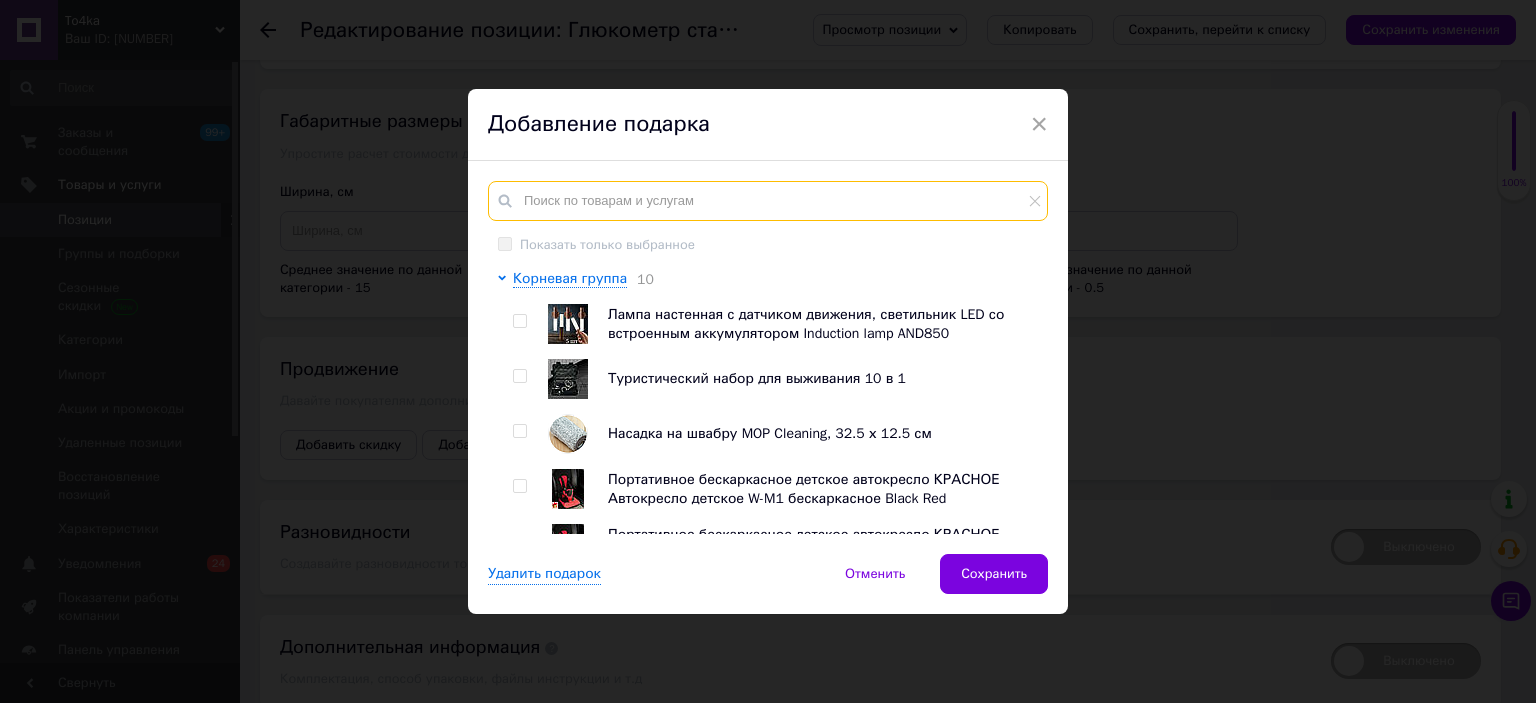 click at bounding box center [768, 201] 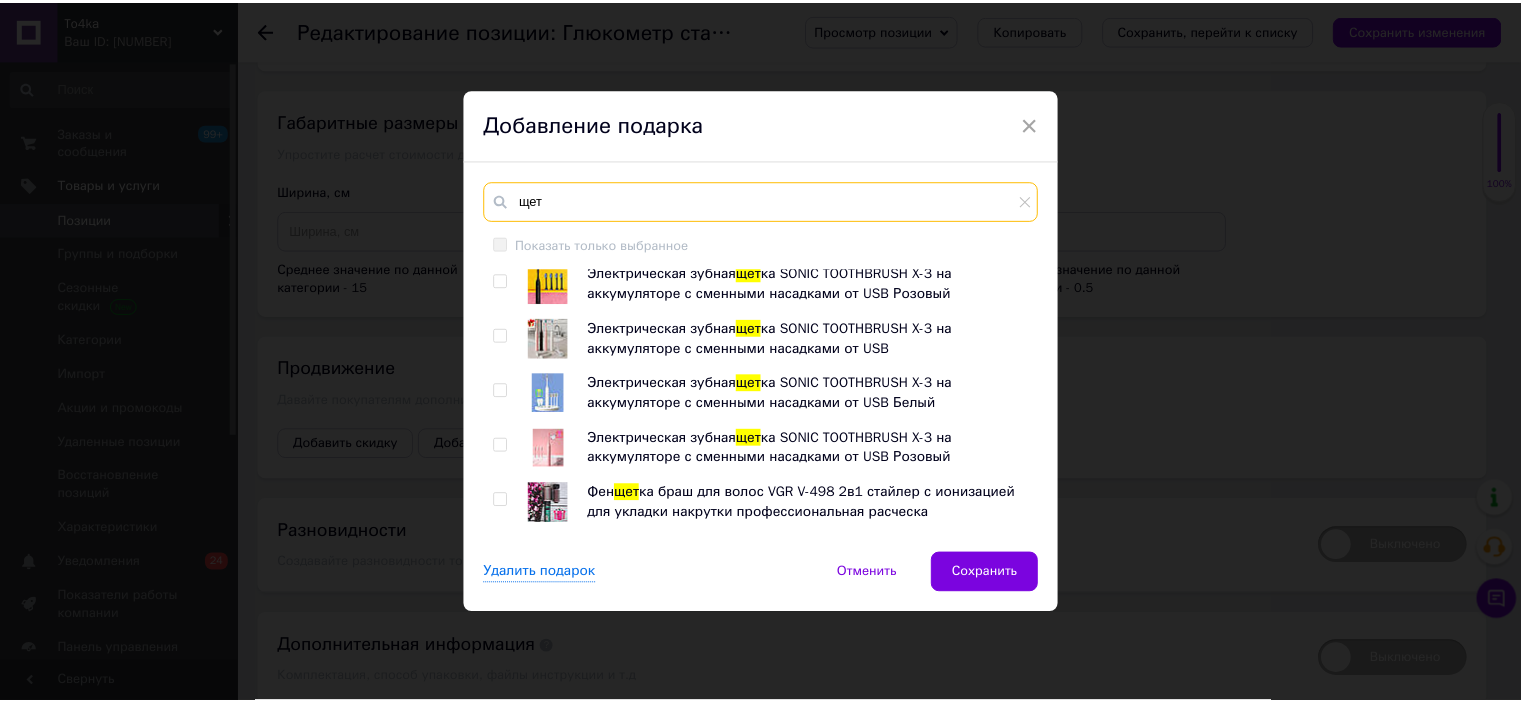 scroll, scrollTop: 765, scrollLeft: 0, axis: vertical 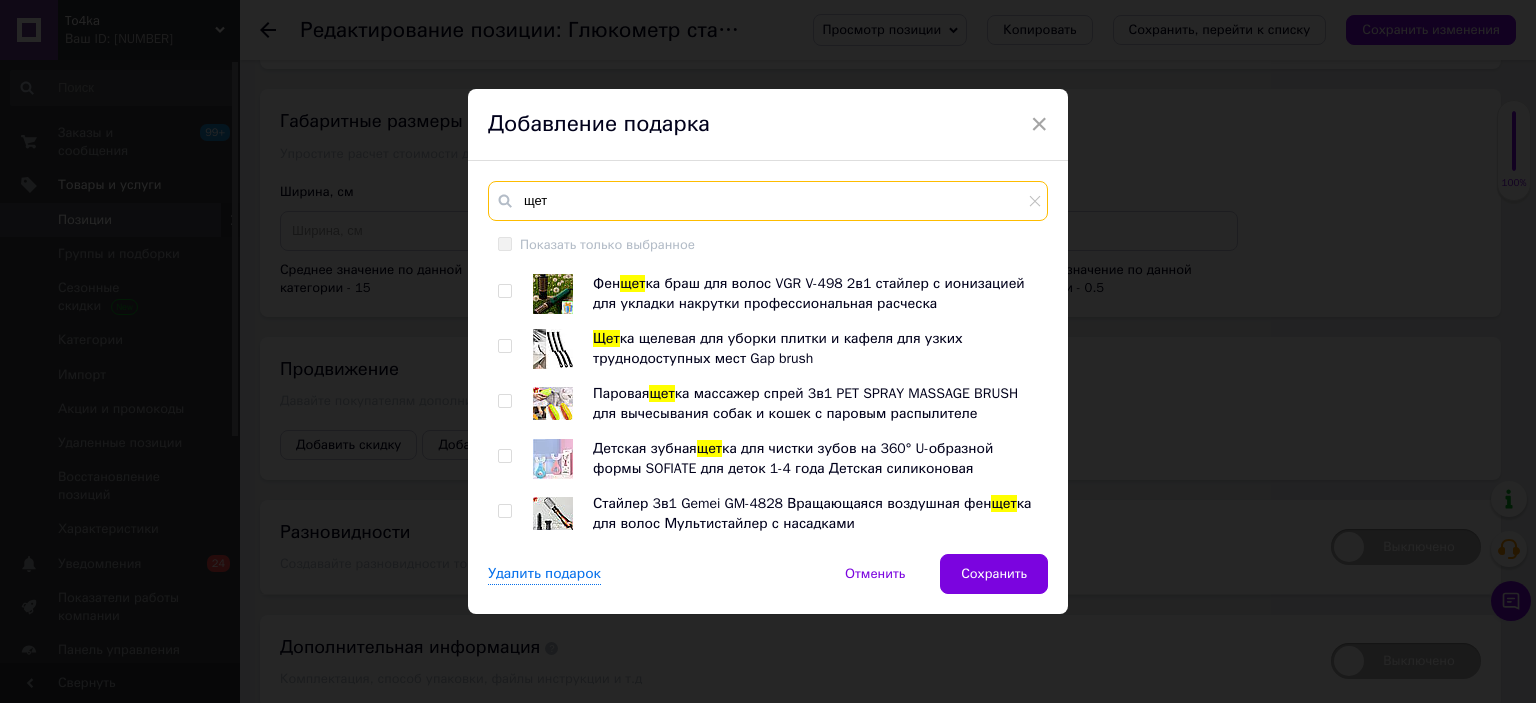 type on "щет" 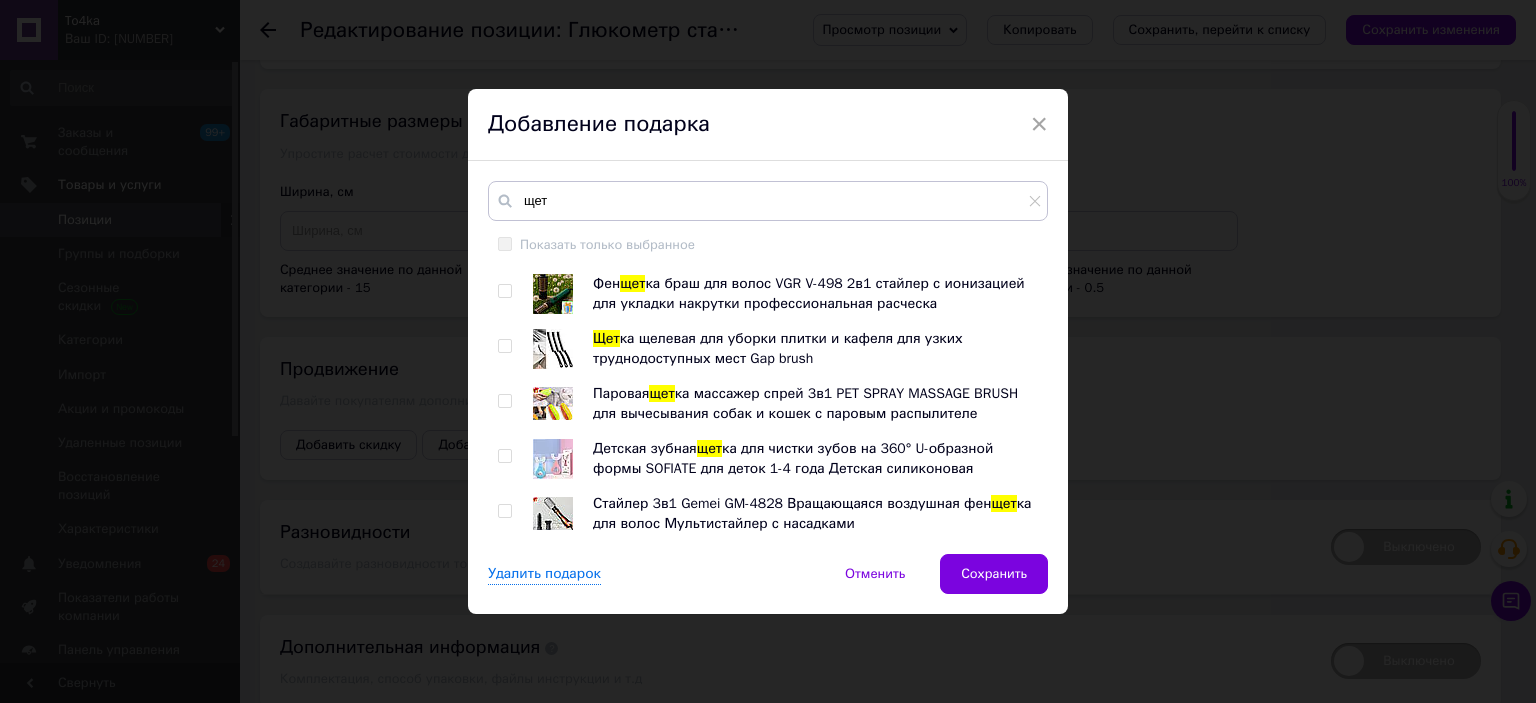 click at bounding box center [508, 349] 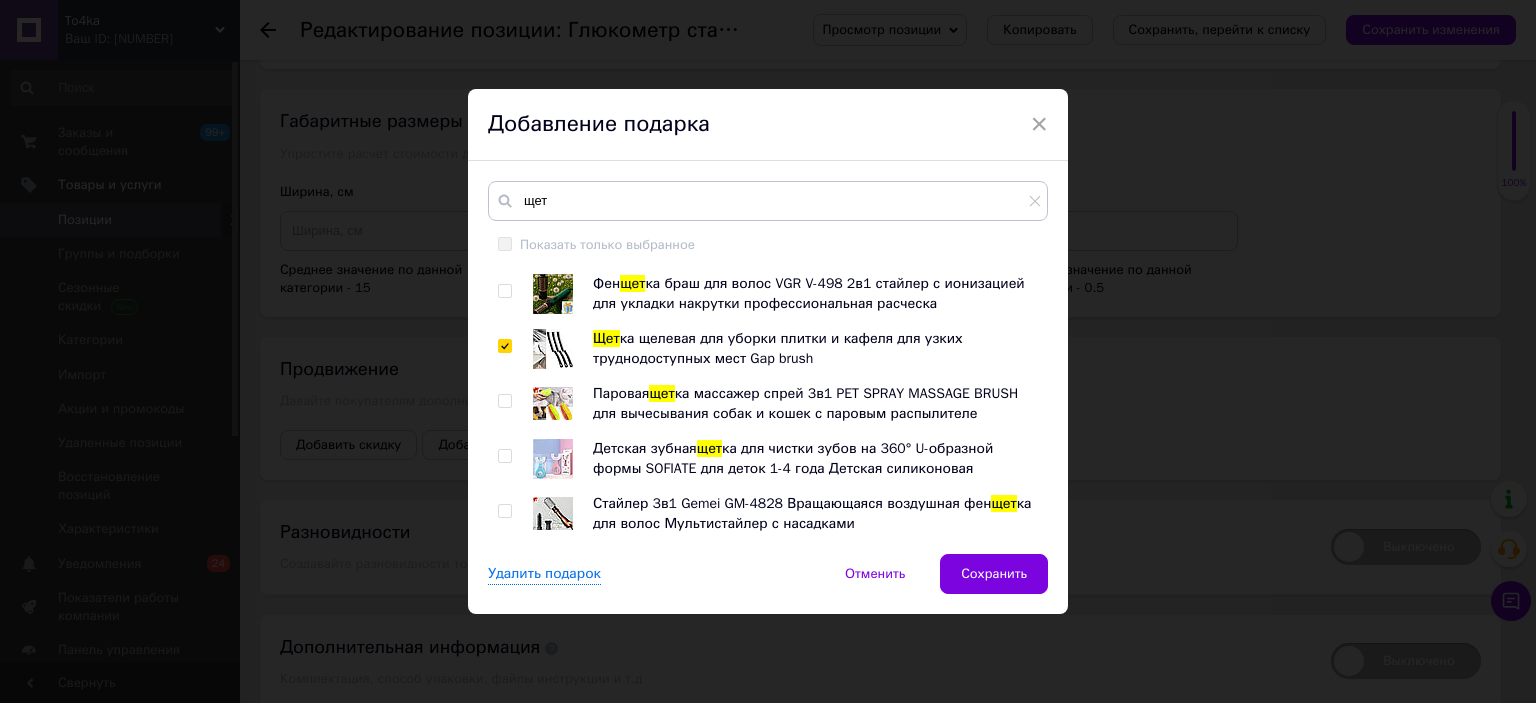 checkbox on "true" 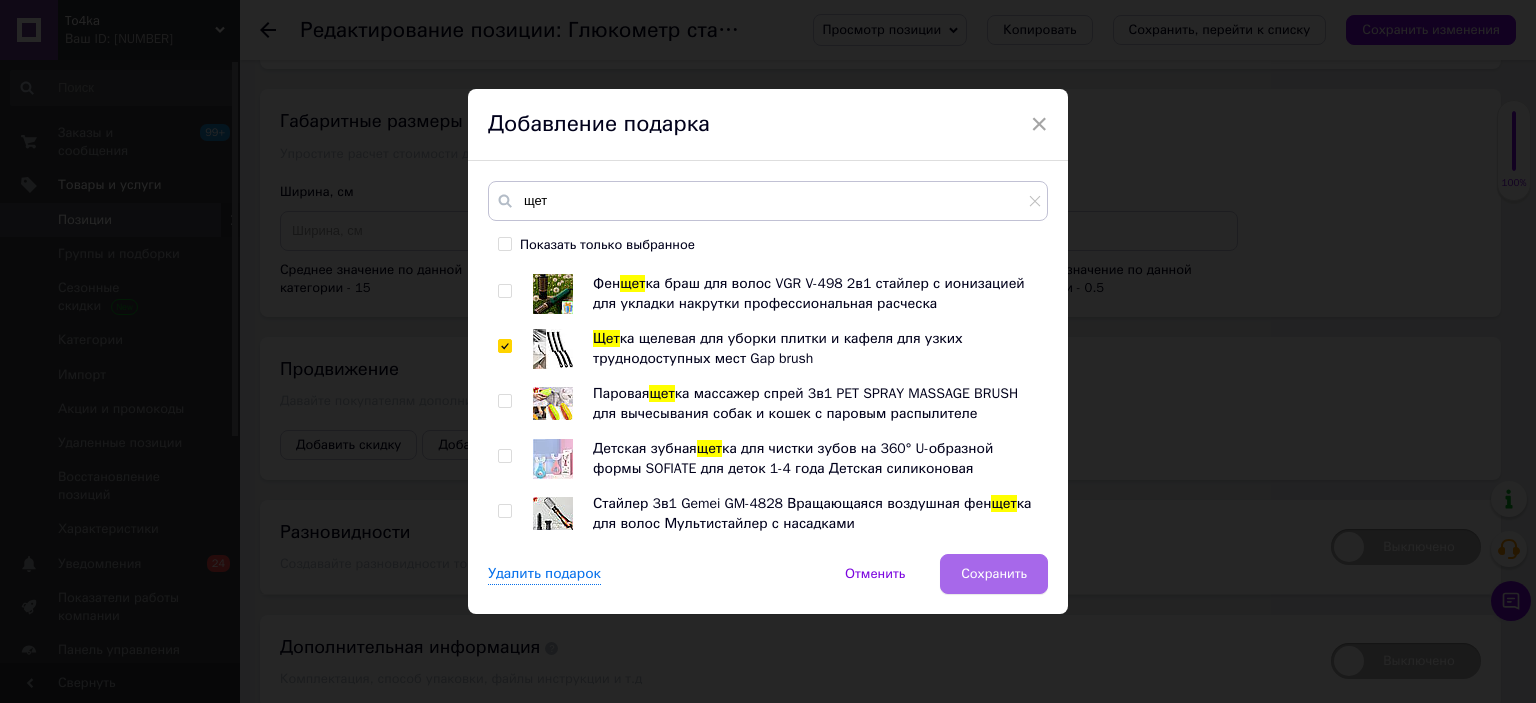 click on "Сохранить" at bounding box center (994, 574) 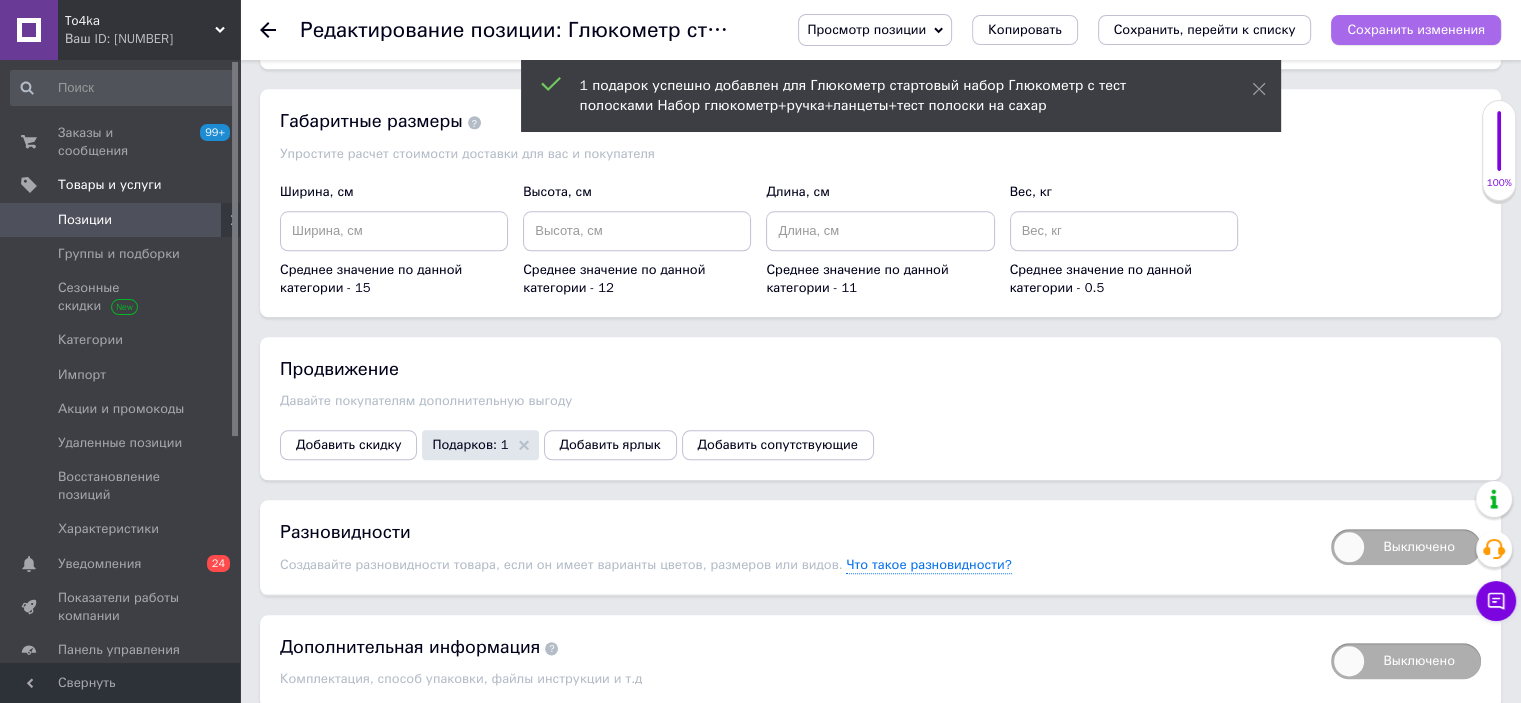 click on "Сохранить изменения" at bounding box center (1416, 29) 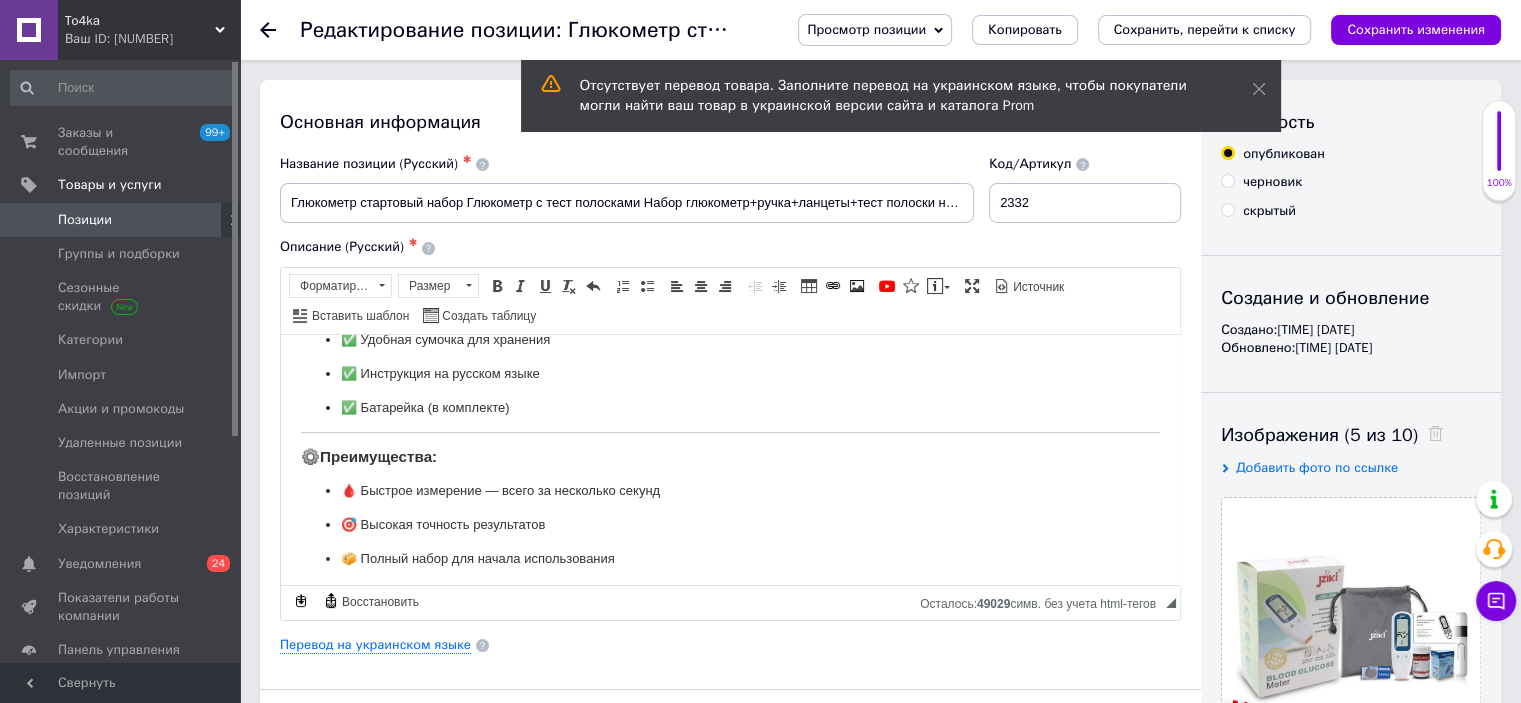 scroll, scrollTop: 153, scrollLeft: 0, axis: vertical 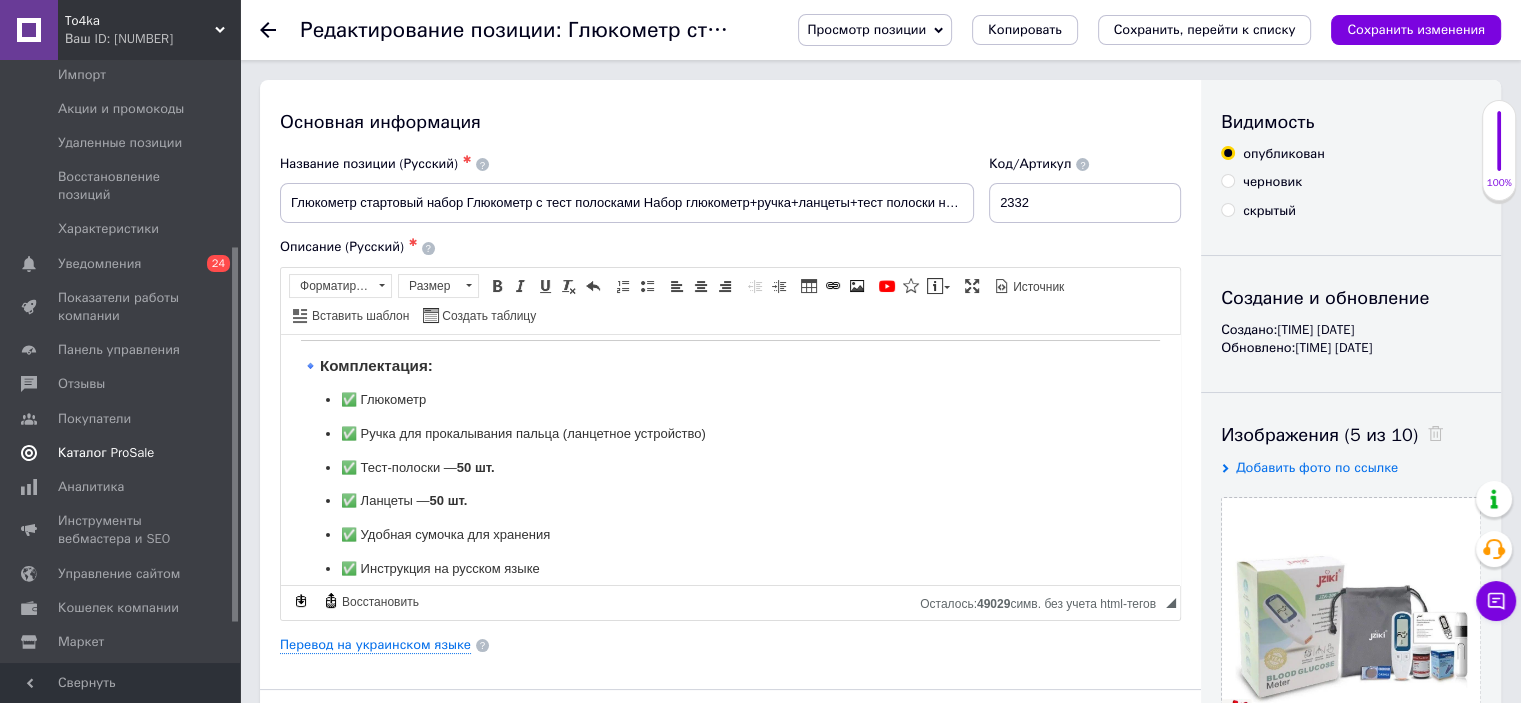 click on "Каталог ProSale" at bounding box center [106, 453] 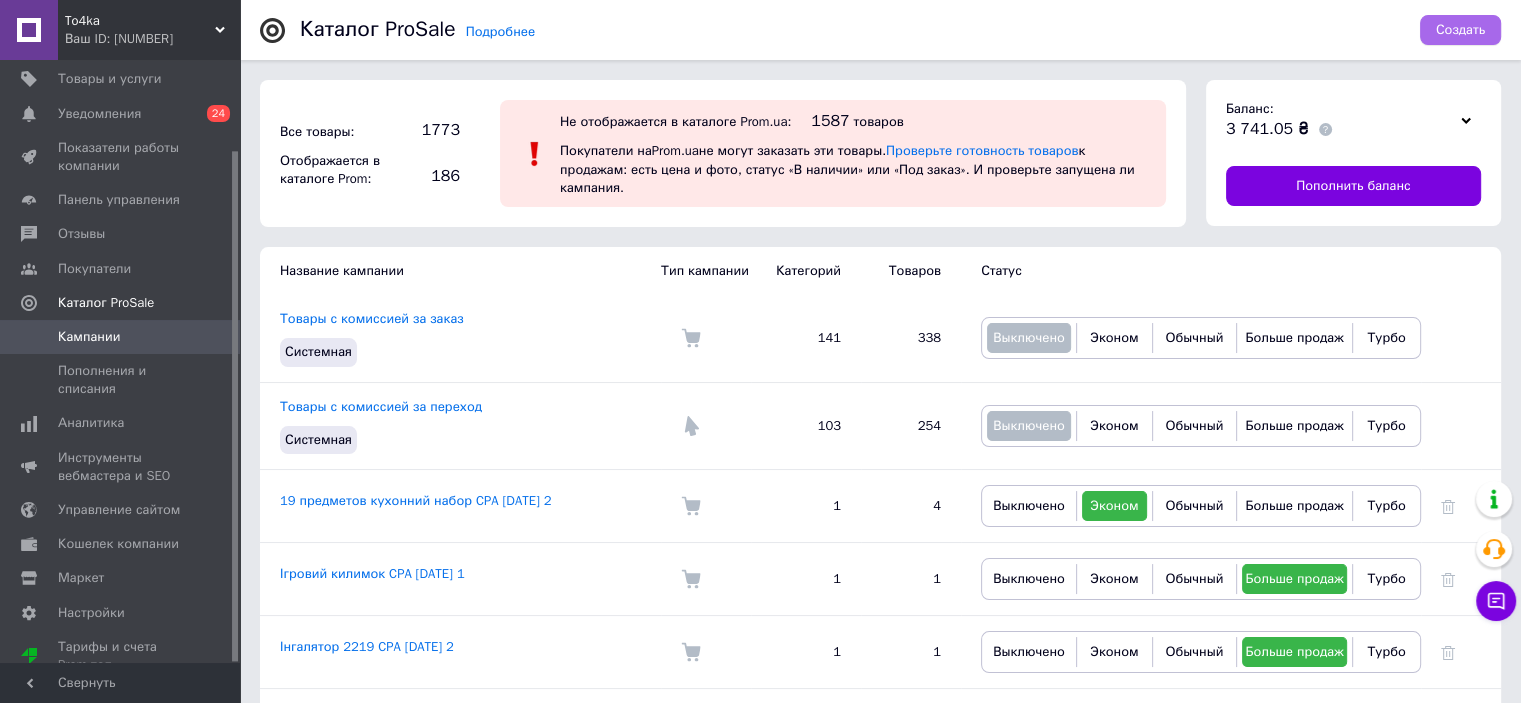 click on "Создать" at bounding box center (1460, 30) 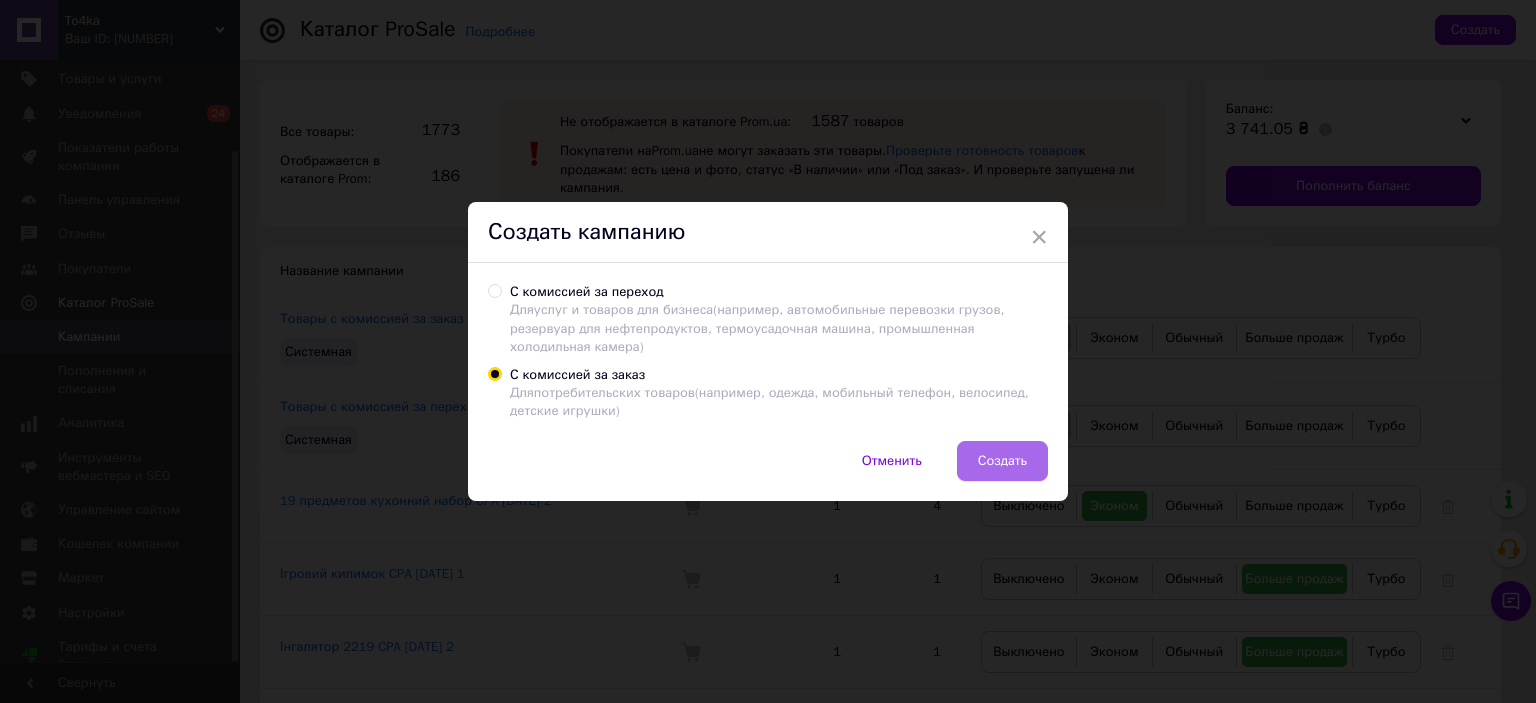 click on "Создать" at bounding box center (1002, 461) 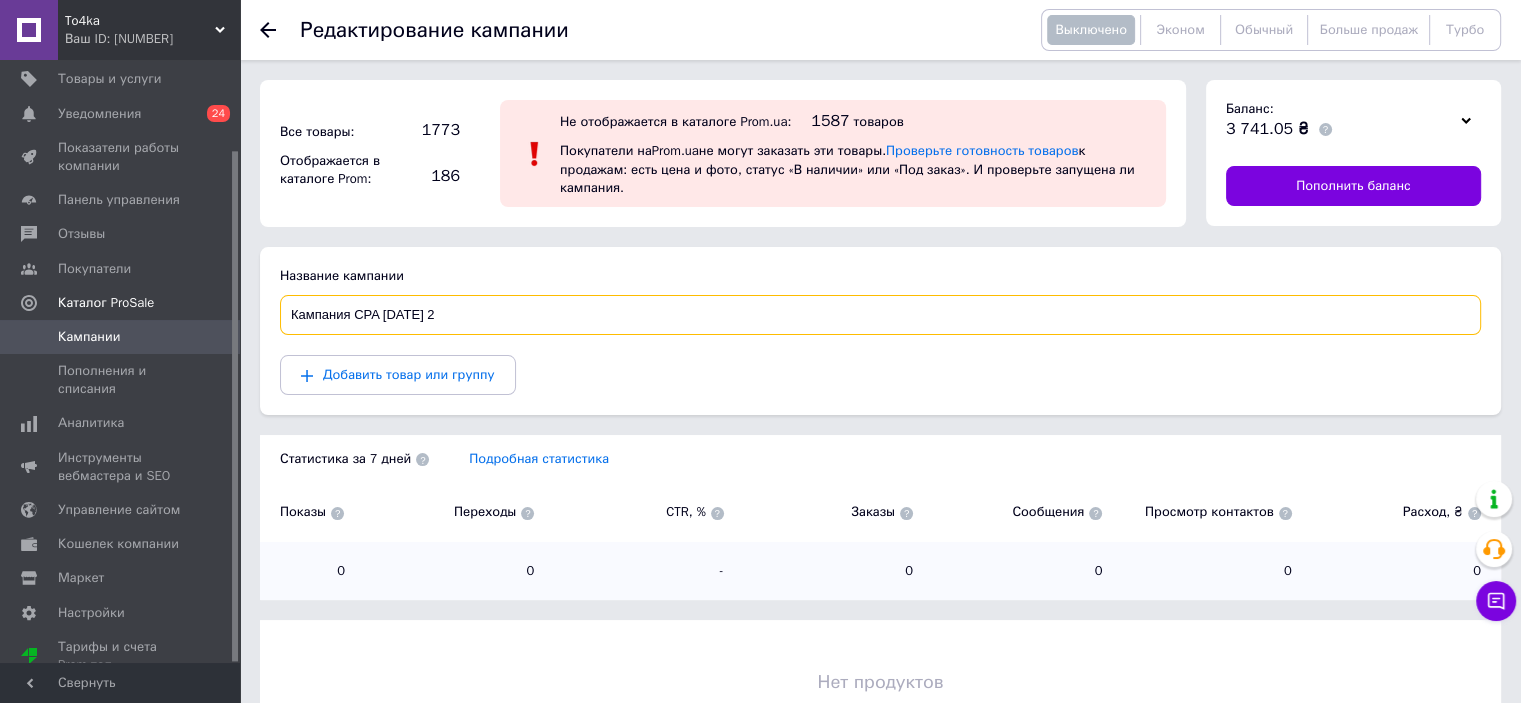 drag, startPoint x: 353, startPoint y: 315, endPoint x: 288, endPoint y: 314, distance: 65.00769 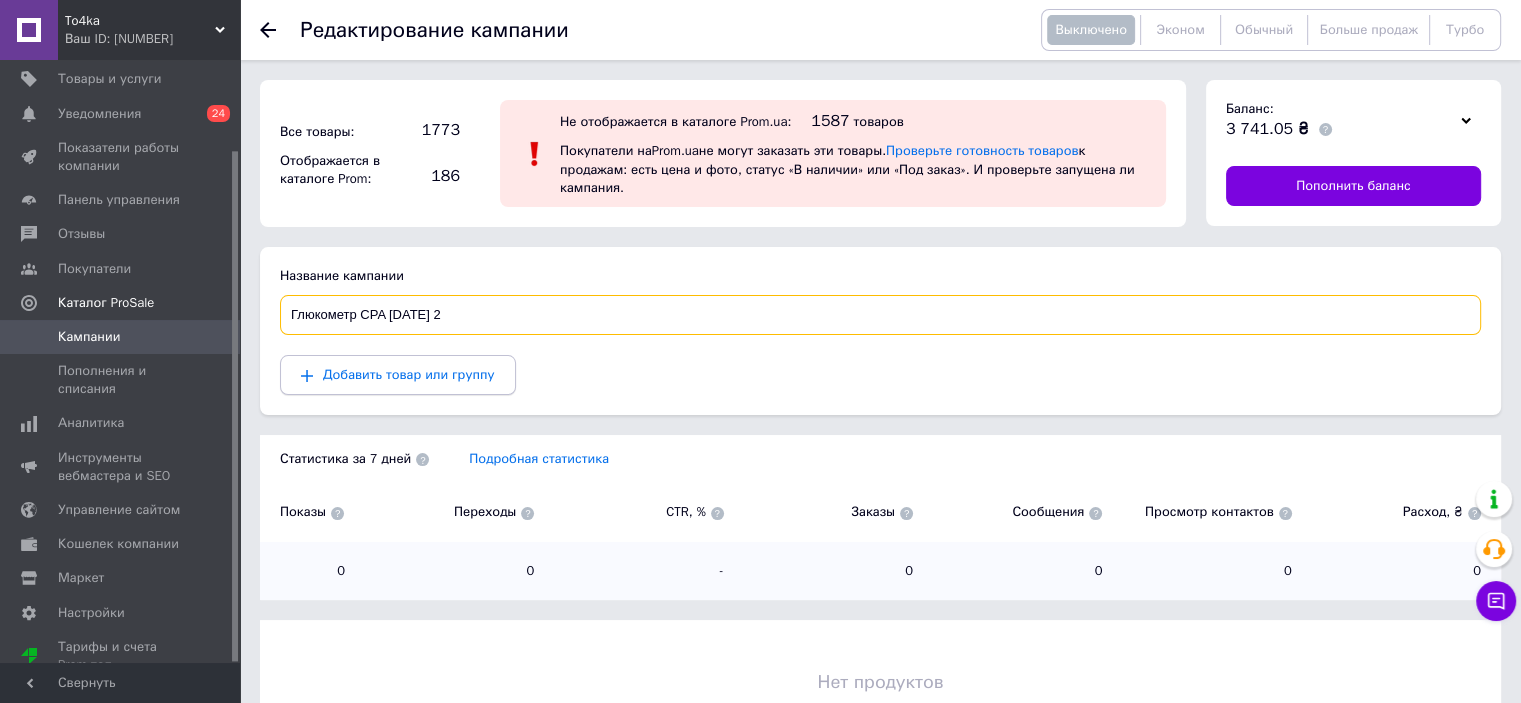 type on "Глюкометр CPA [DATE] 2" 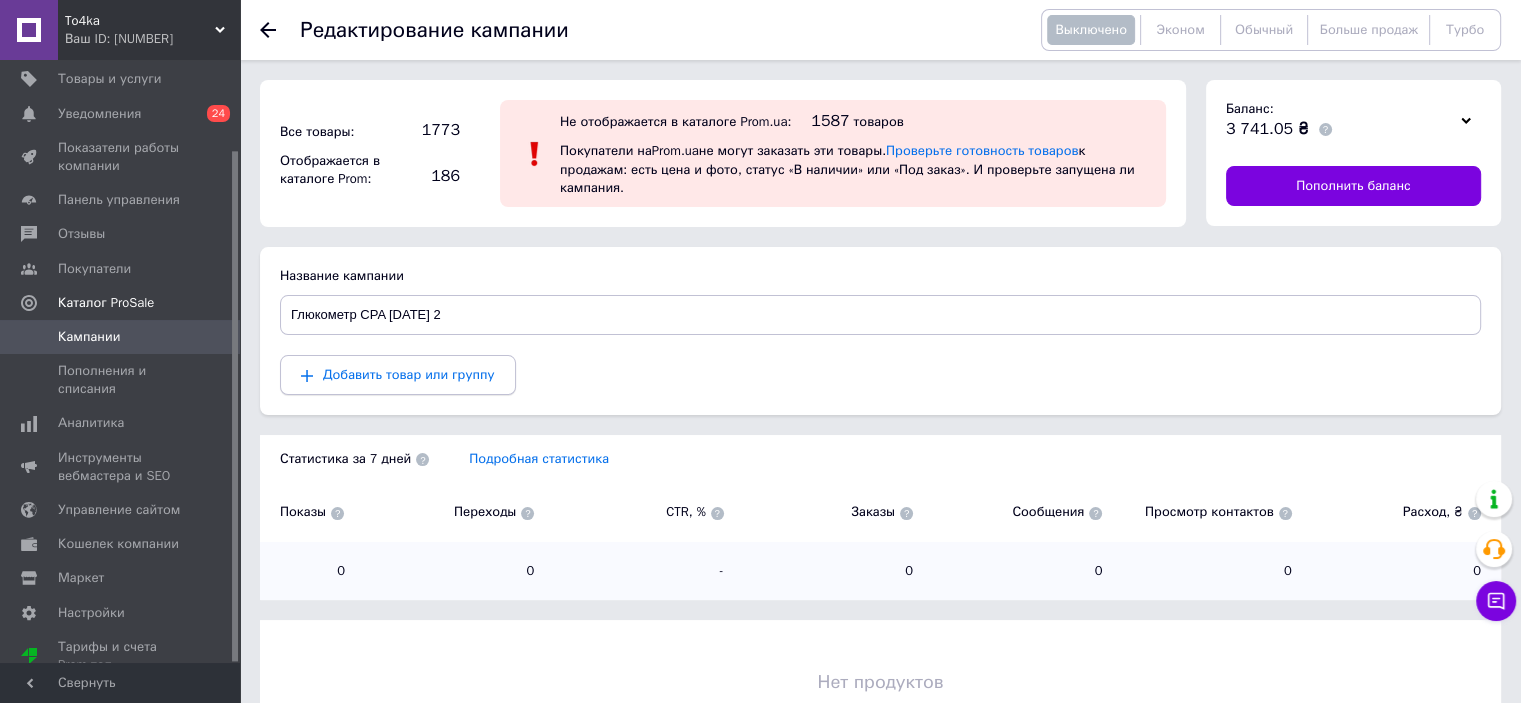 click on "Добавить товар или группу" at bounding box center (409, 374) 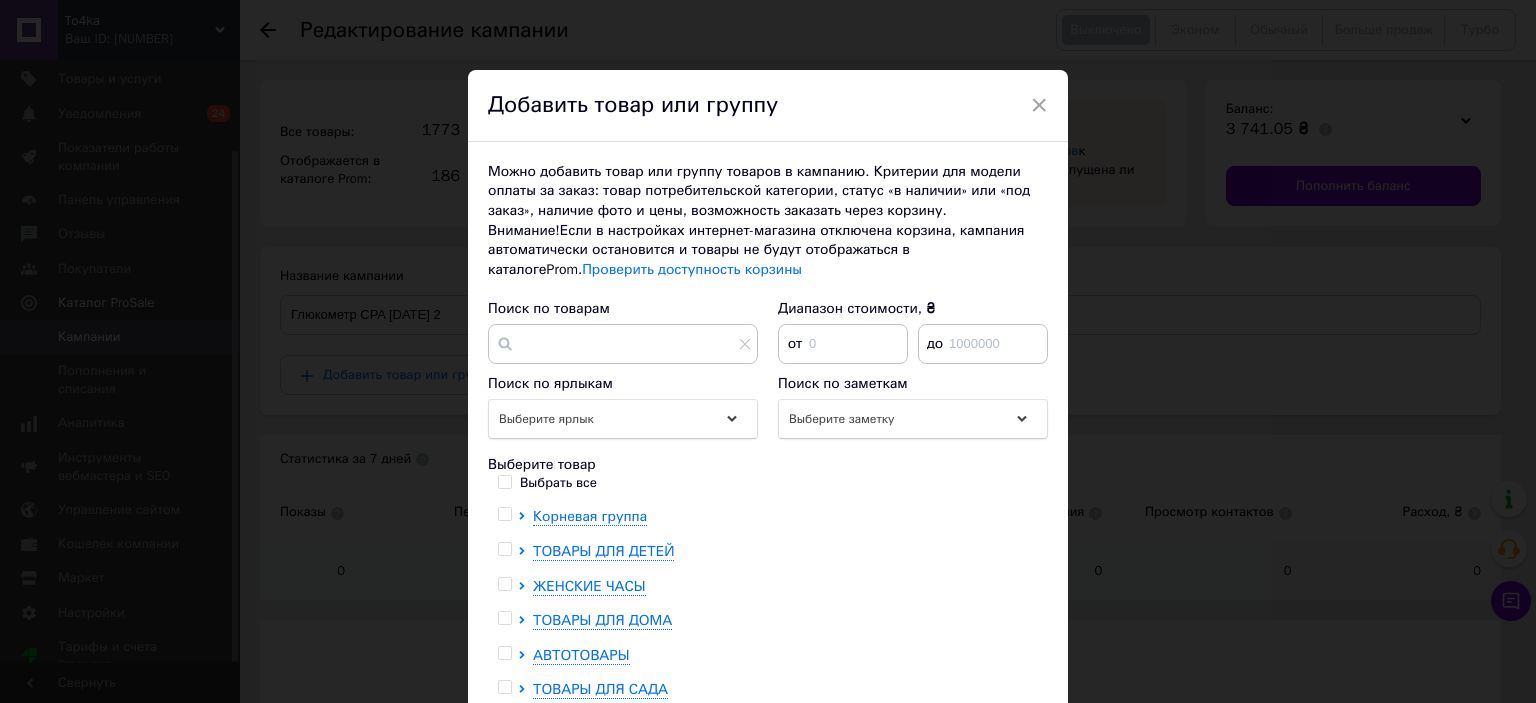 type 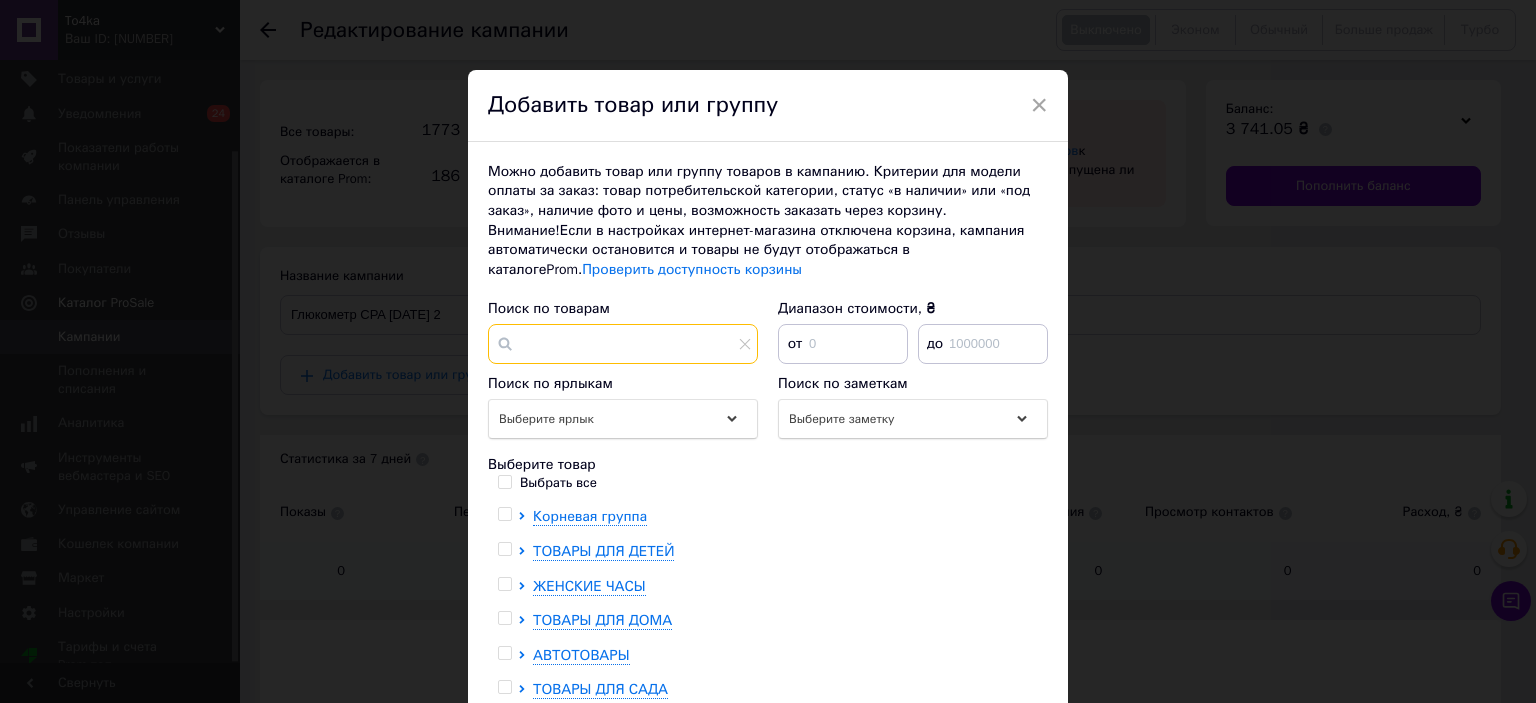 click at bounding box center (623, 344) 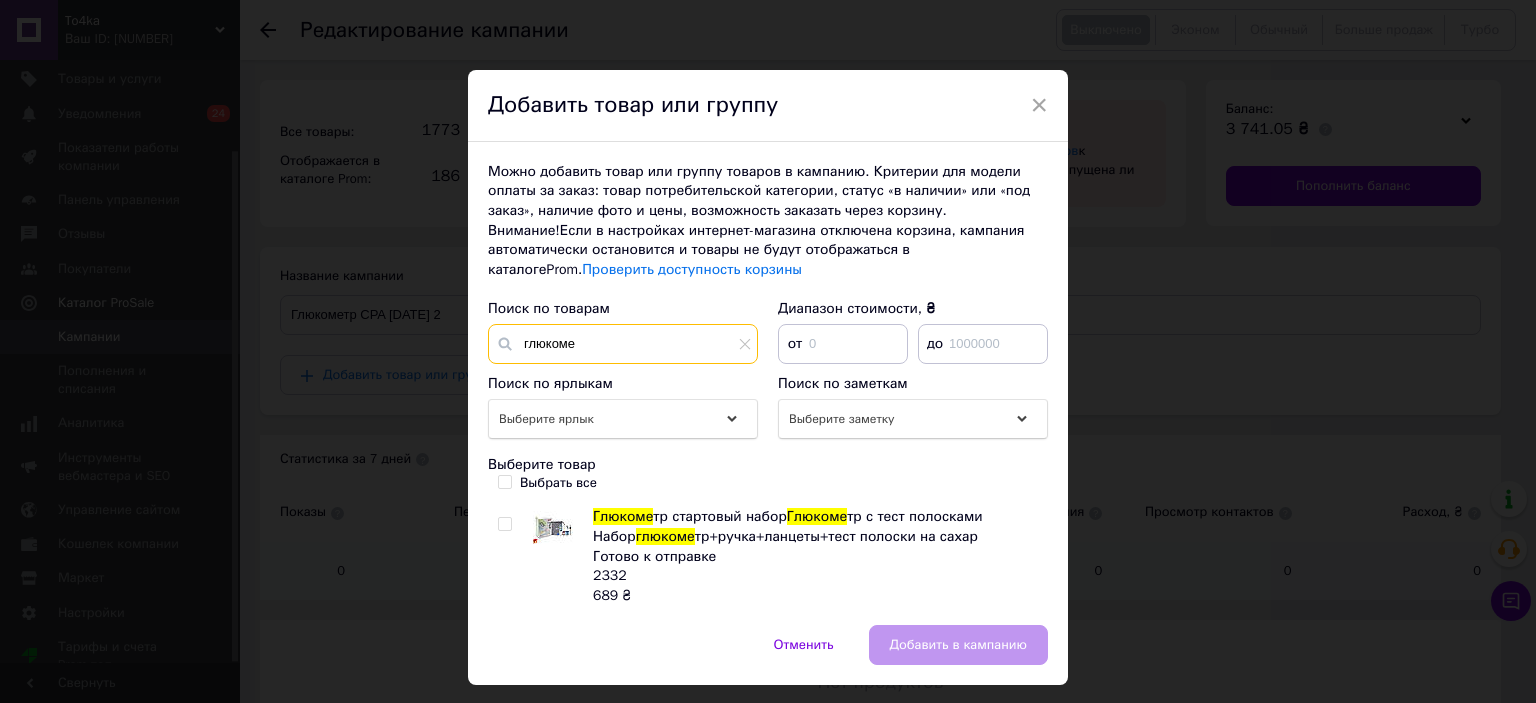 type on "глюкоме" 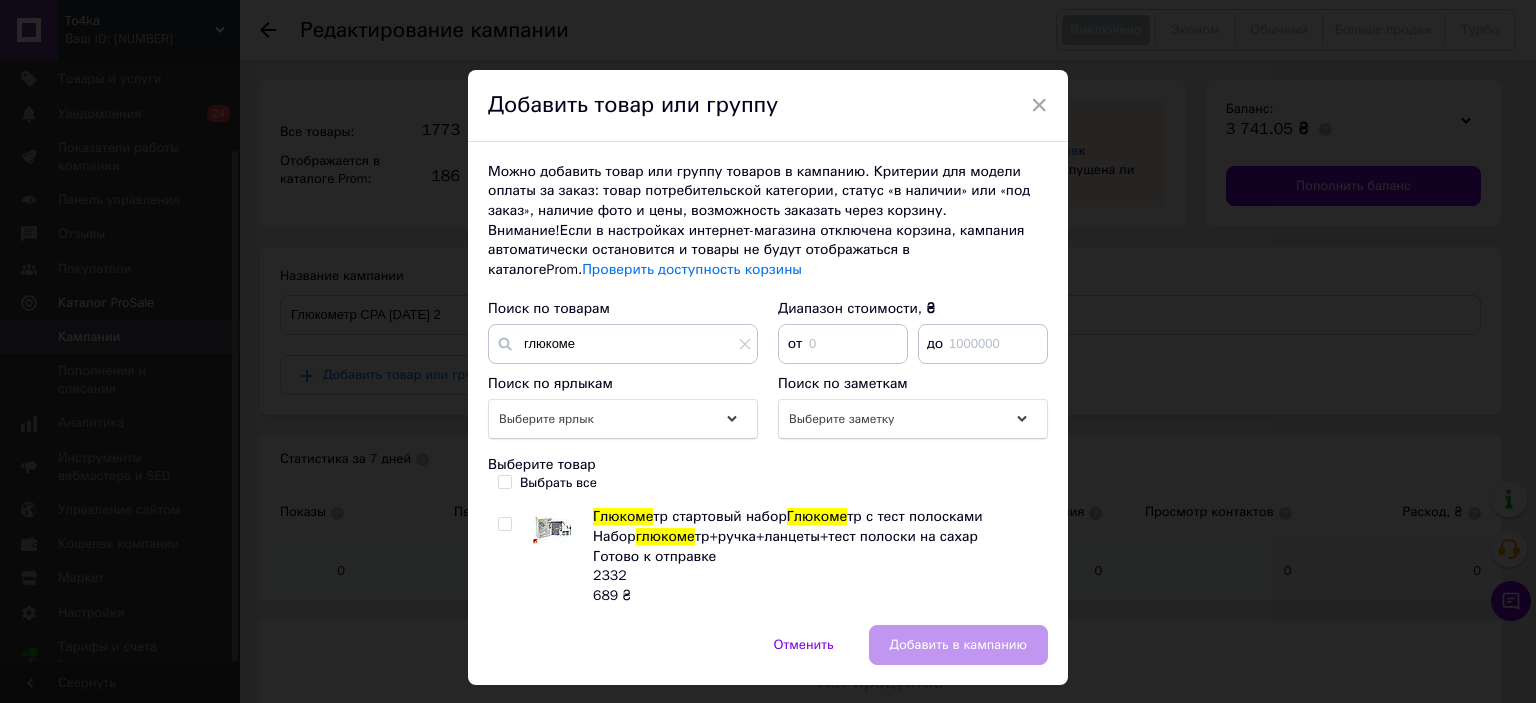 click at bounding box center [504, 524] 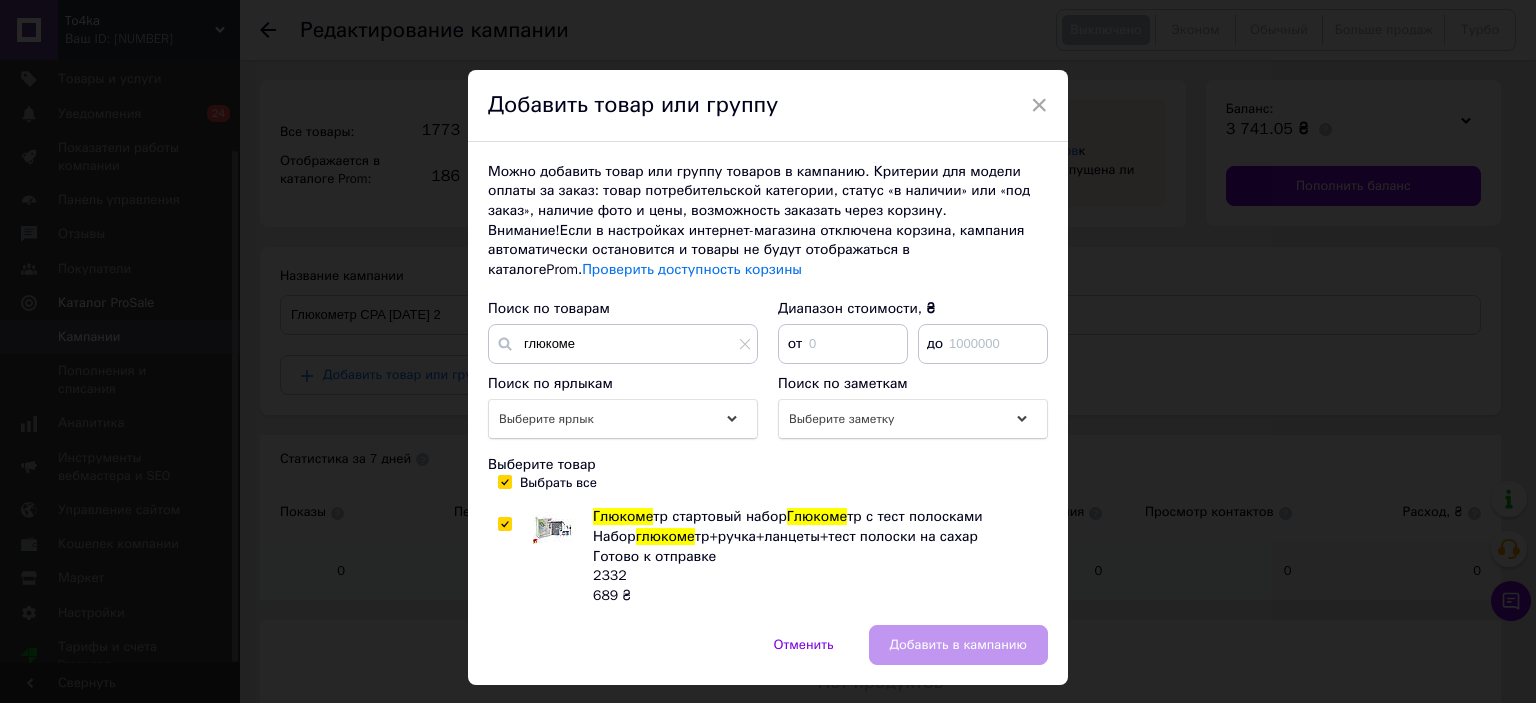 checkbox on "true" 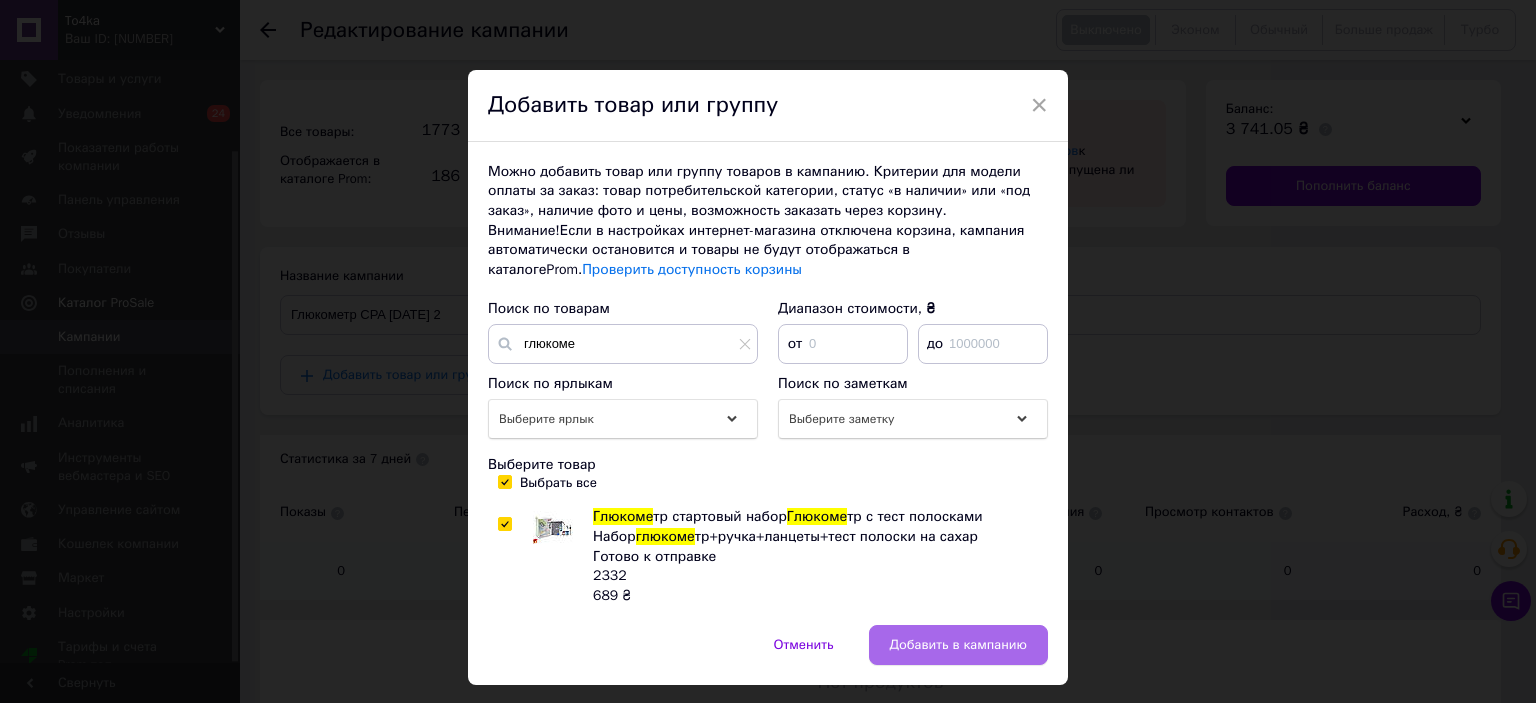 click on "Добавить в кампанию" at bounding box center (958, 645) 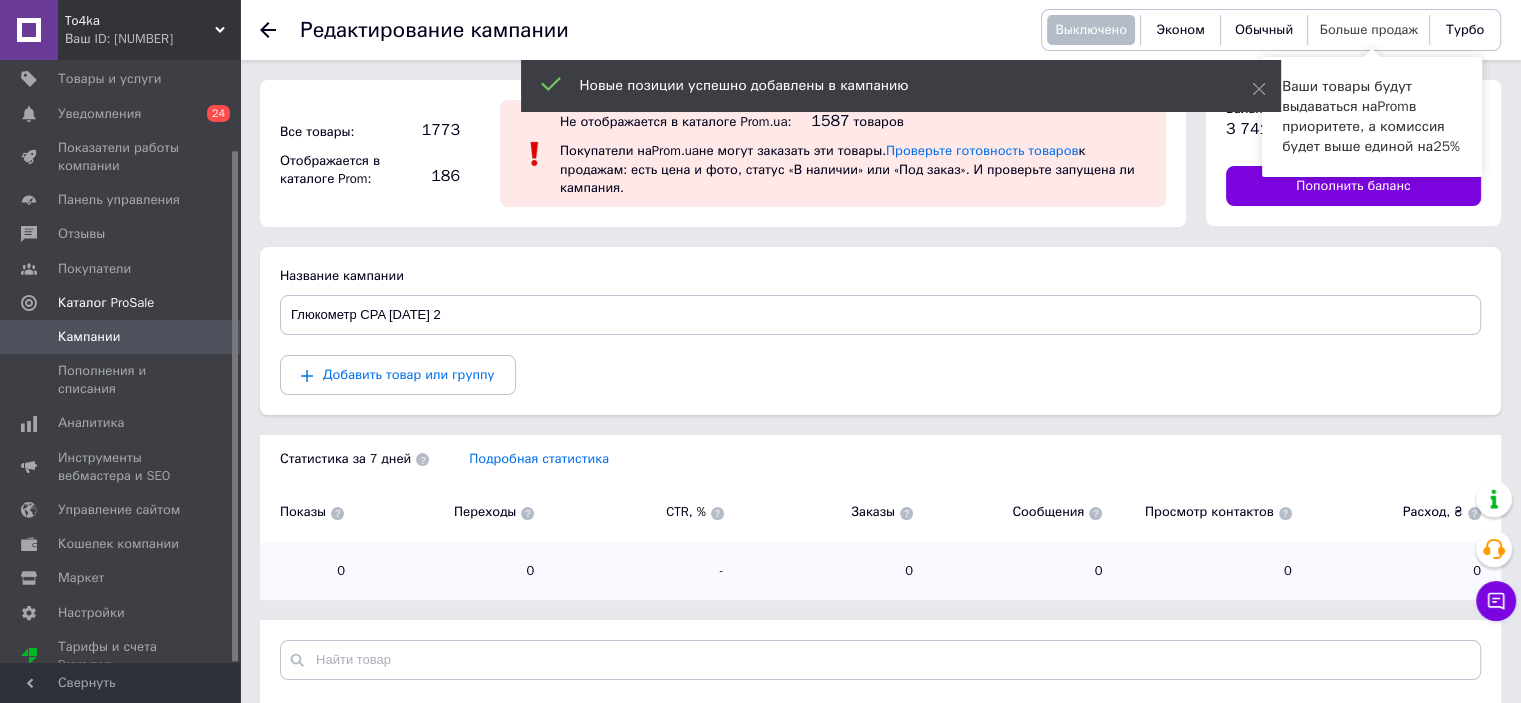 click on "Больше продаж" at bounding box center [1369, 29] 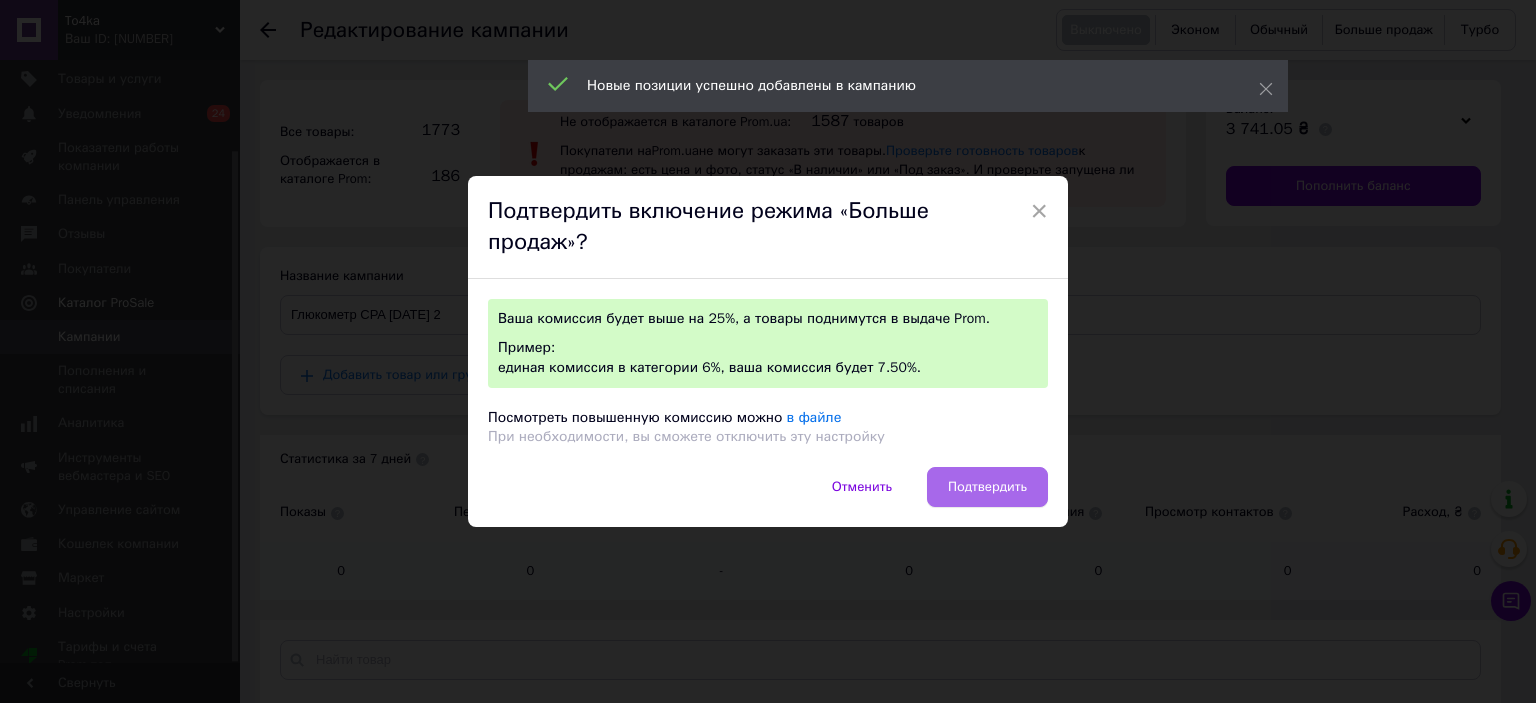 click on "Подтвердить" at bounding box center (987, 487) 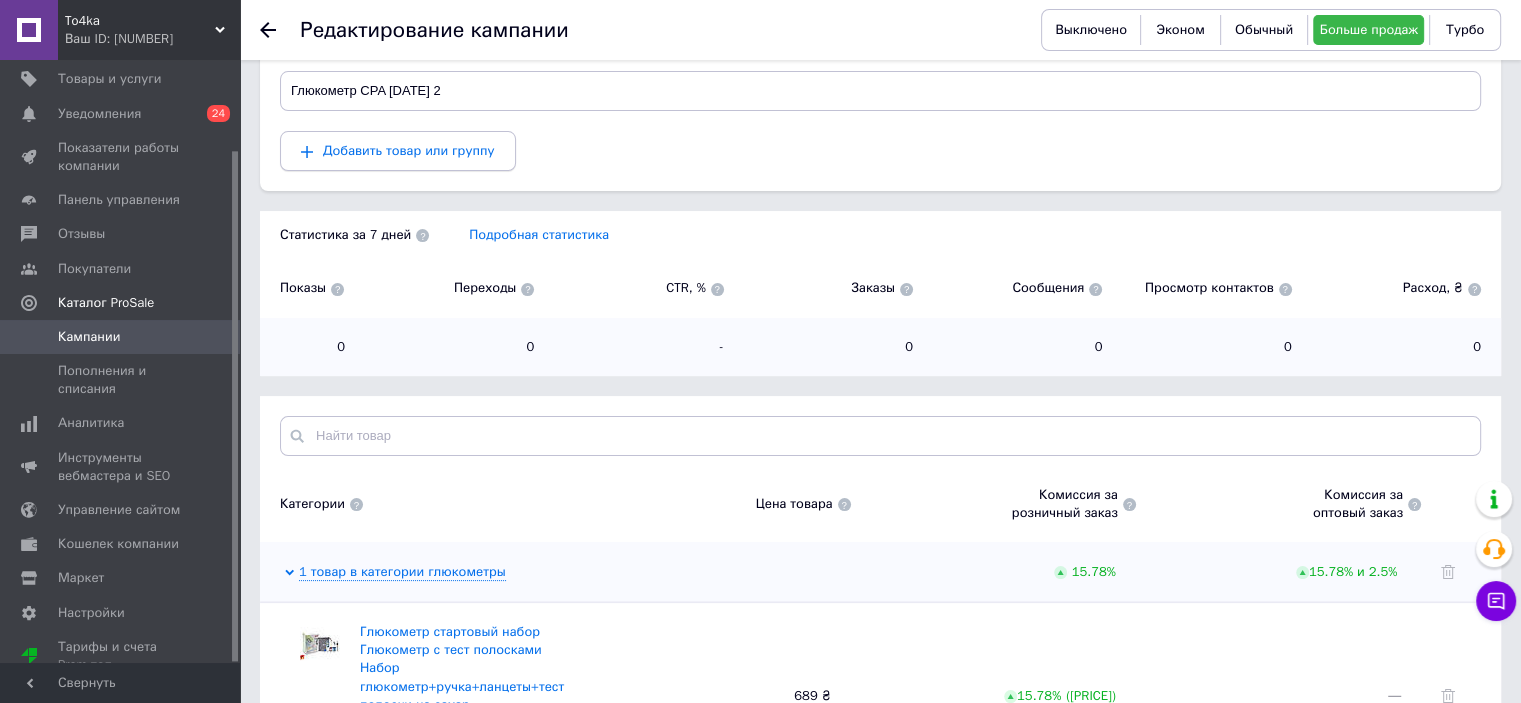 scroll, scrollTop: 180, scrollLeft: 0, axis: vertical 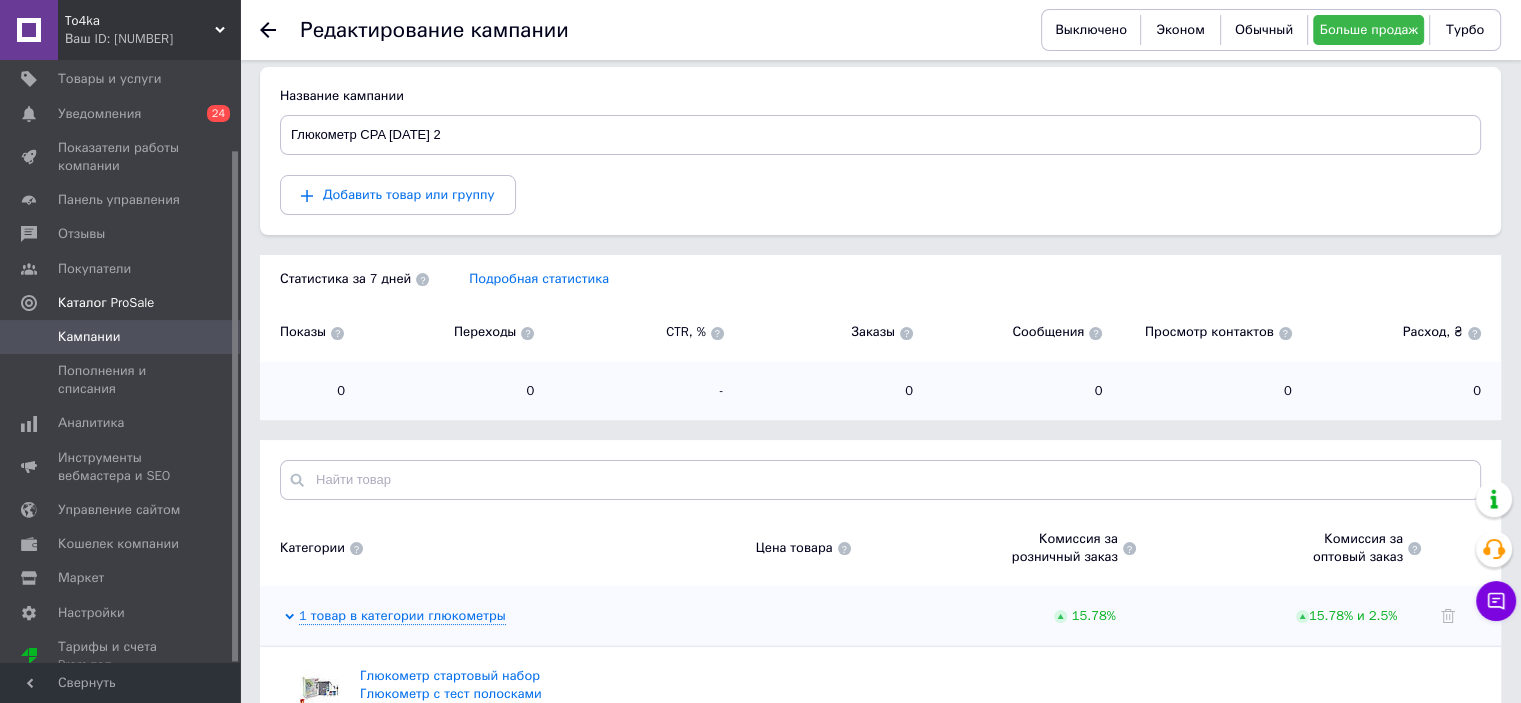click 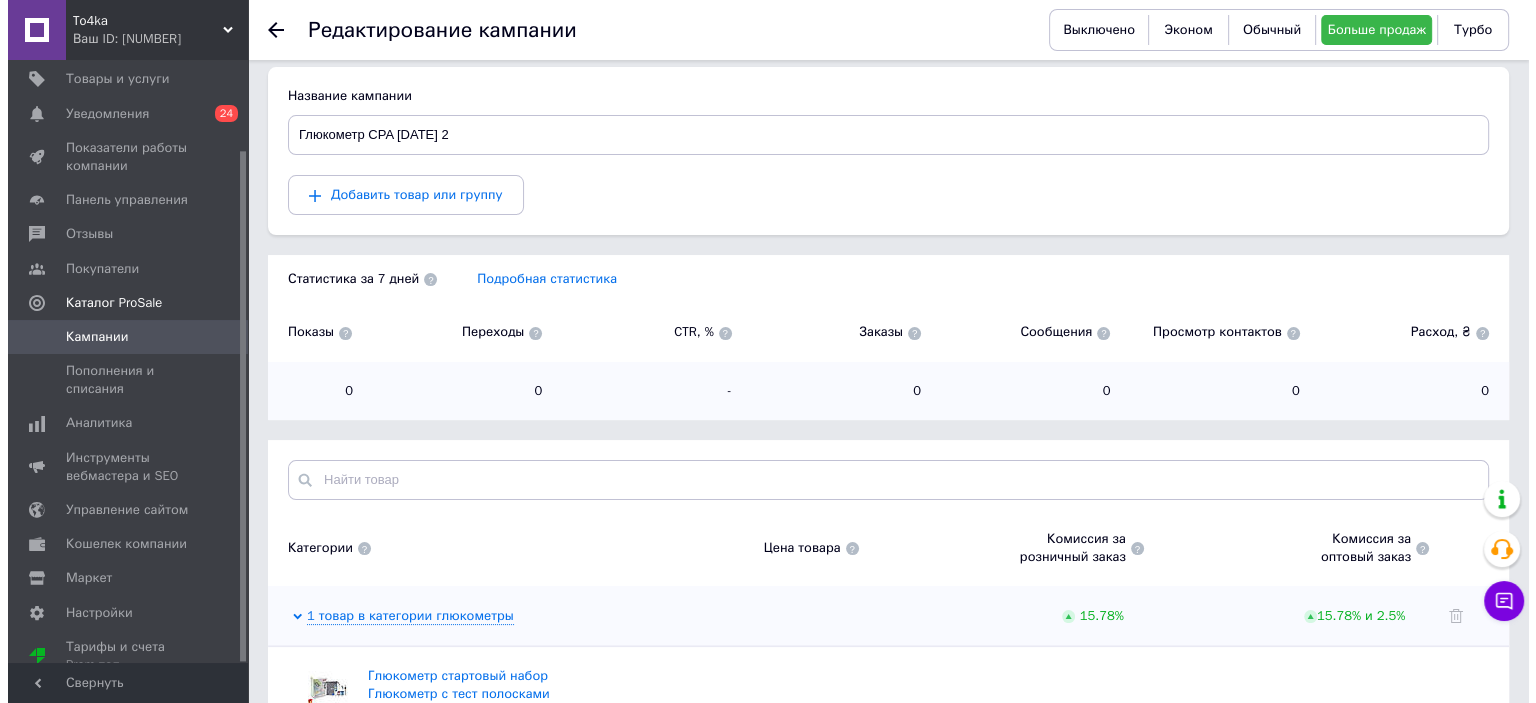 scroll, scrollTop: 0, scrollLeft: 0, axis: both 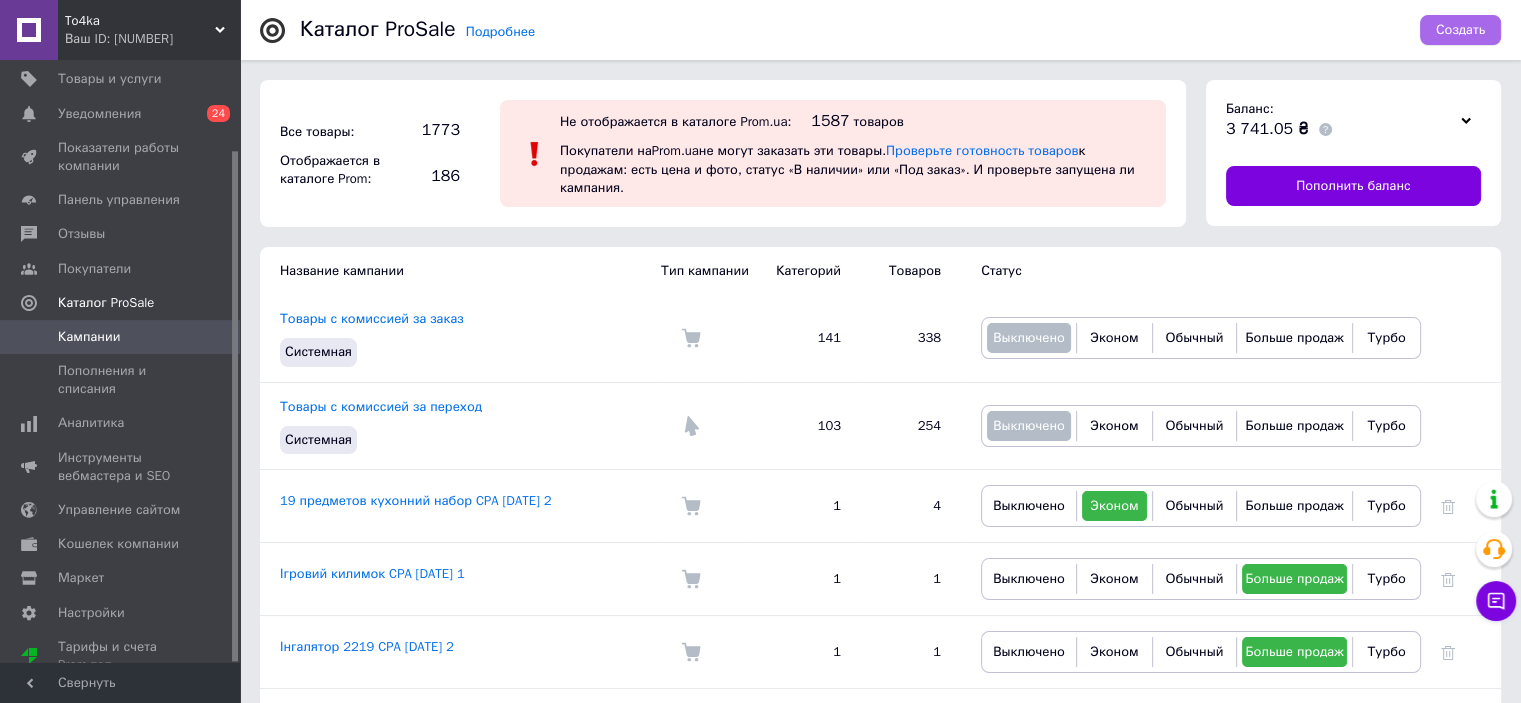 click on "Создать" at bounding box center [1460, 30] 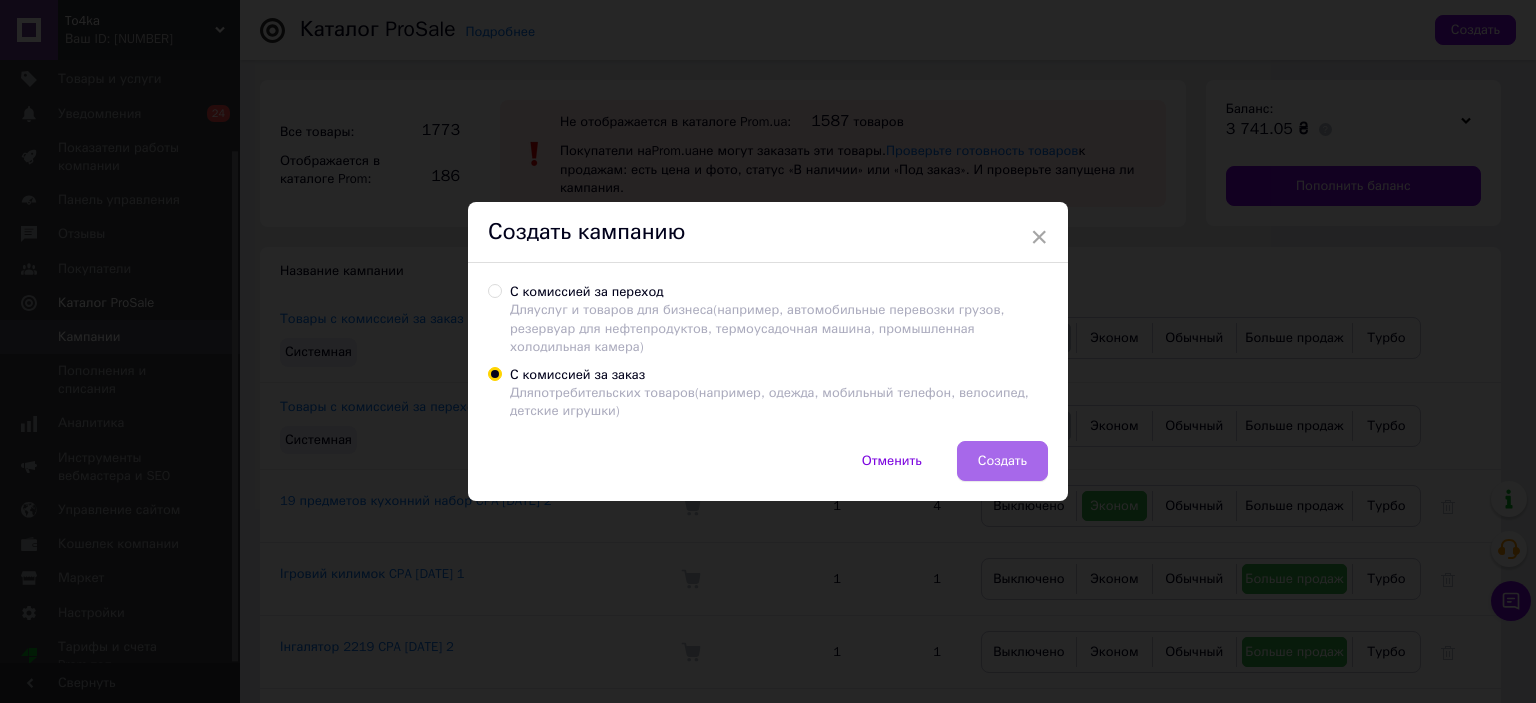 click on "Создать" at bounding box center (1002, 461) 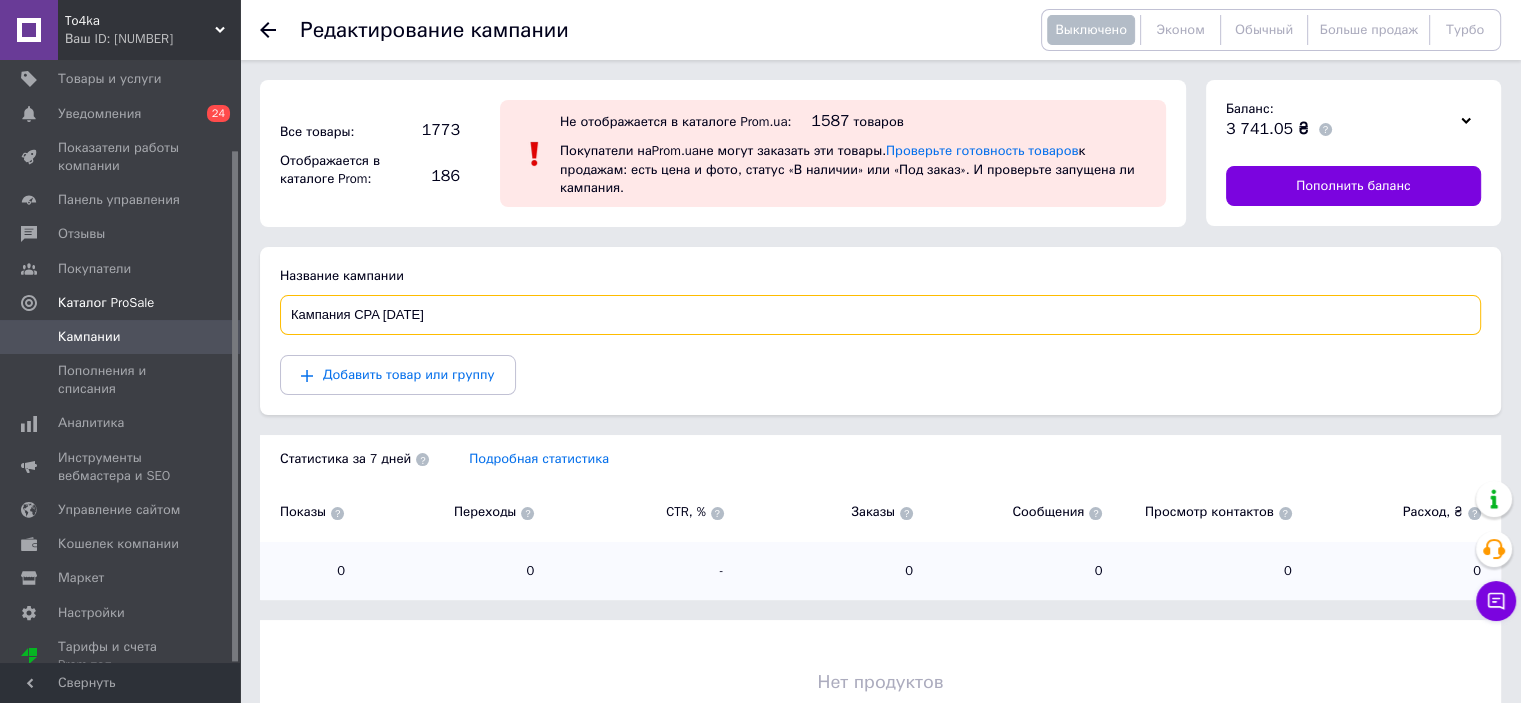 drag, startPoint x: 350, startPoint y: 317, endPoint x: 261, endPoint y: 314, distance: 89.050545 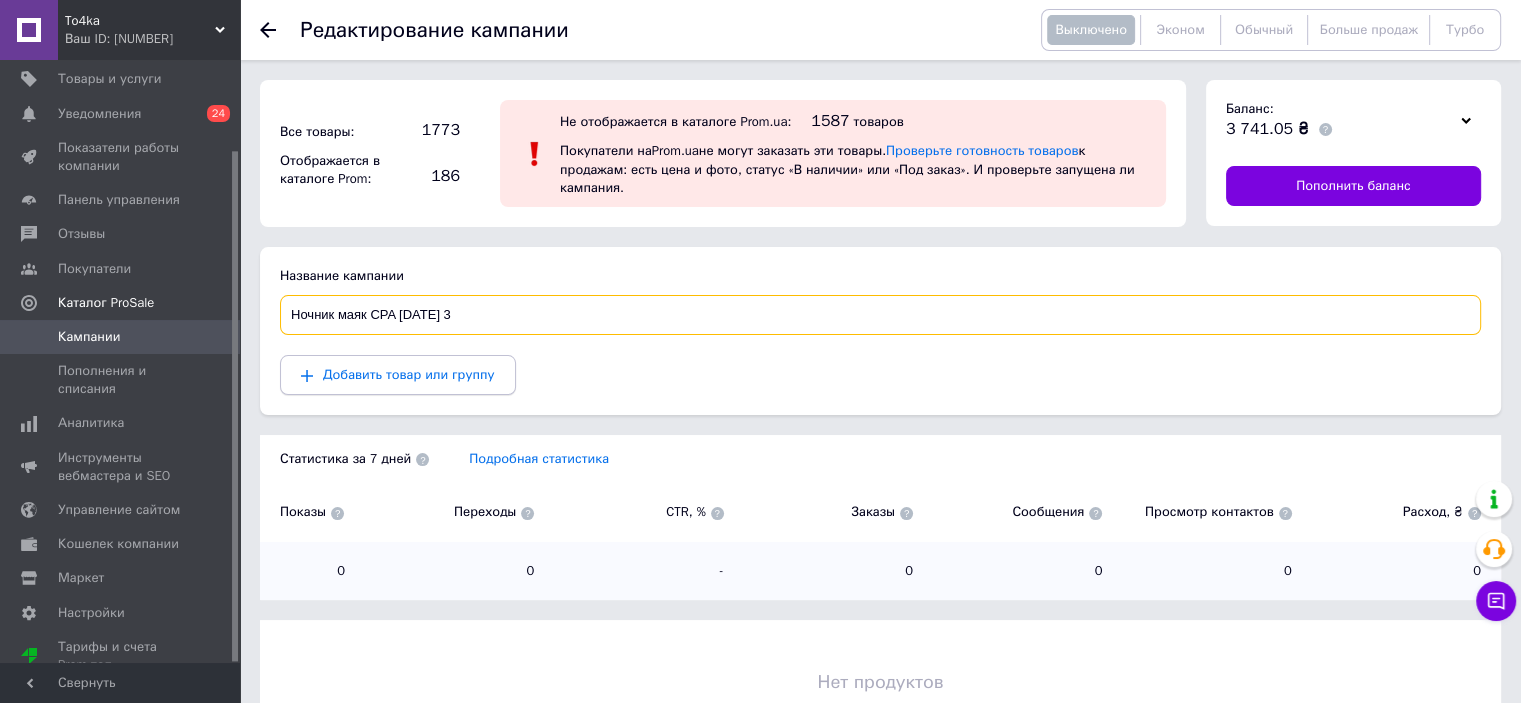 type on "Ночник маяк CPA [DATE] 3" 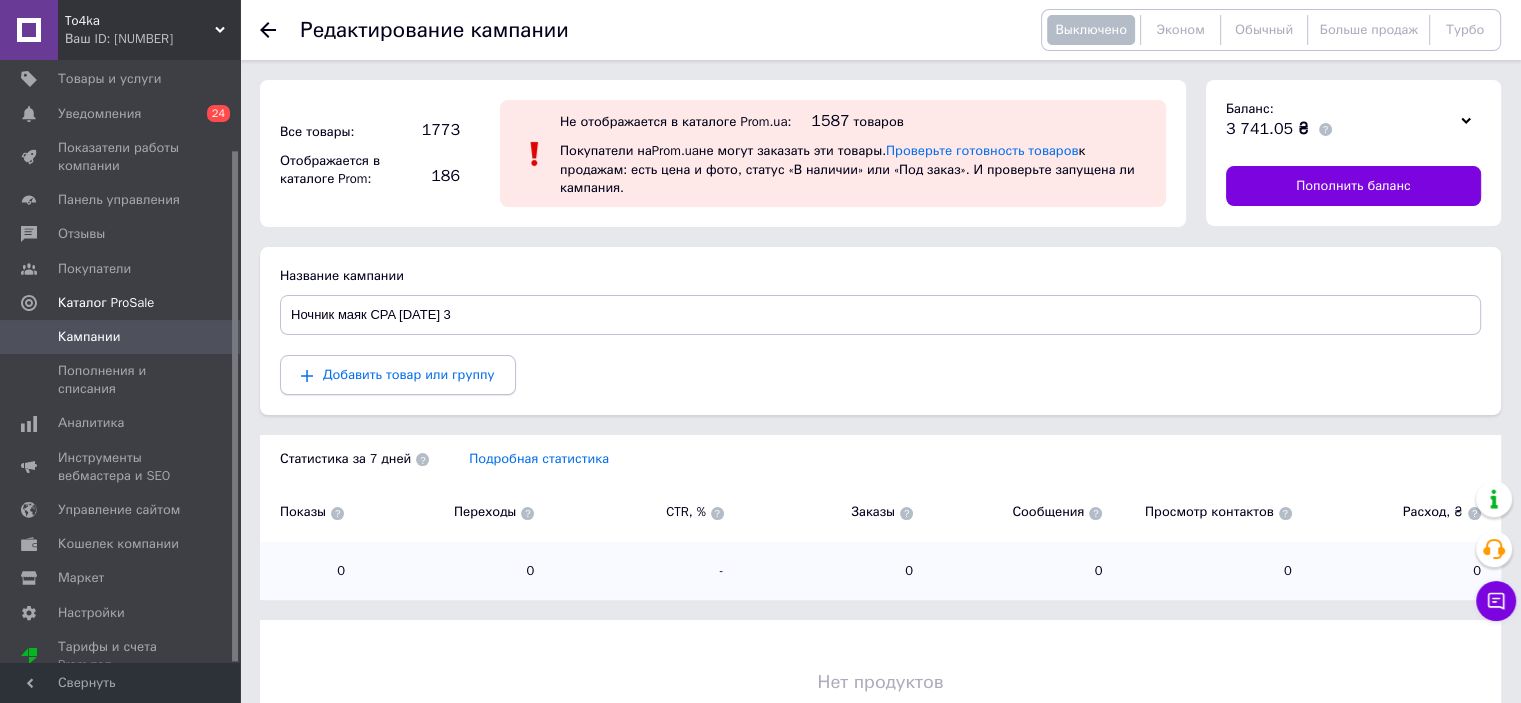 click on "Добавить товар или группу" at bounding box center (409, 374) 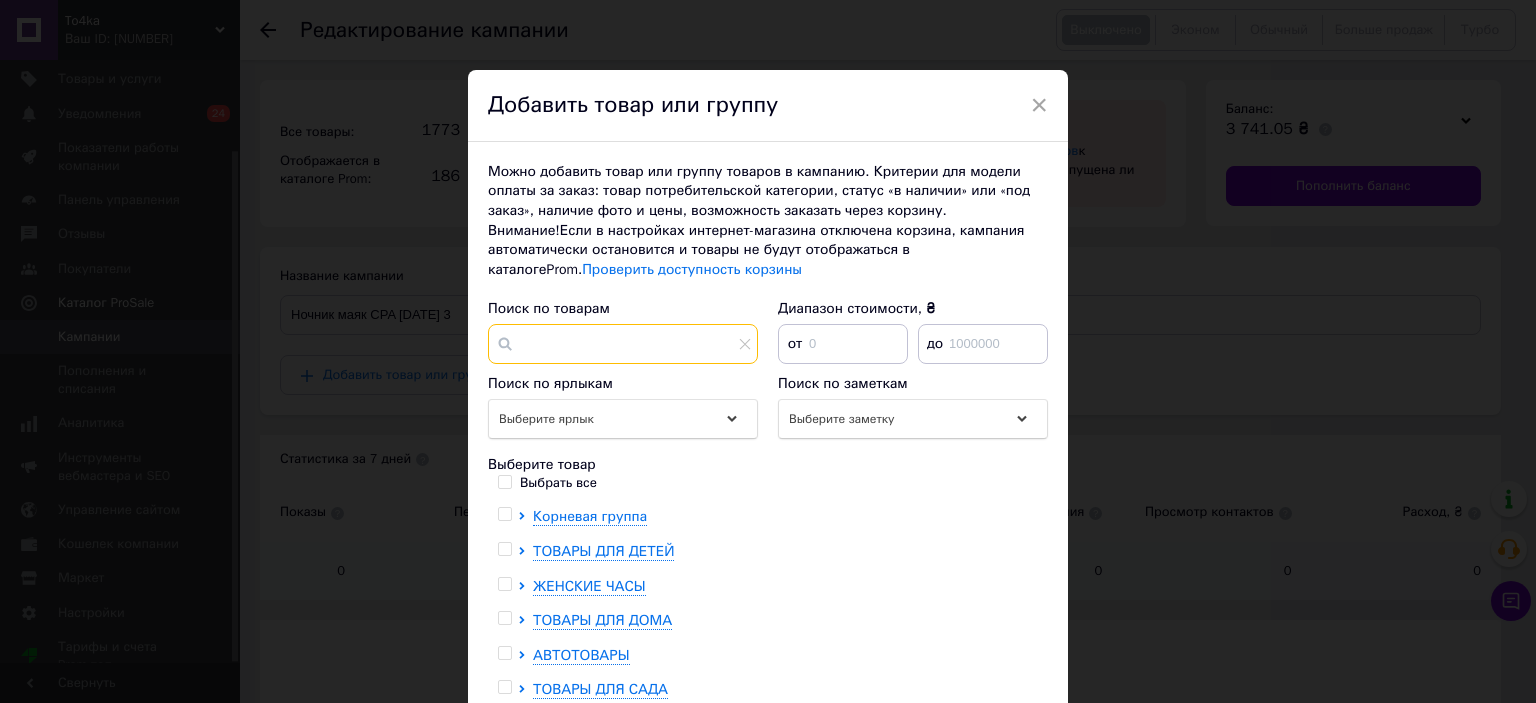 click at bounding box center (623, 344) 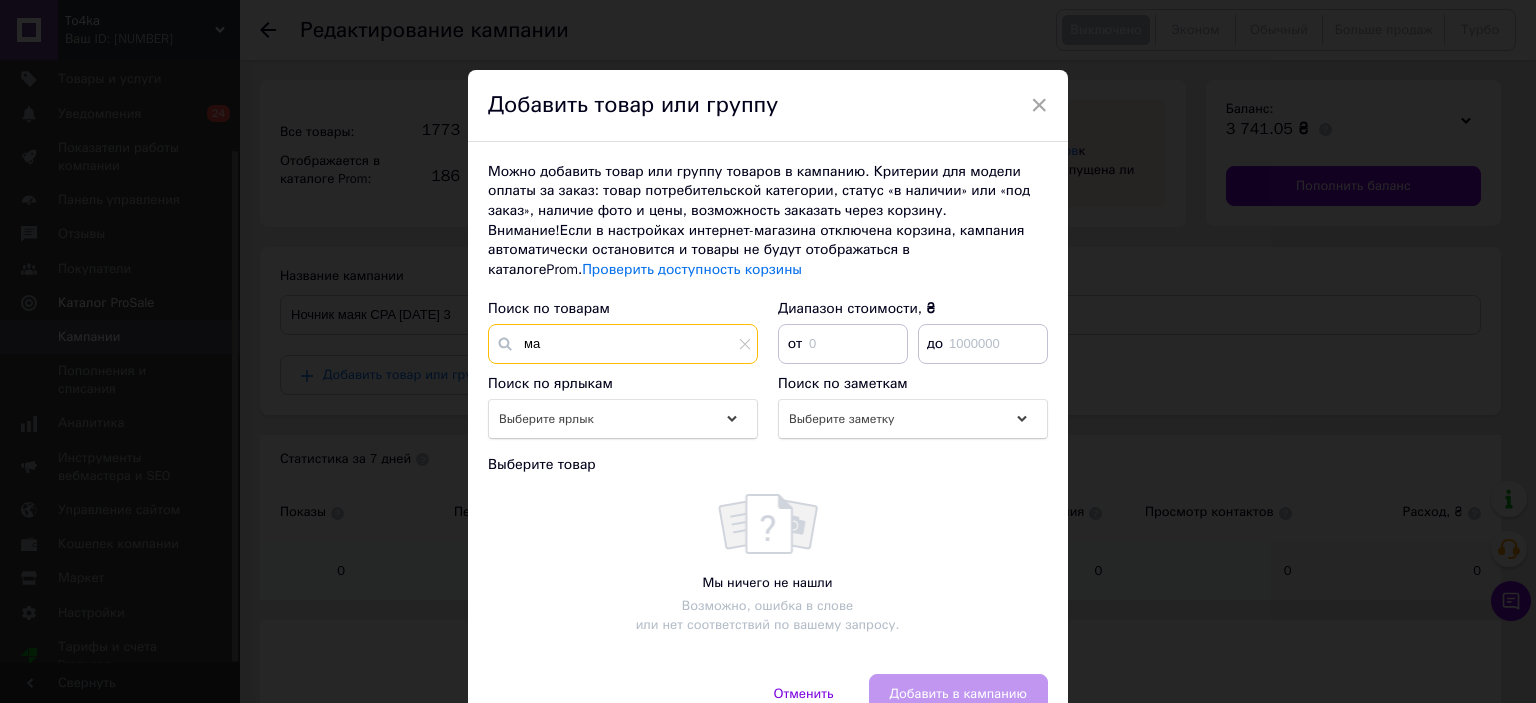 type on "м" 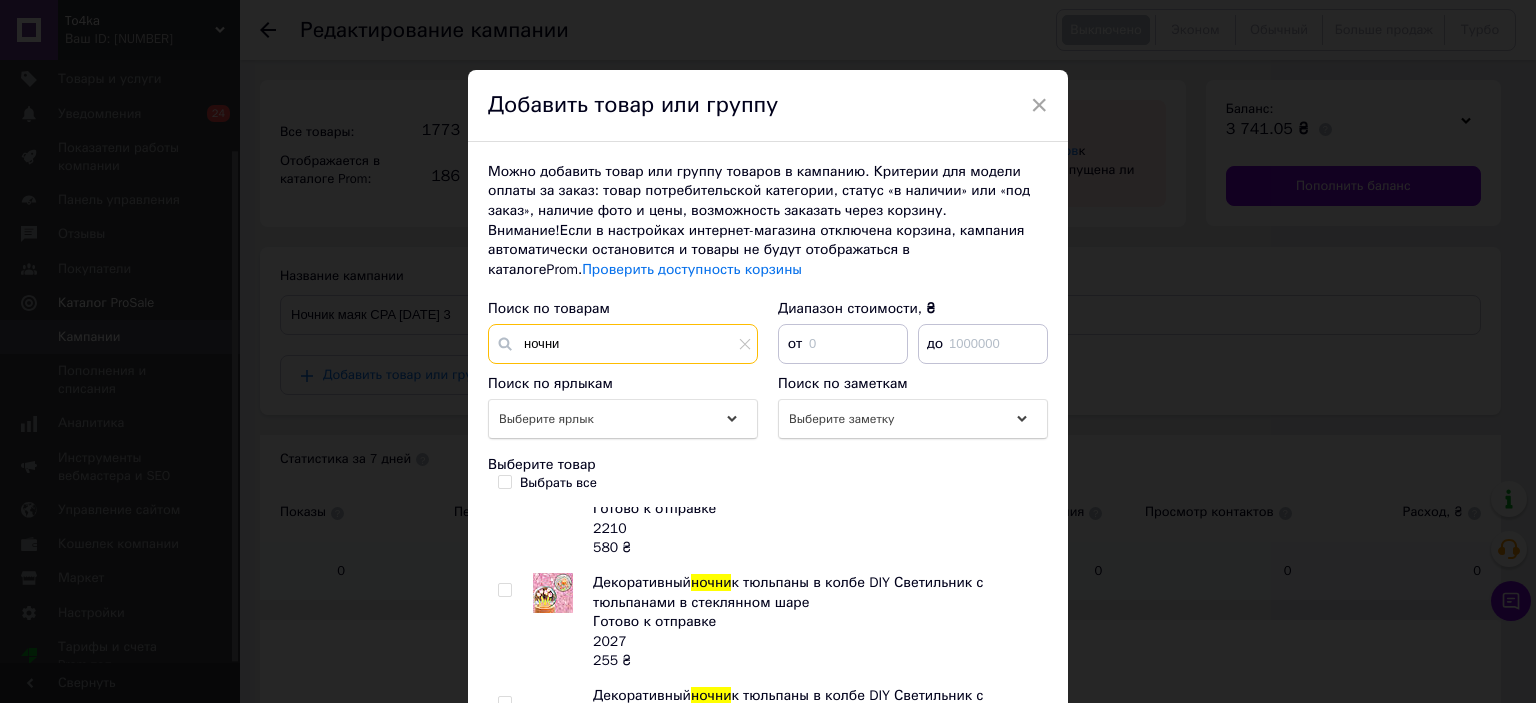 scroll, scrollTop: 1114, scrollLeft: 0, axis: vertical 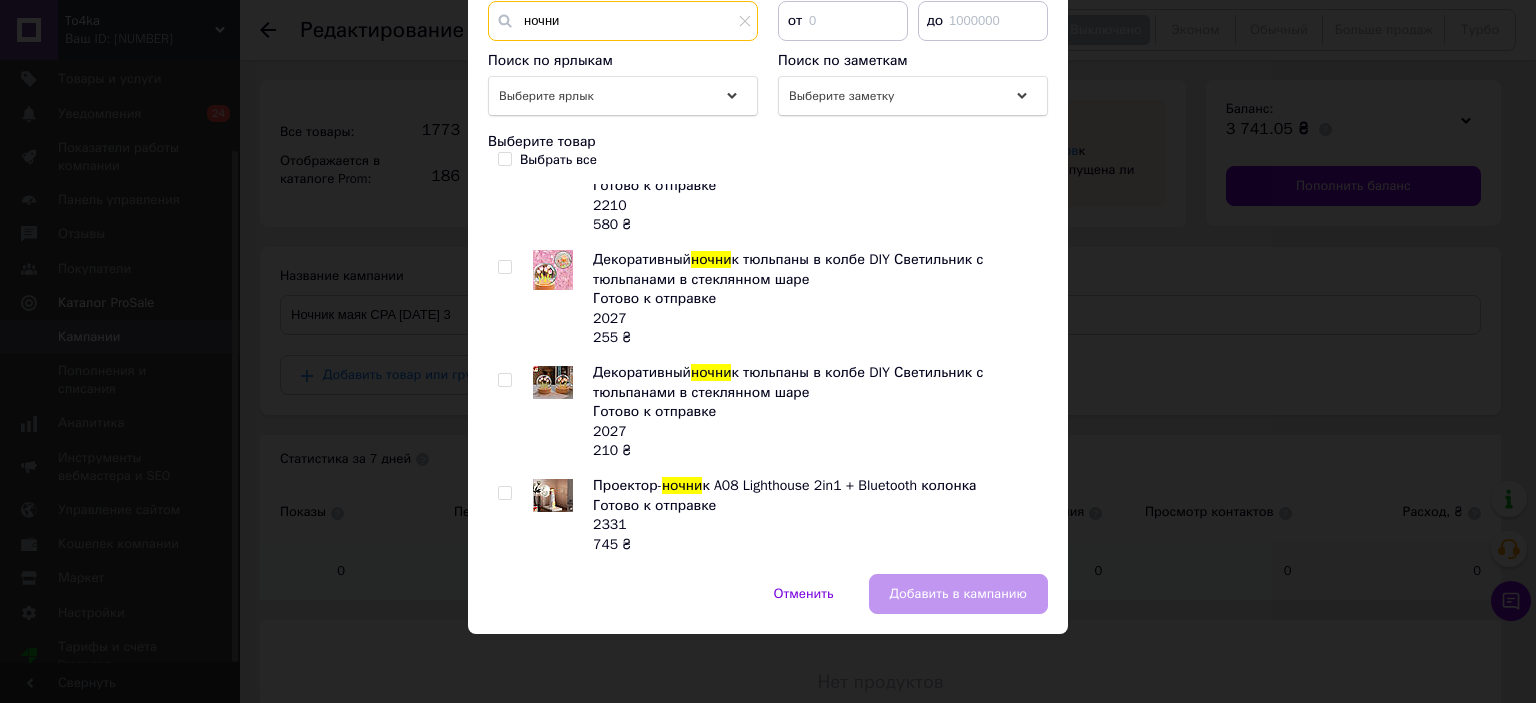 type on "ночни" 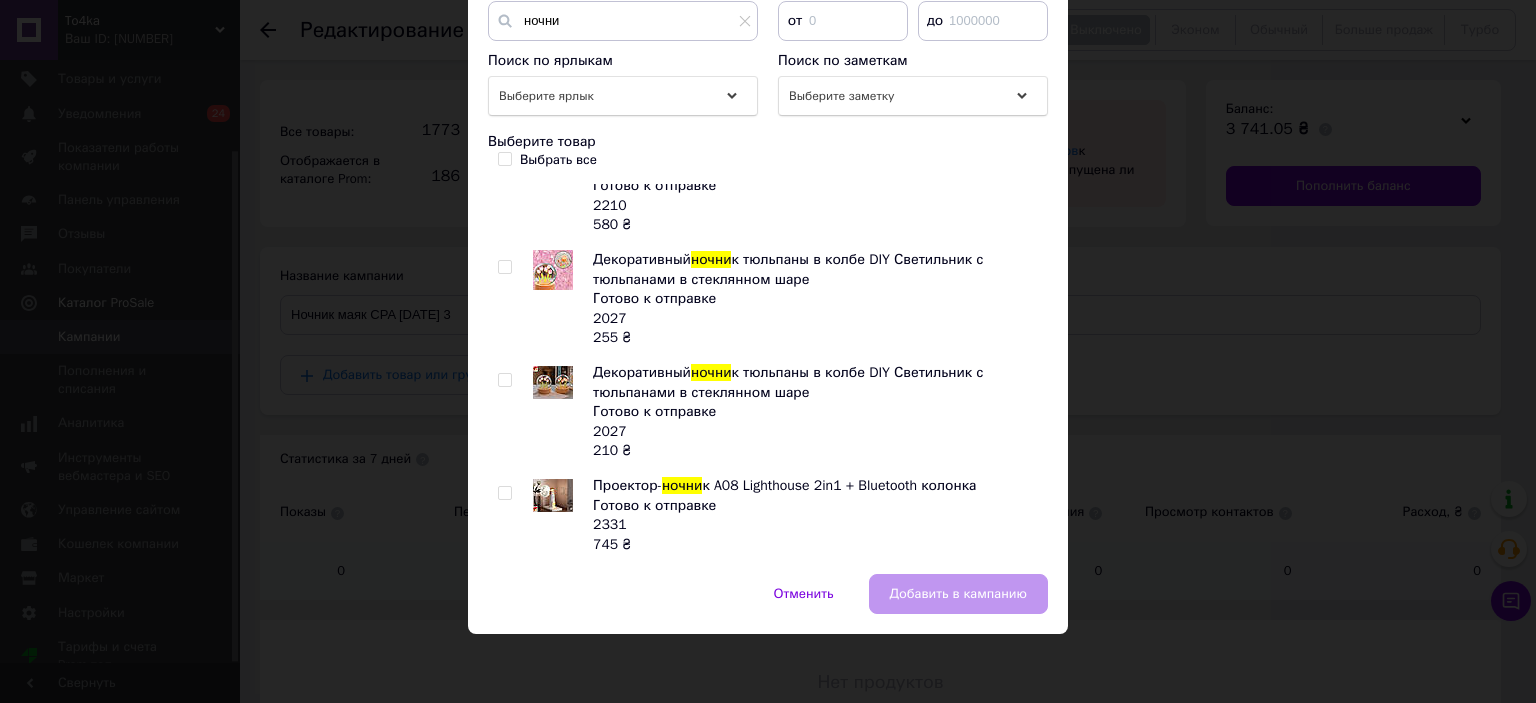 click at bounding box center (504, 493) 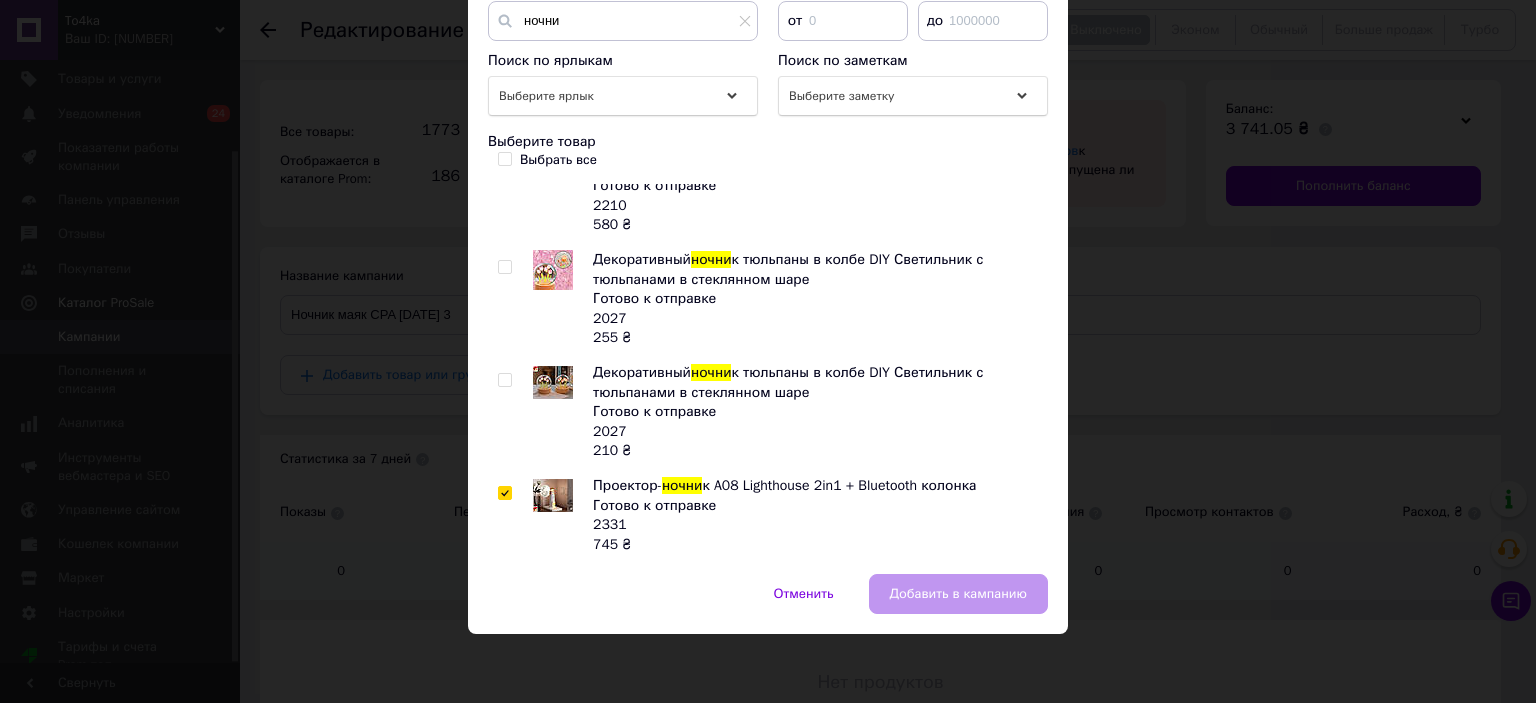 checkbox on "true" 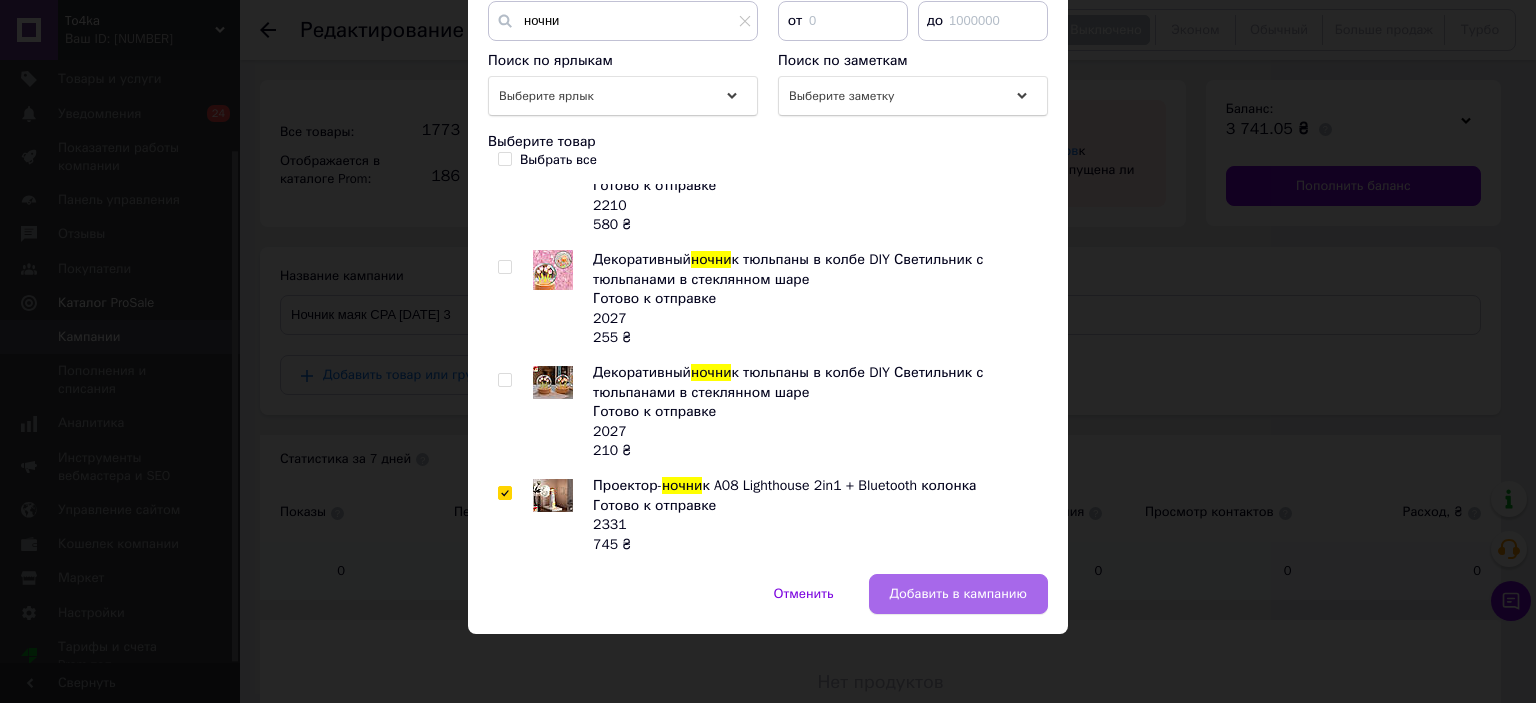 click on "Добавить в кампанию" at bounding box center [958, 594] 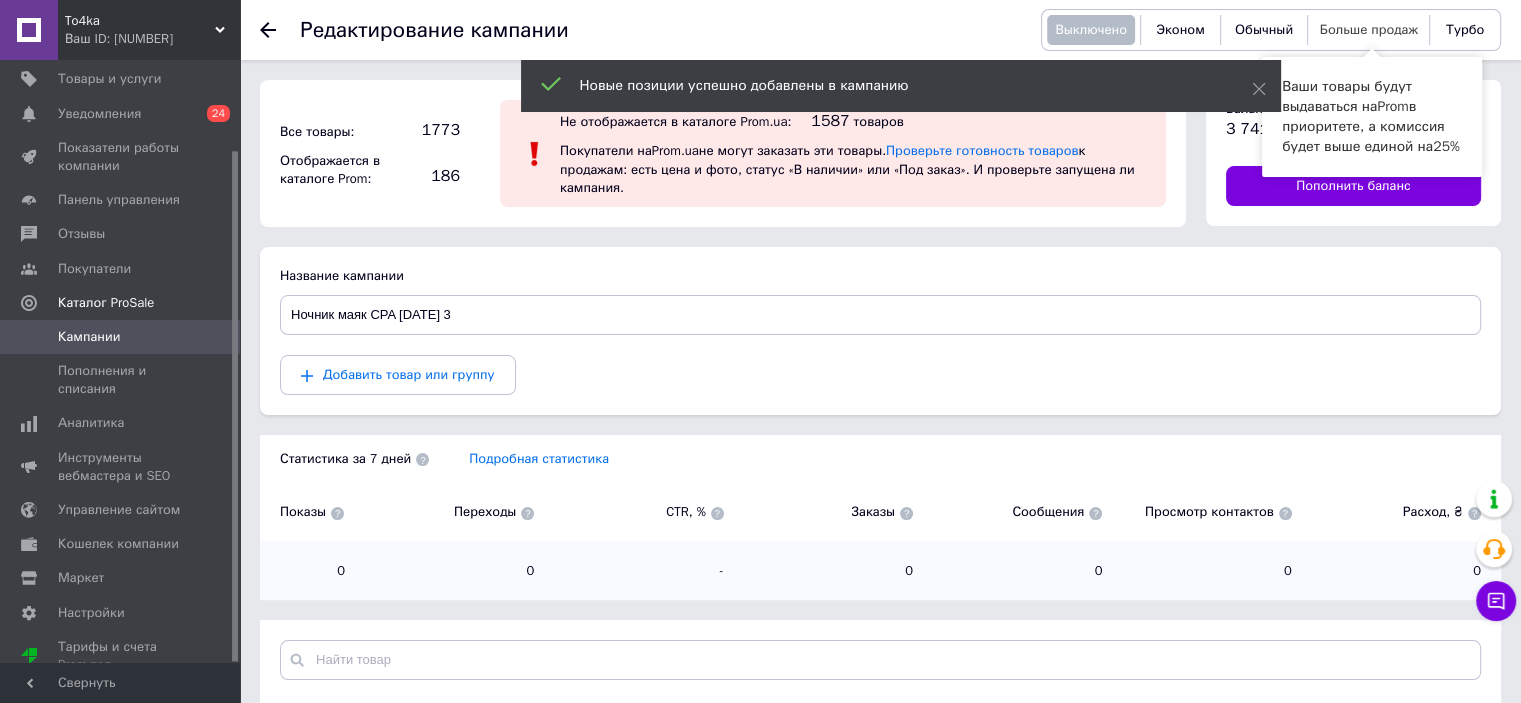 click on "Больше продаж" at bounding box center [1369, 29] 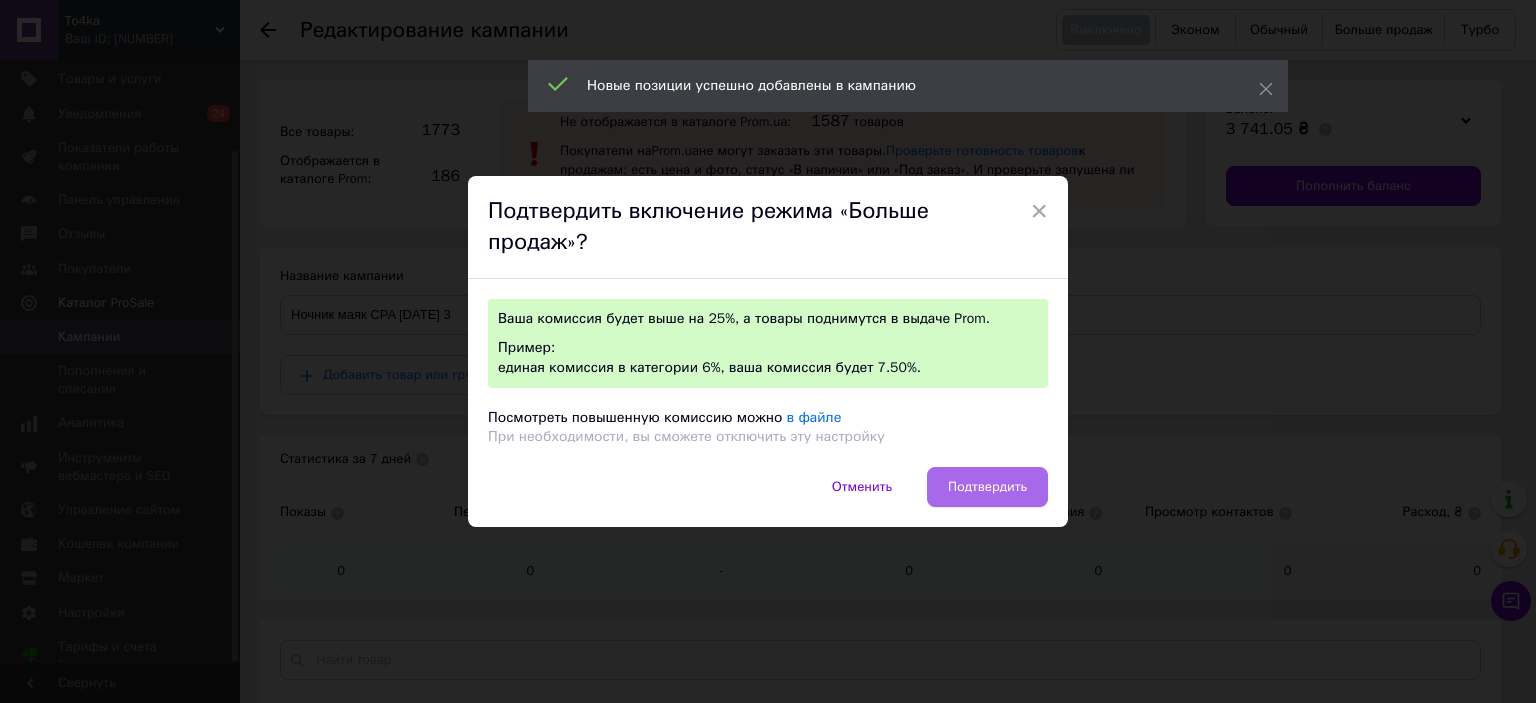 click on "Подтвердить" at bounding box center (987, 487) 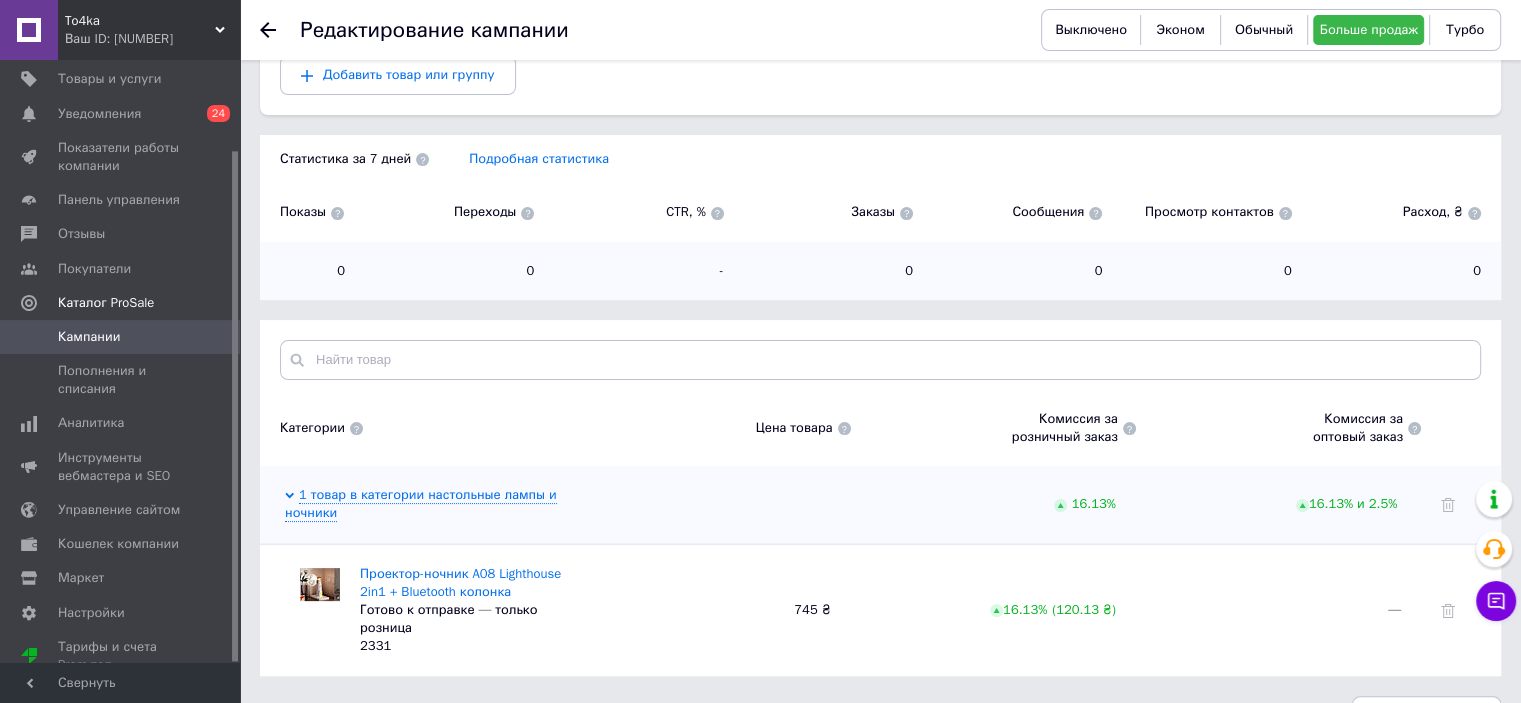 scroll, scrollTop: 341, scrollLeft: 0, axis: vertical 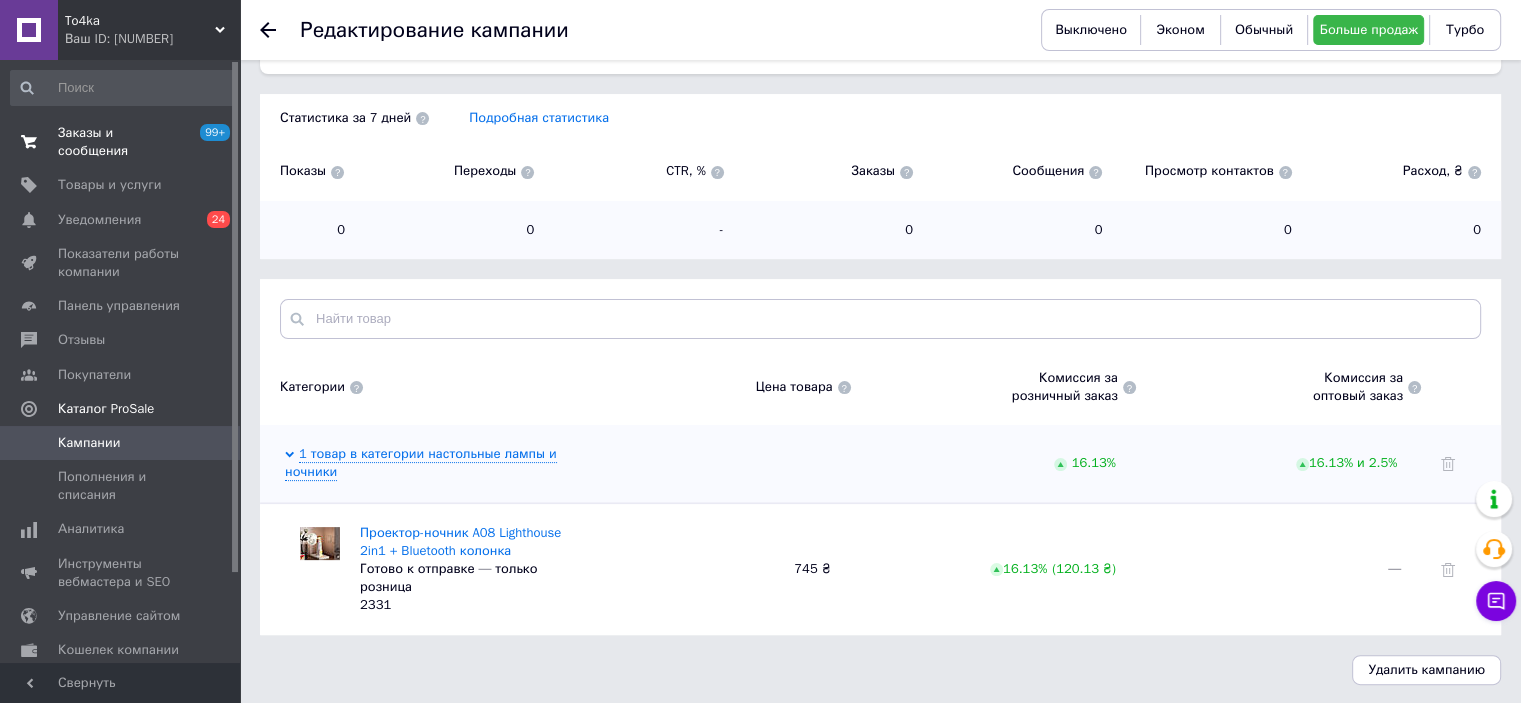 click on "Заказы и сообщения" at bounding box center [121, 142] 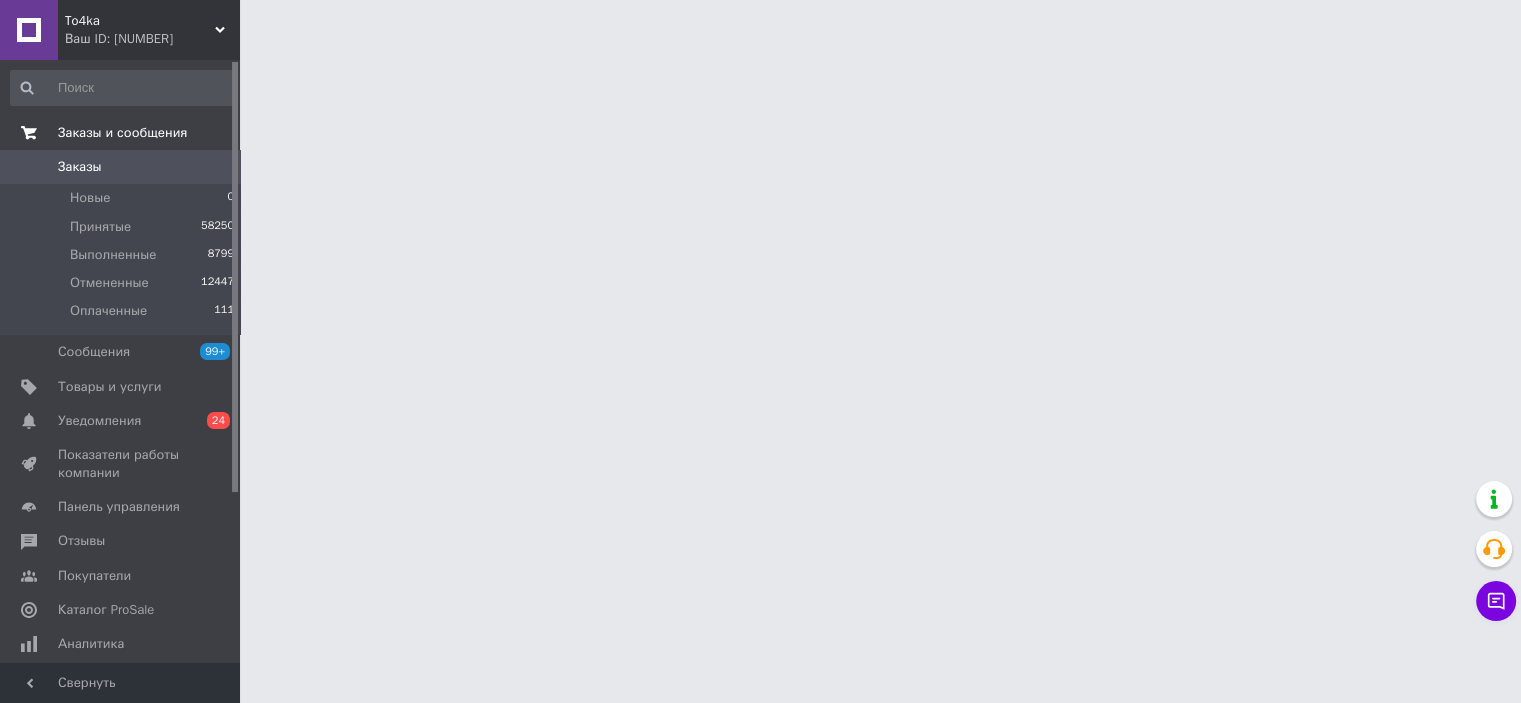scroll, scrollTop: 0, scrollLeft: 0, axis: both 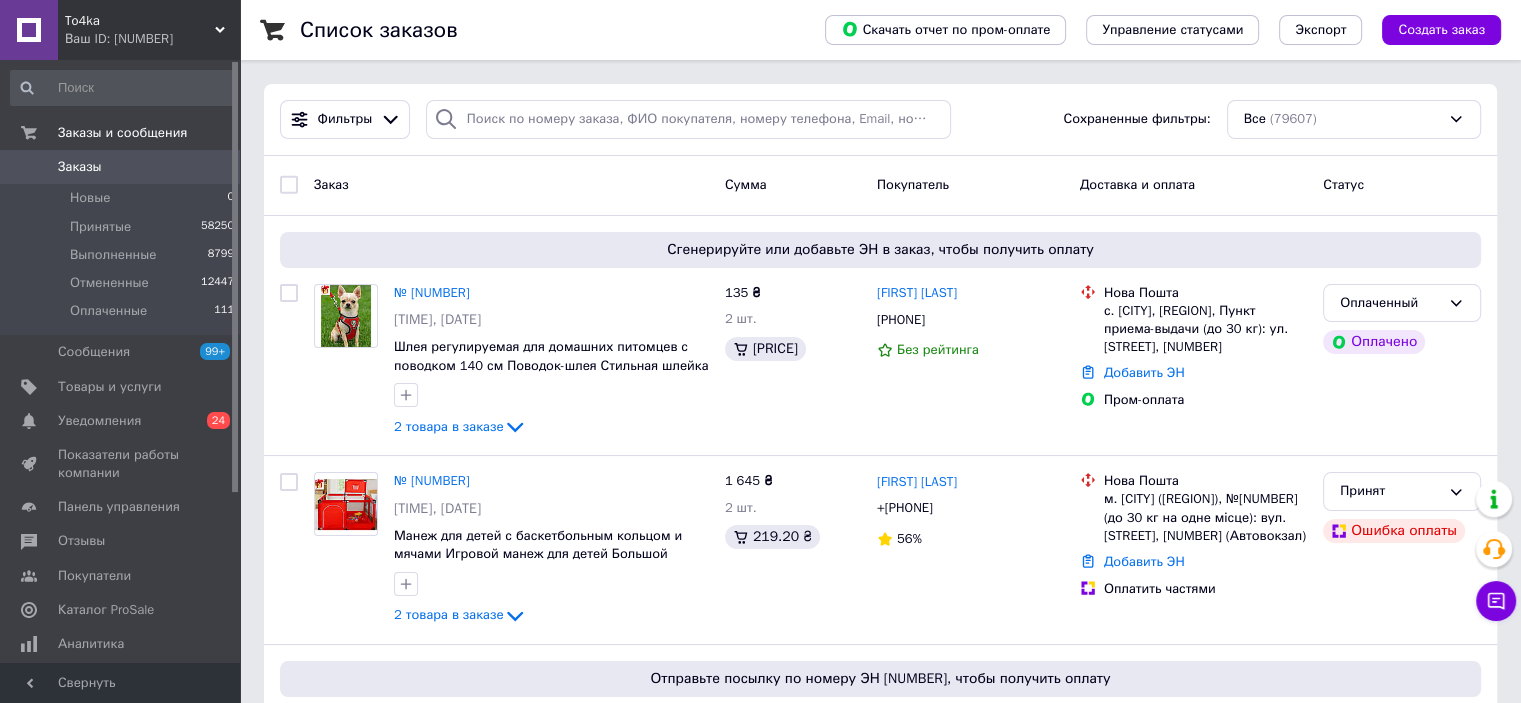 click on "To4ka" at bounding box center [140, 21] 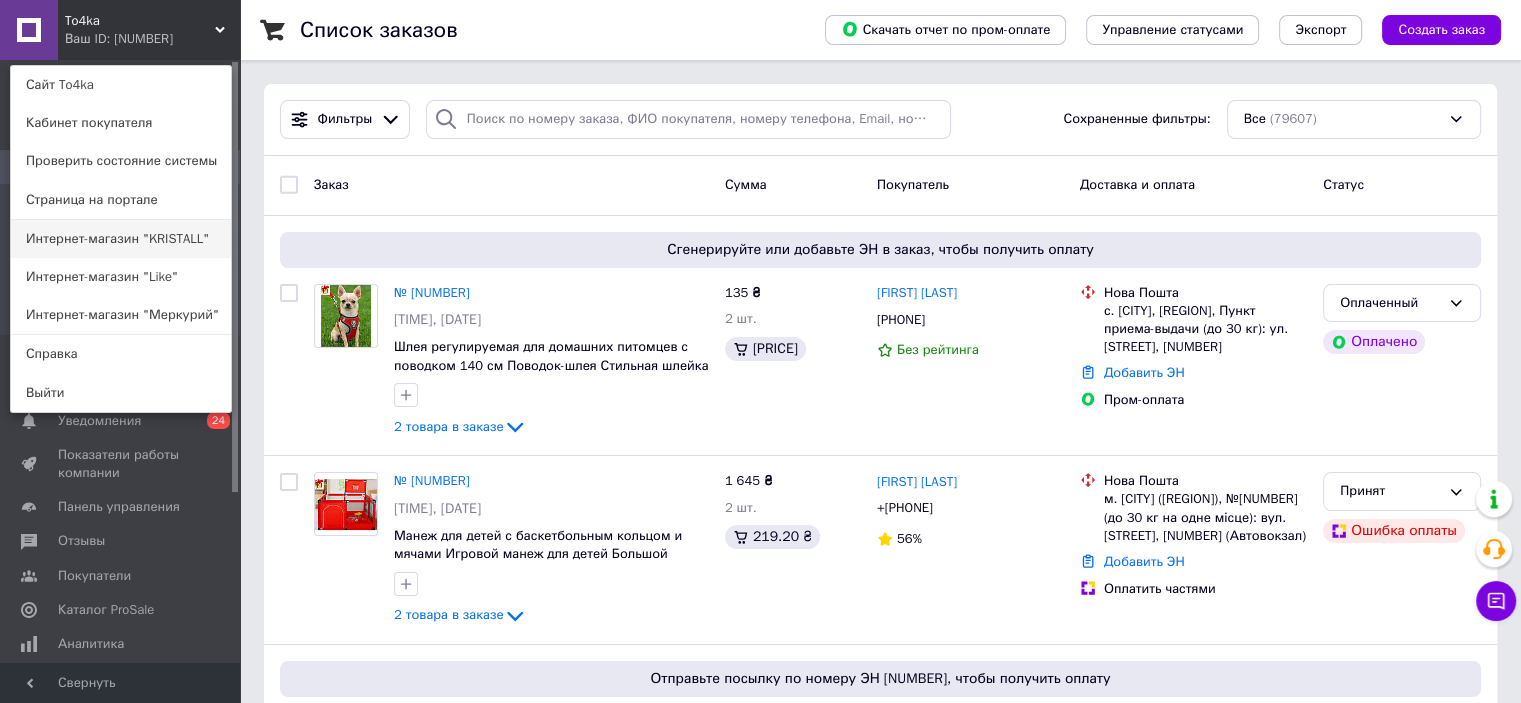 click on "Интернет-магазин "KRISTALL"" at bounding box center [121, 239] 